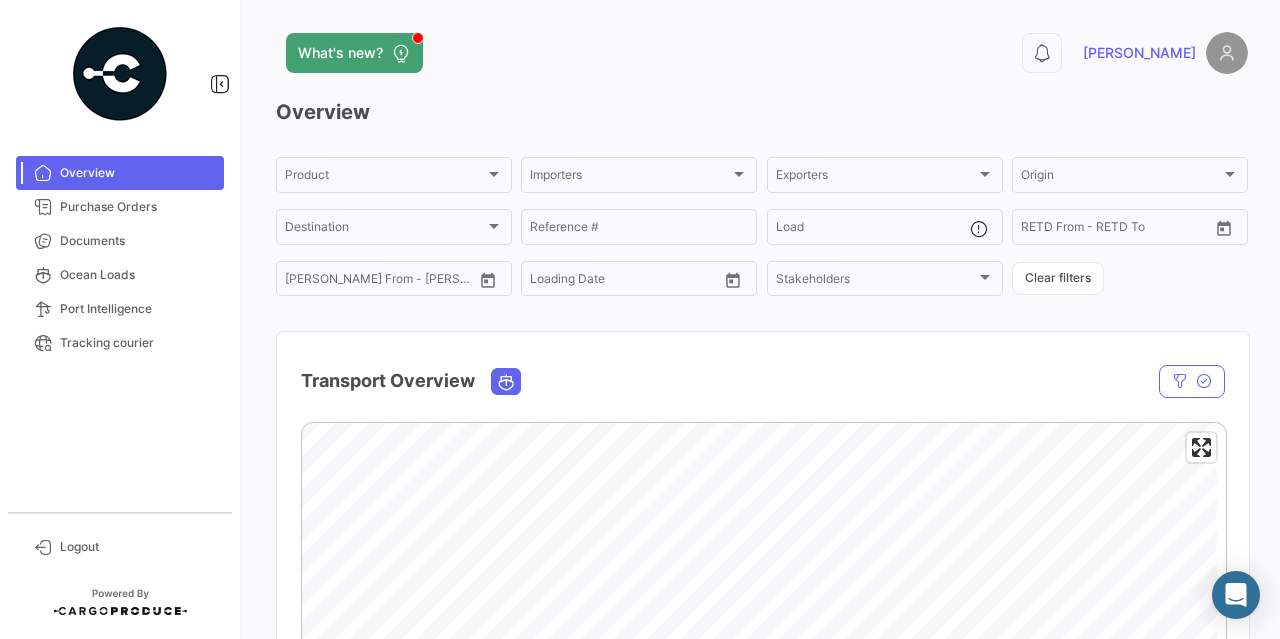 scroll, scrollTop: 0, scrollLeft: 0, axis: both 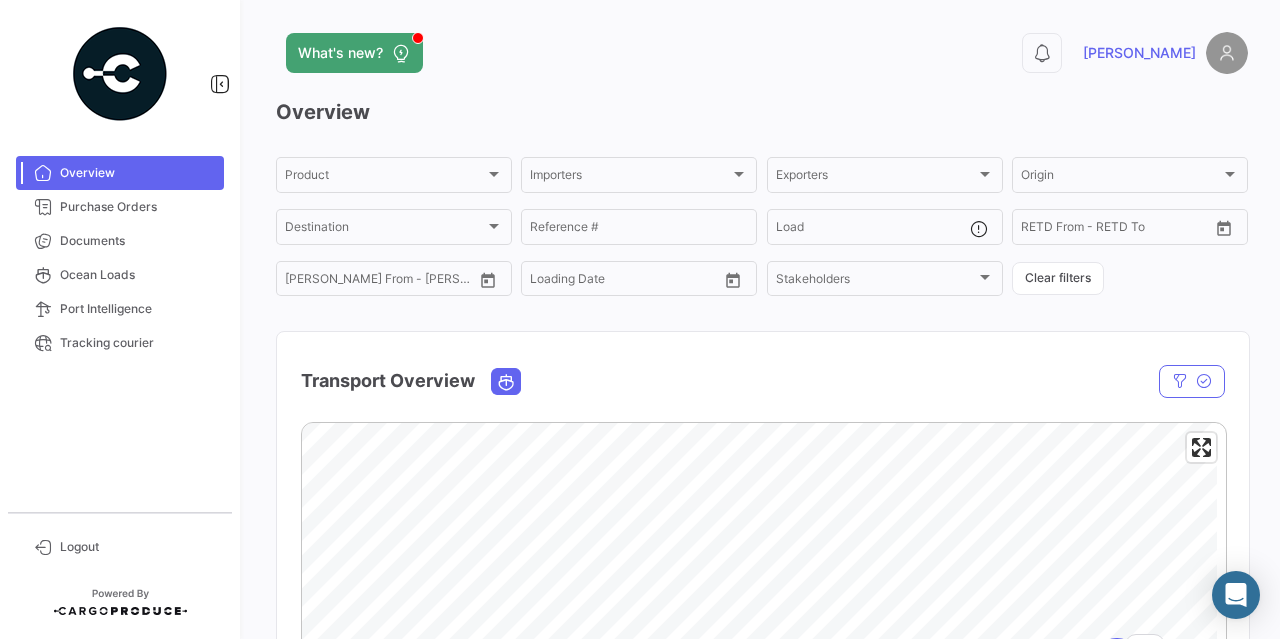 click on "Overview" at bounding box center [138, 173] 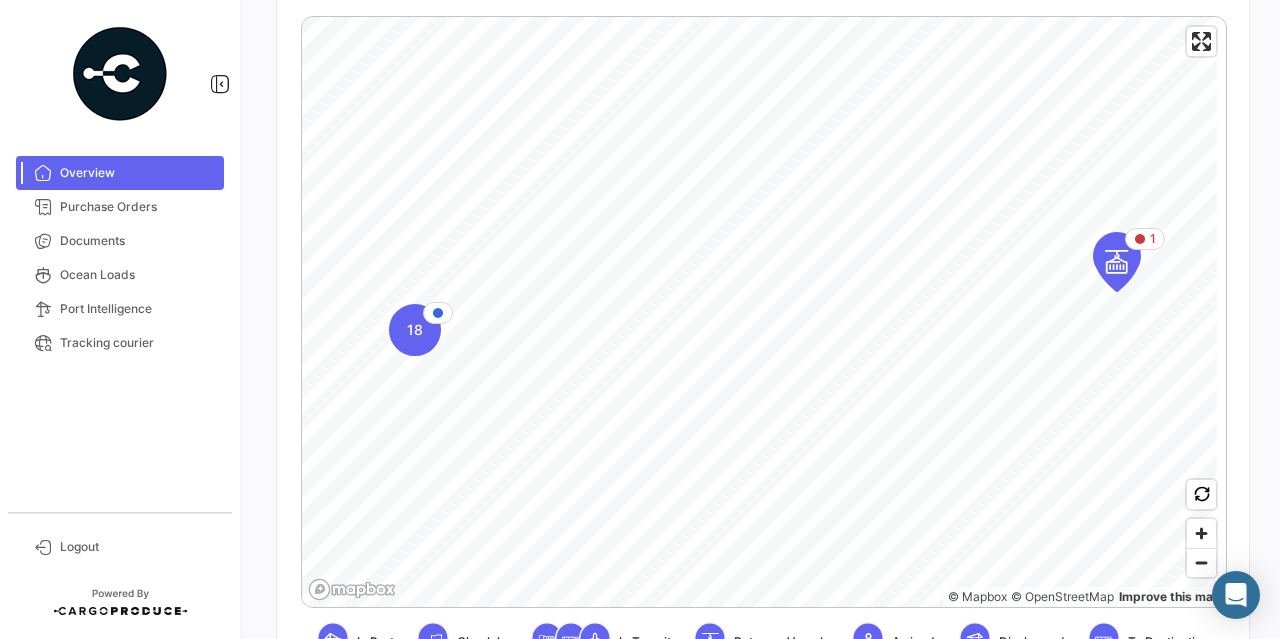 scroll, scrollTop: 500, scrollLeft: 0, axis: vertical 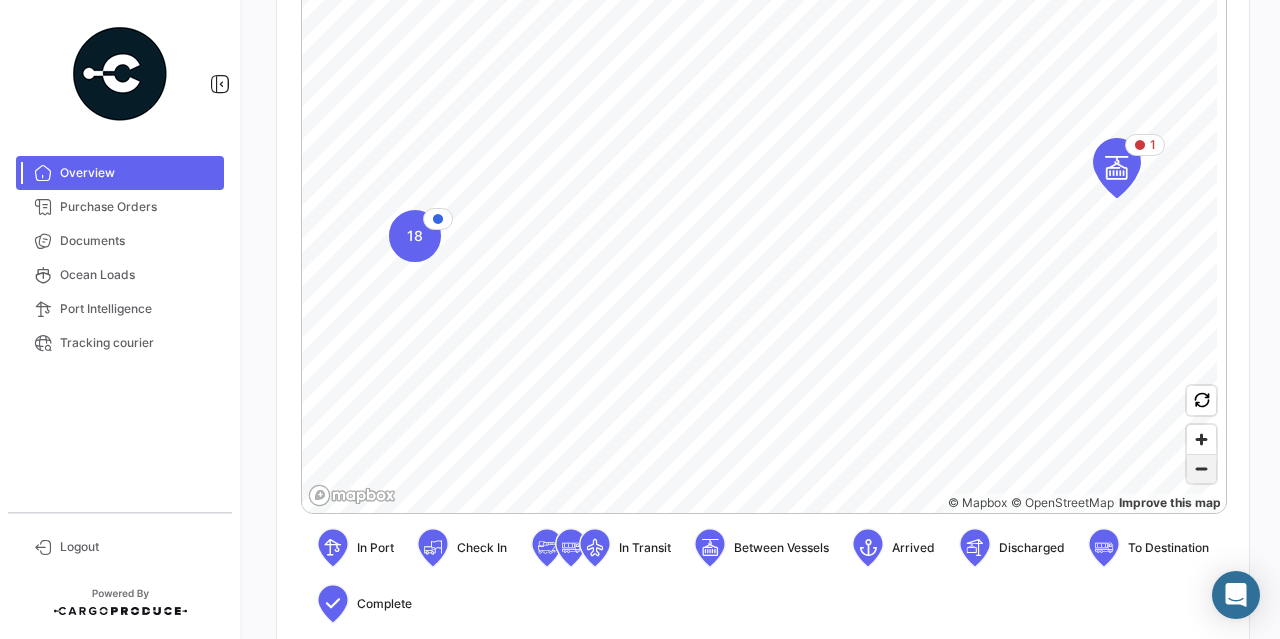 click 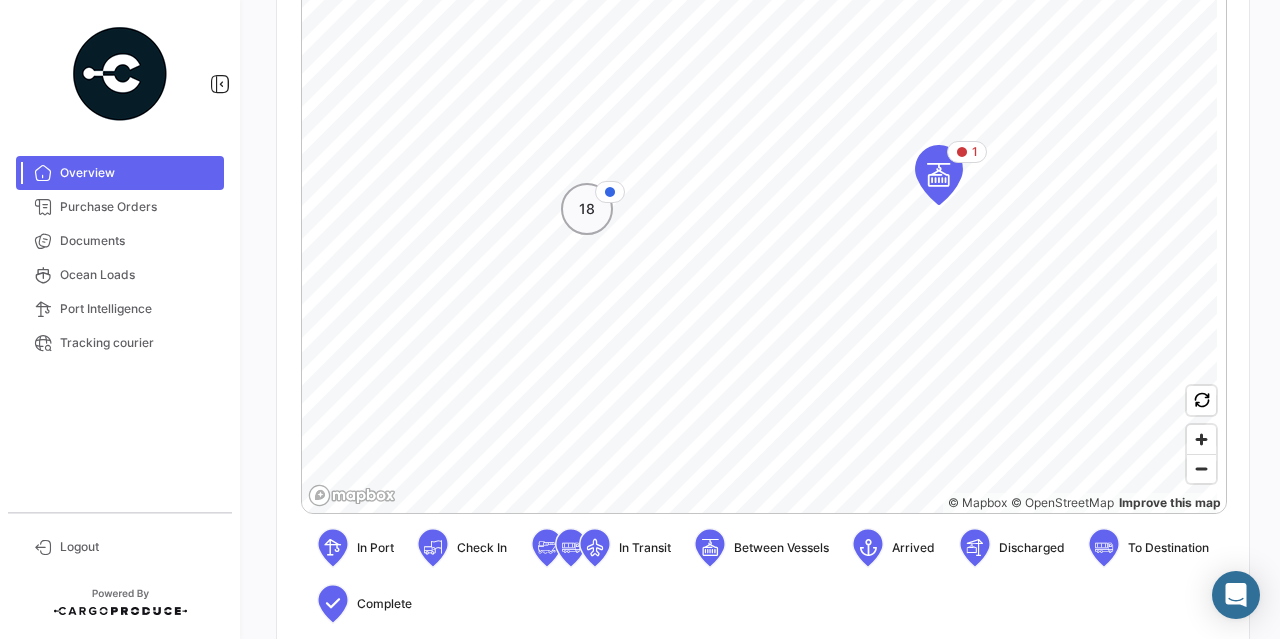 click on "18" 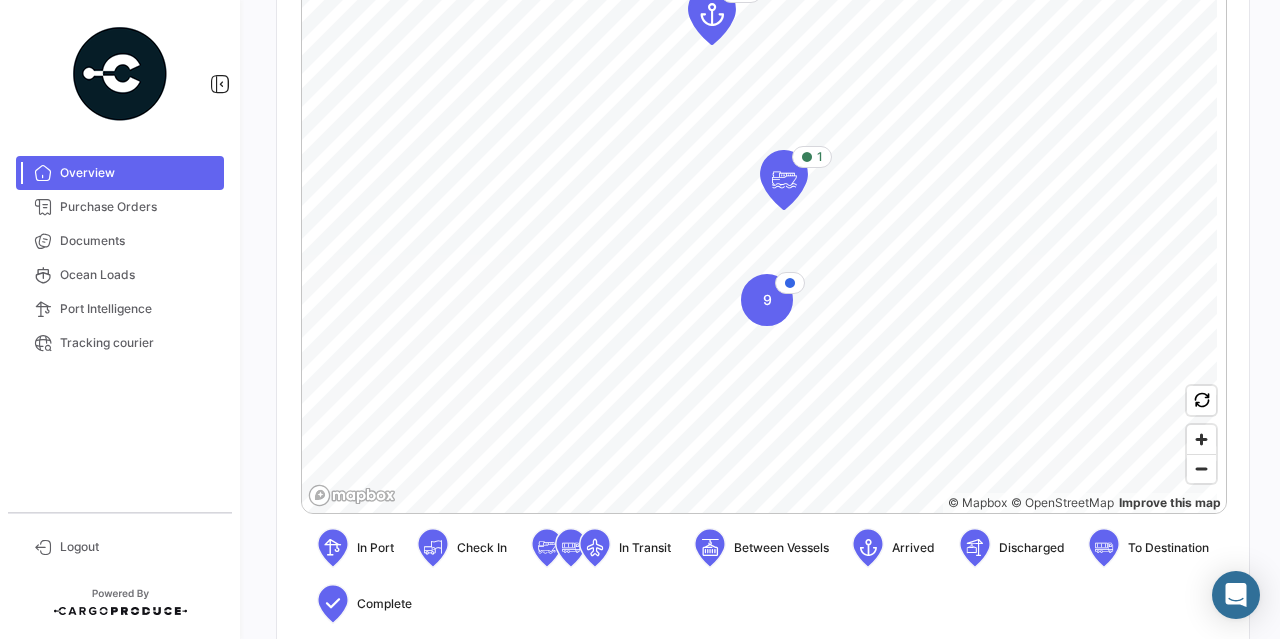 scroll, scrollTop: 400, scrollLeft: 0, axis: vertical 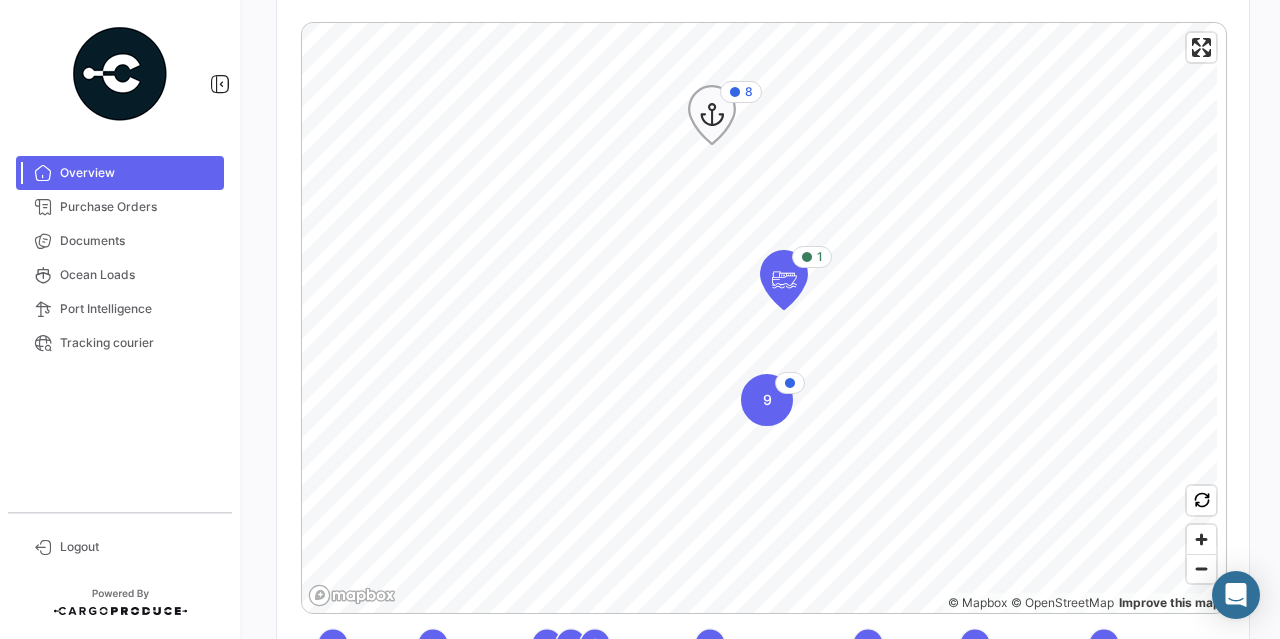 click 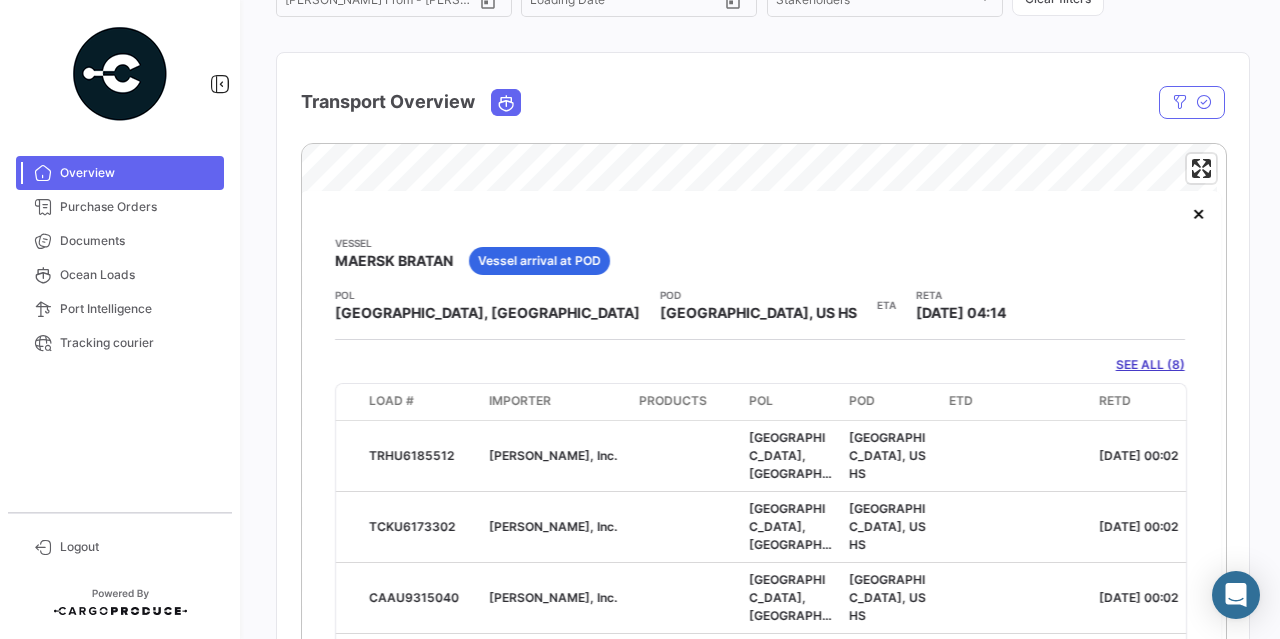 scroll, scrollTop: 300, scrollLeft: 0, axis: vertical 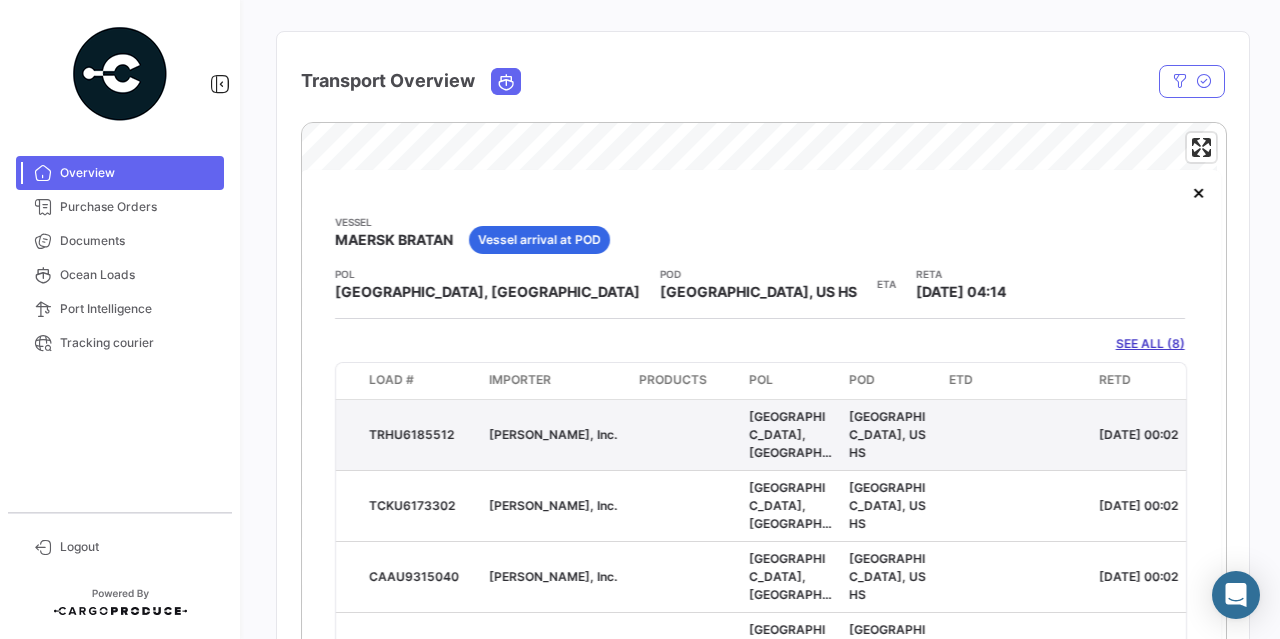 click on "TRHU6185512" 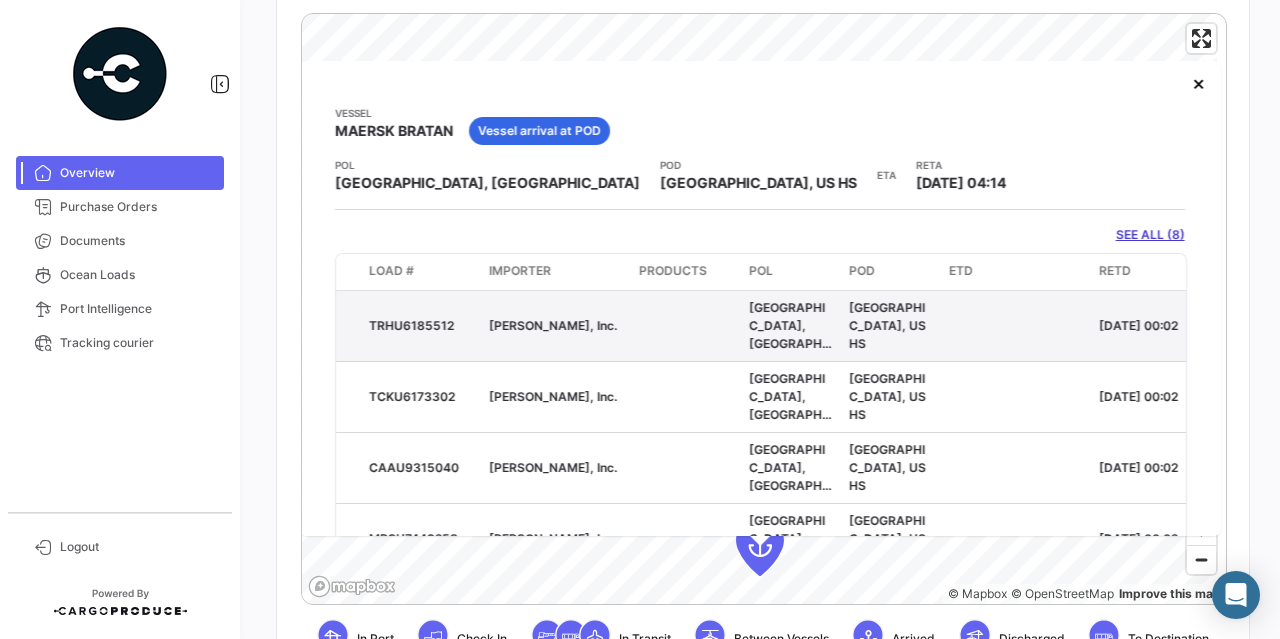 scroll, scrollTop: 400, scrollLeft: 0, axis: vertical 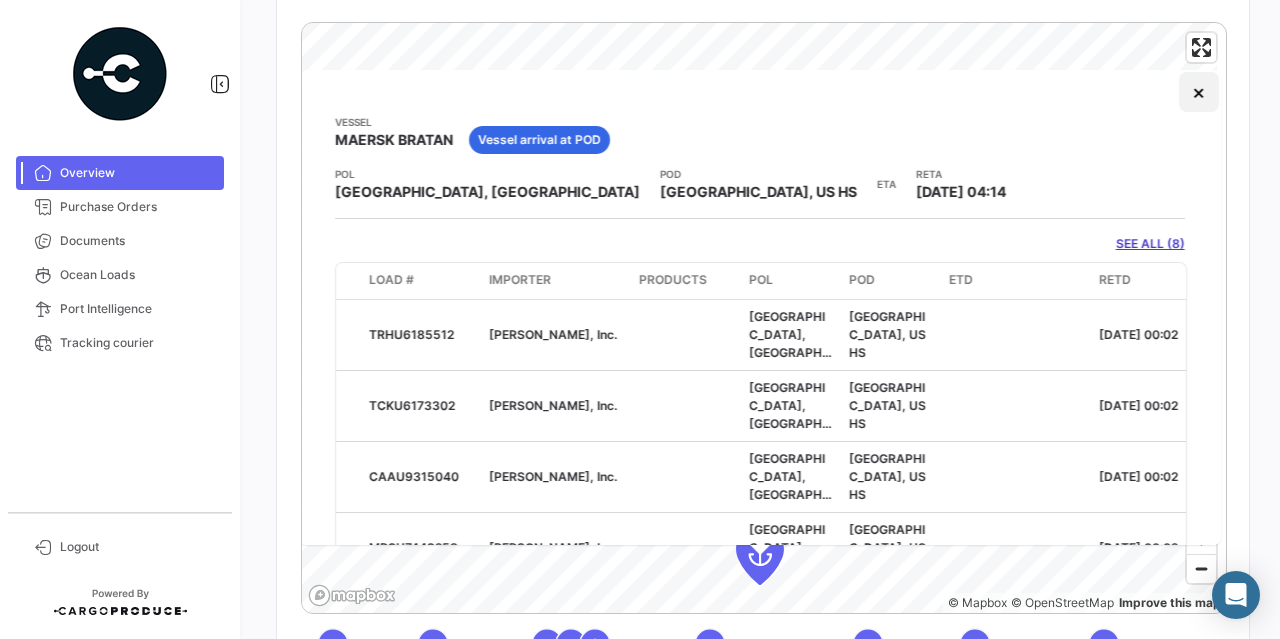 click on "×" 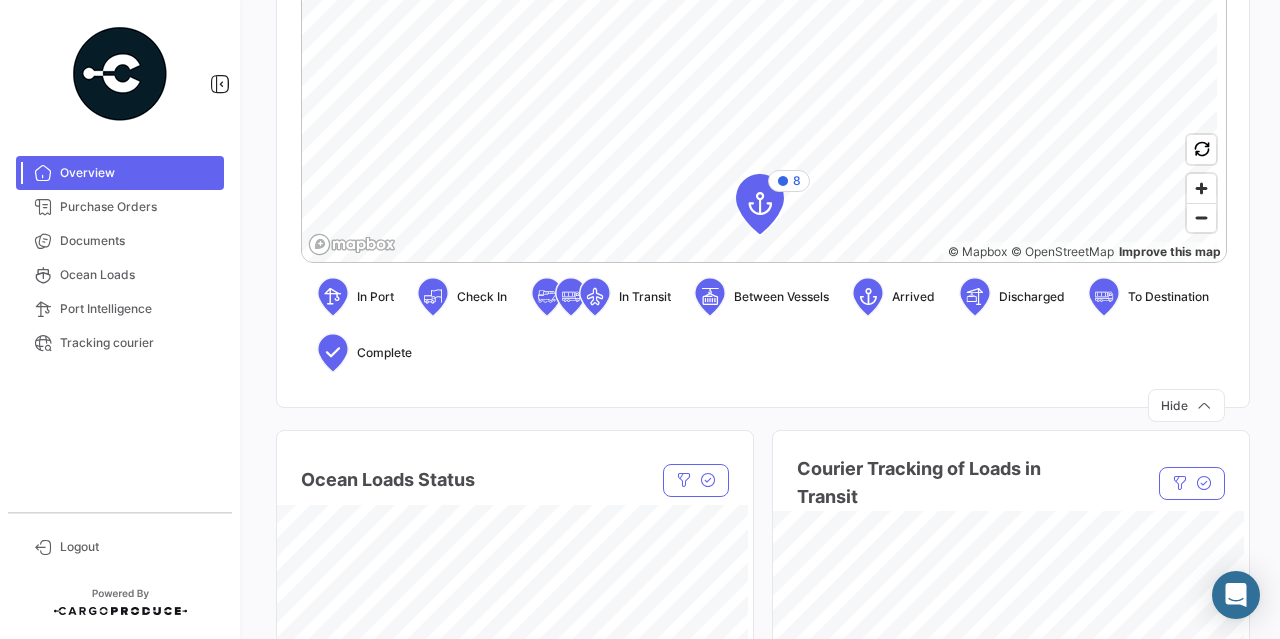 scroll, scrollTop: 800, scrollLeft: 0, axis: vertical 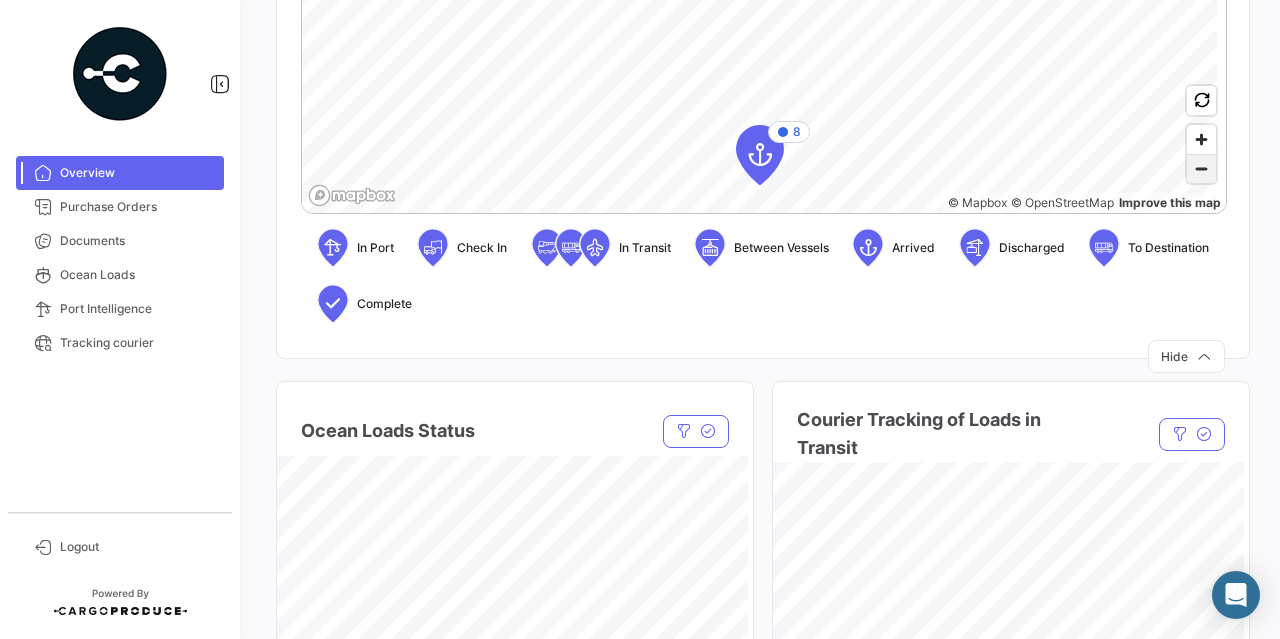 click 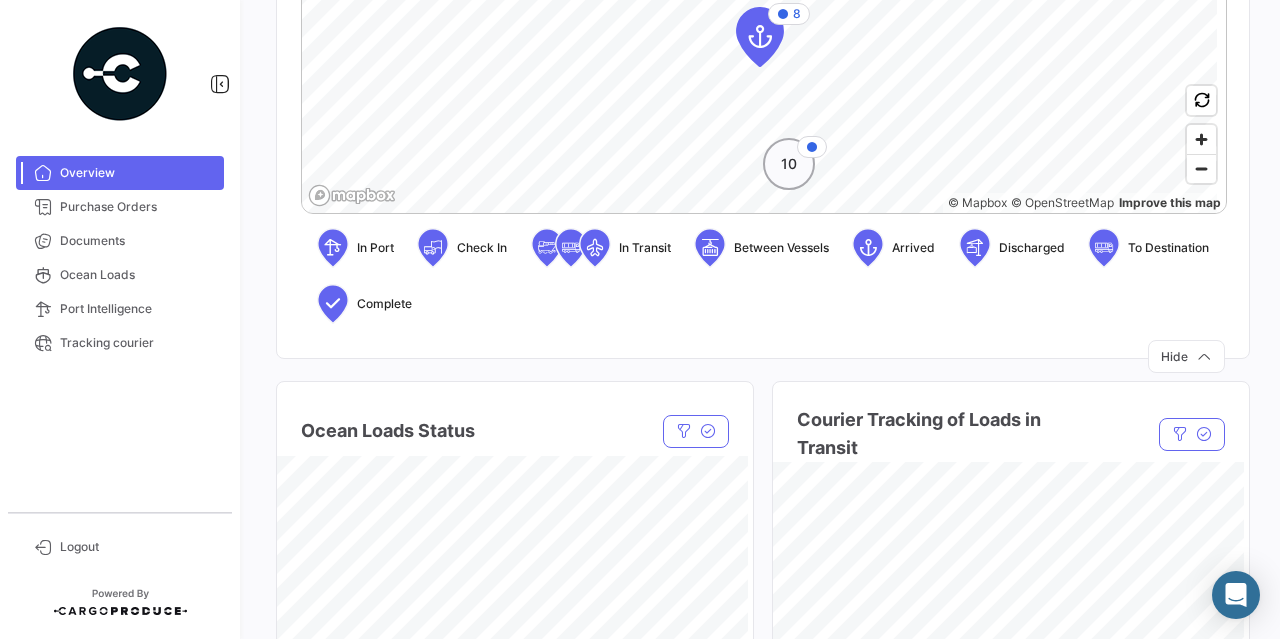 click on "10" 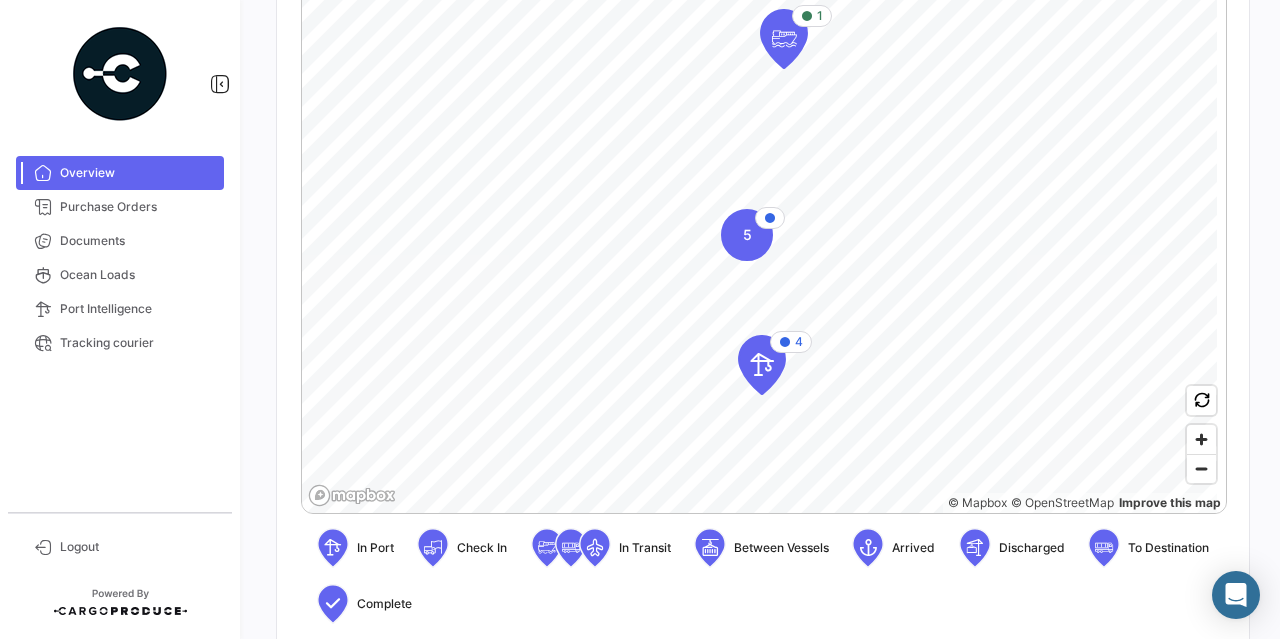 scroll, scrollTop: 400, scrollLeft: 0, axis: vertical 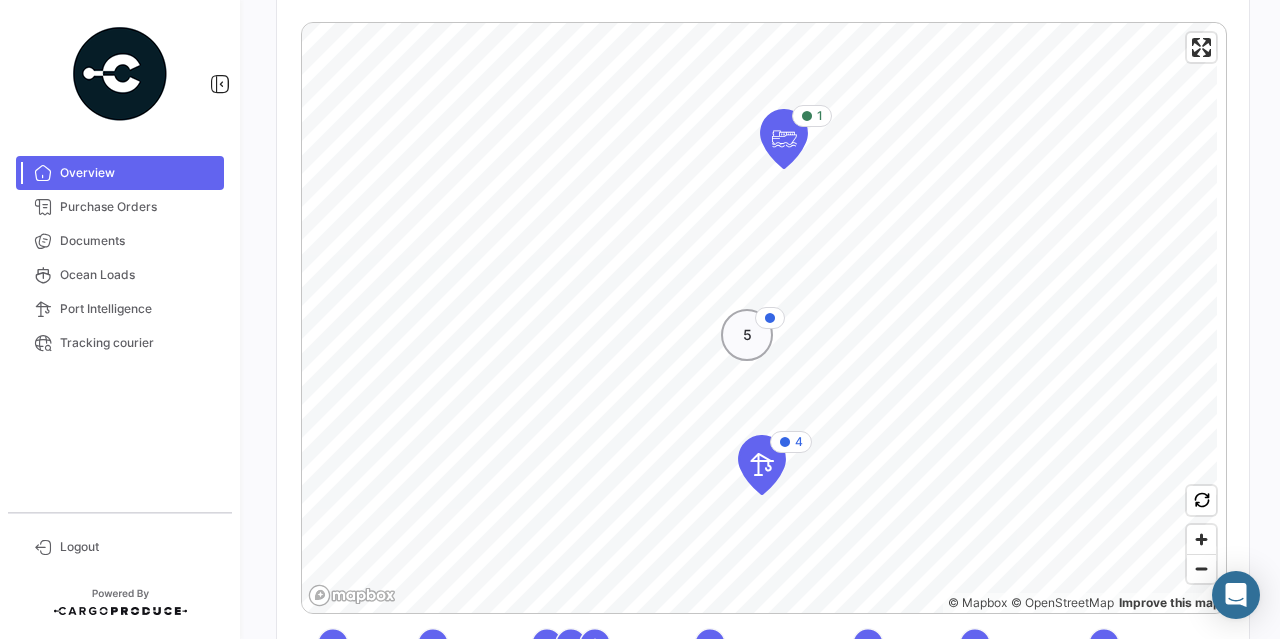 click on "5" 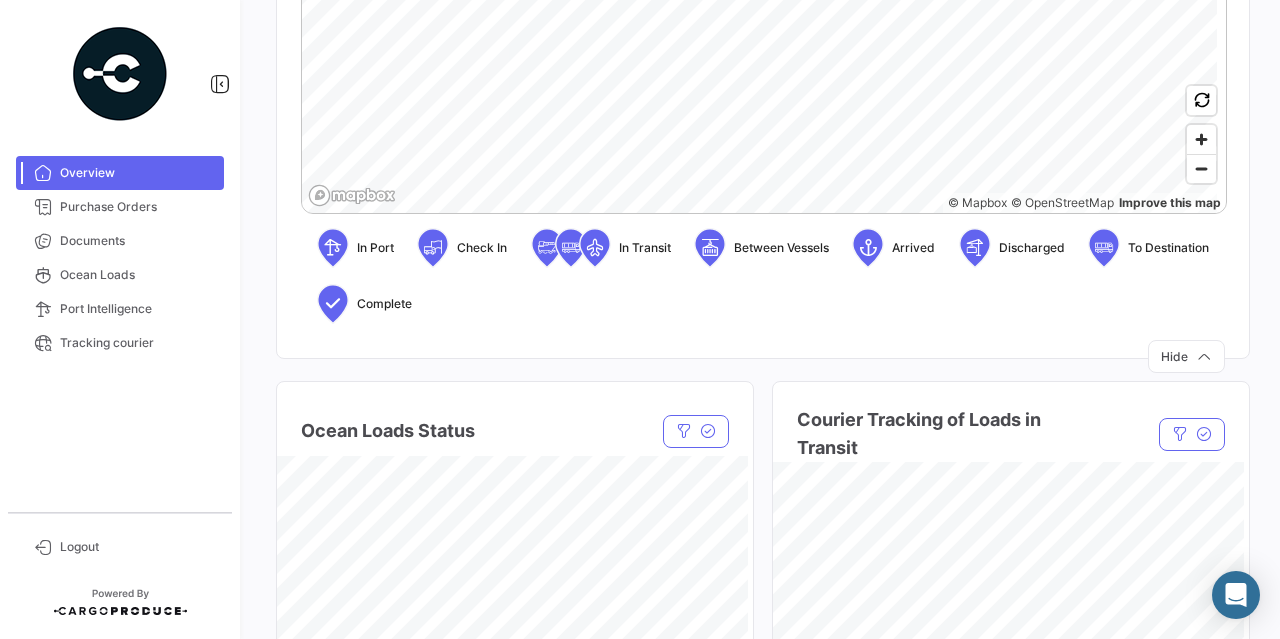 scroll, scrollTop: 500, scrollLeft: 0, axis: vertical 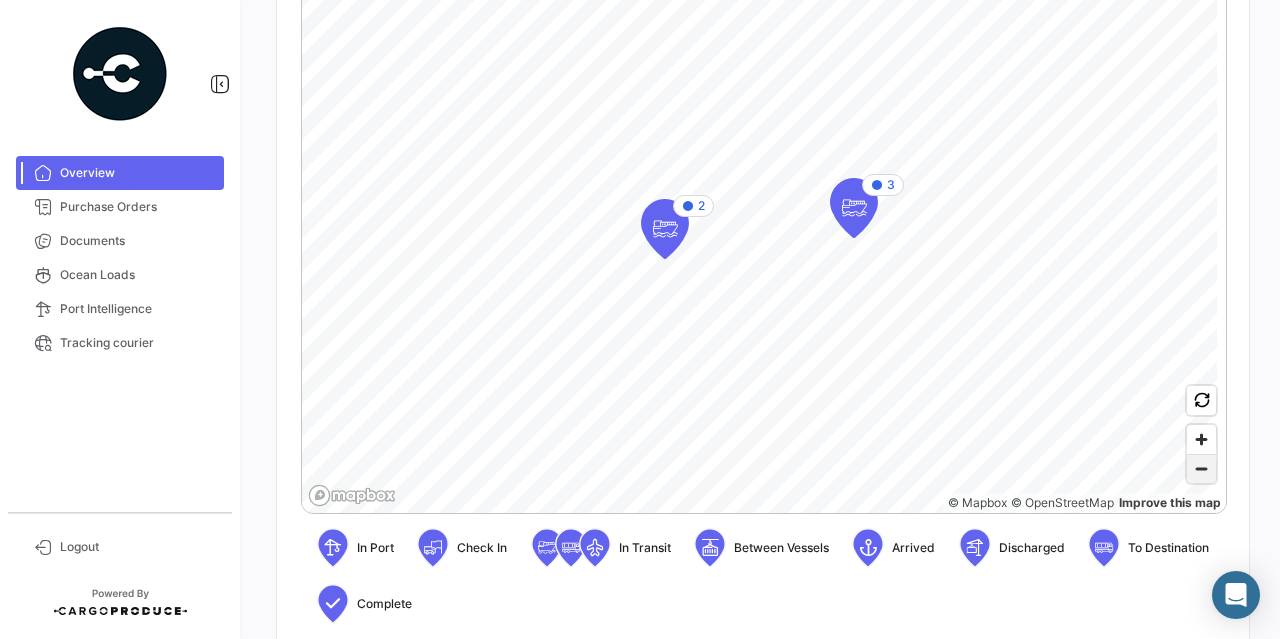 click 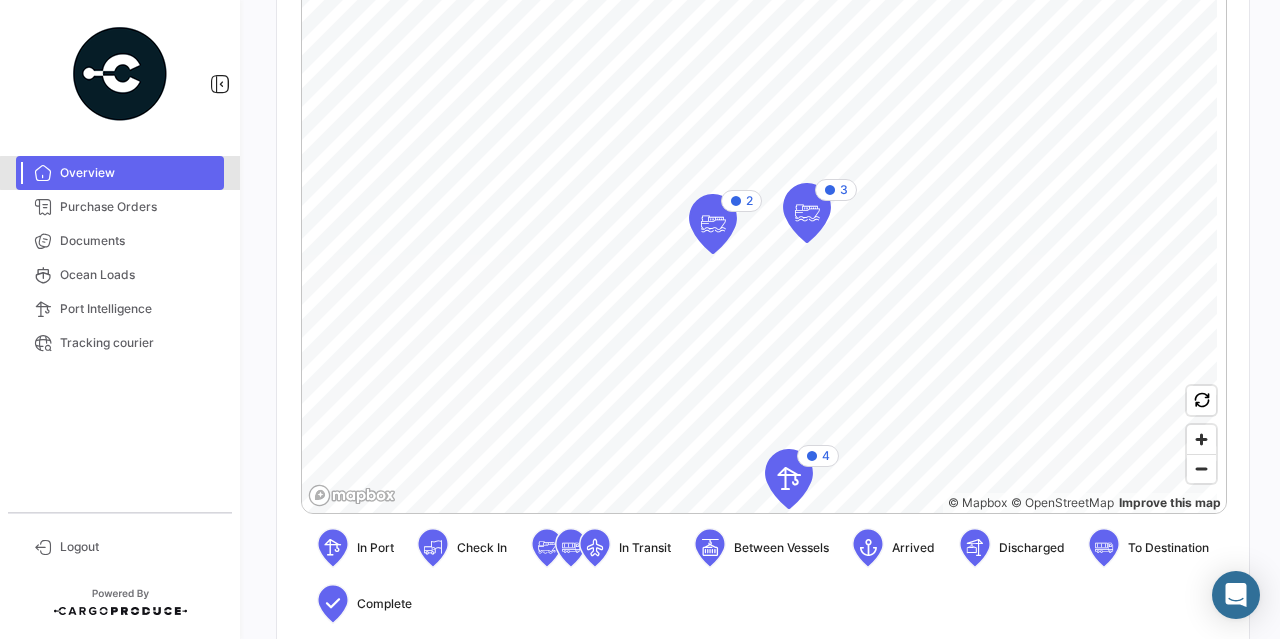 click on "Overview" at bounding box center [138, 173] 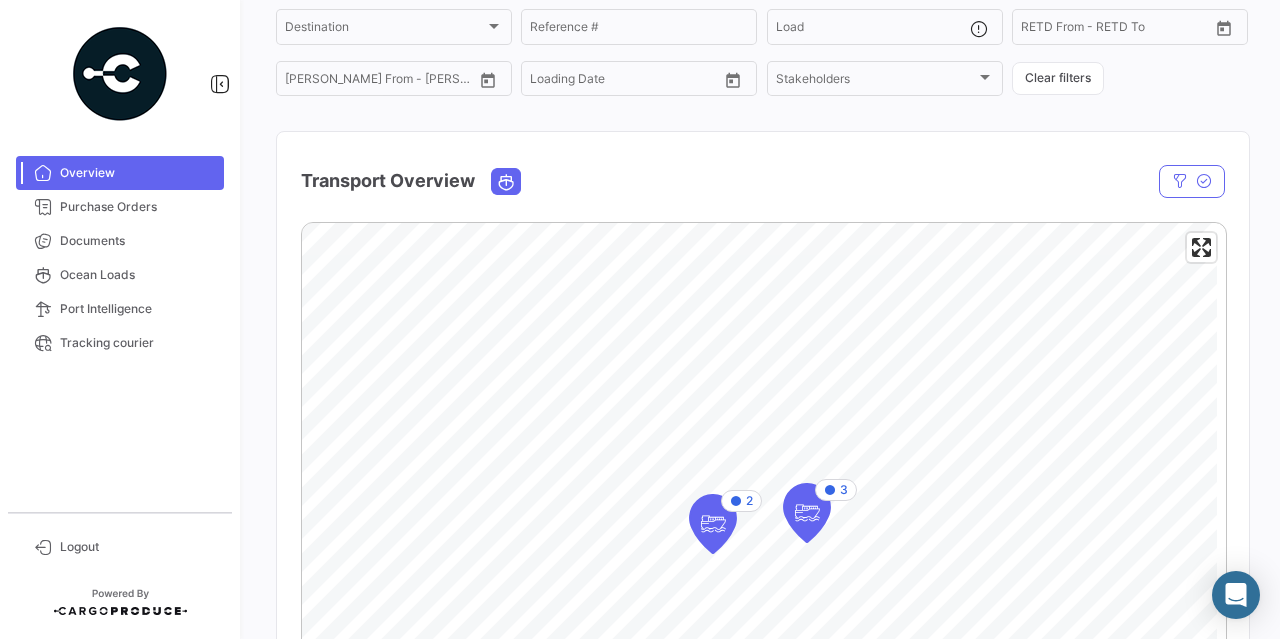 scroll, scrollTop: 0, scrollLeft: 0, axis: both 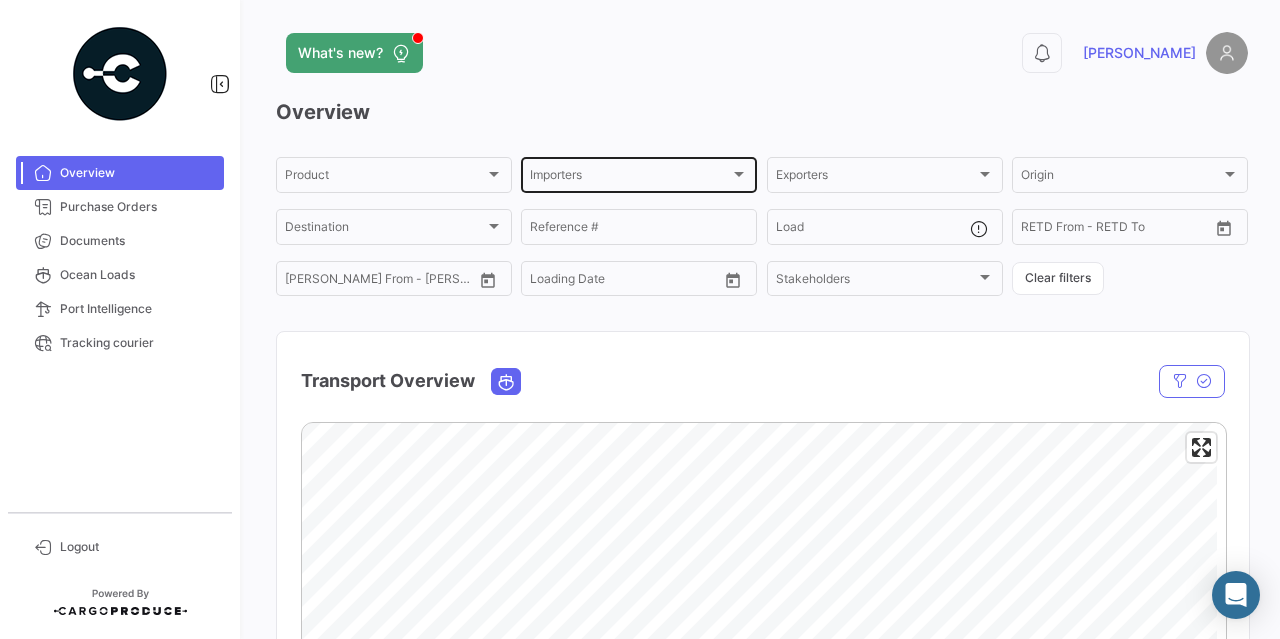 click at bounding box center (739, 174) 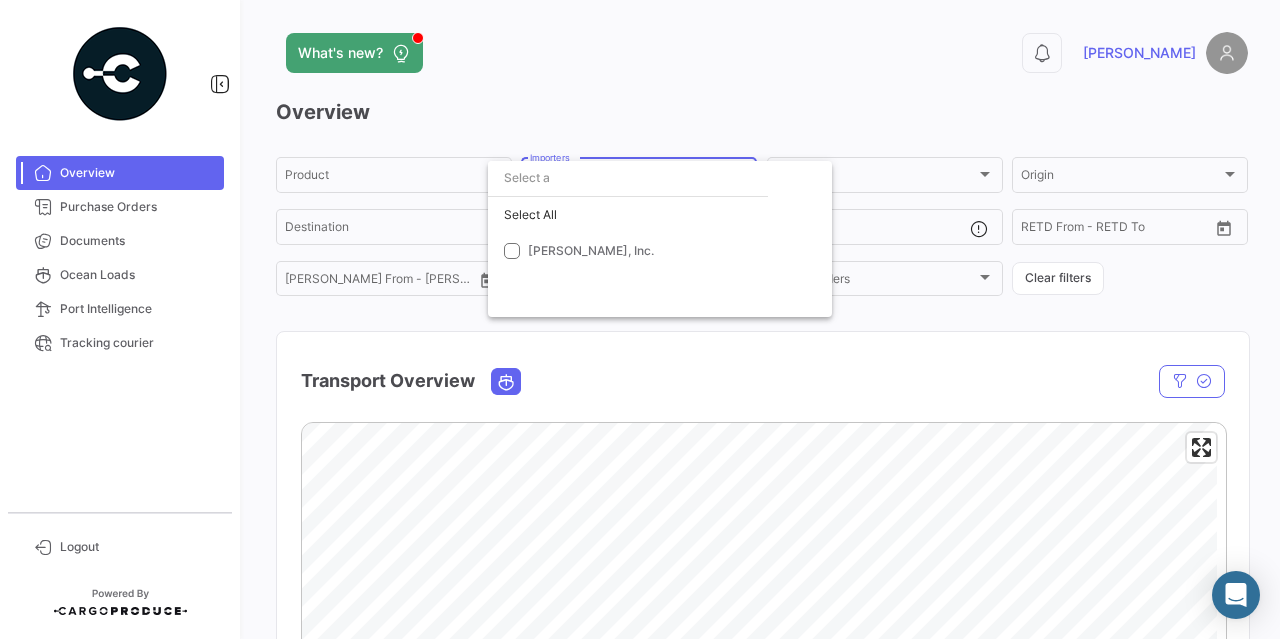 click at bounding box center [640, 319] 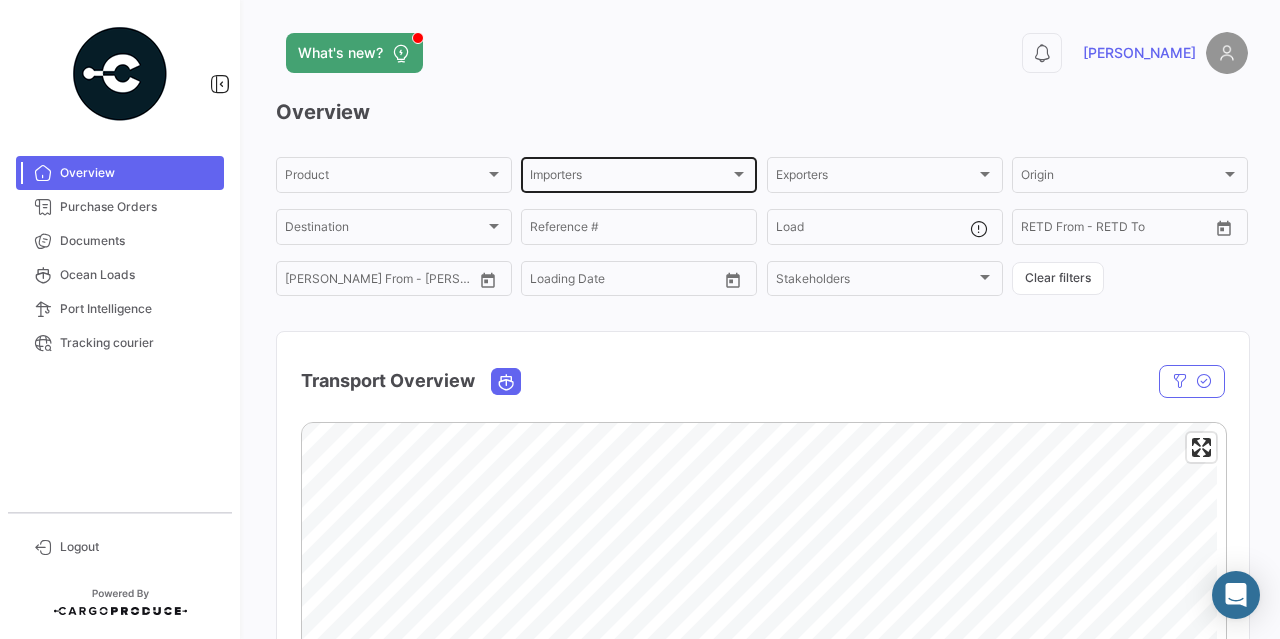 click at bounding box center (739, 174) 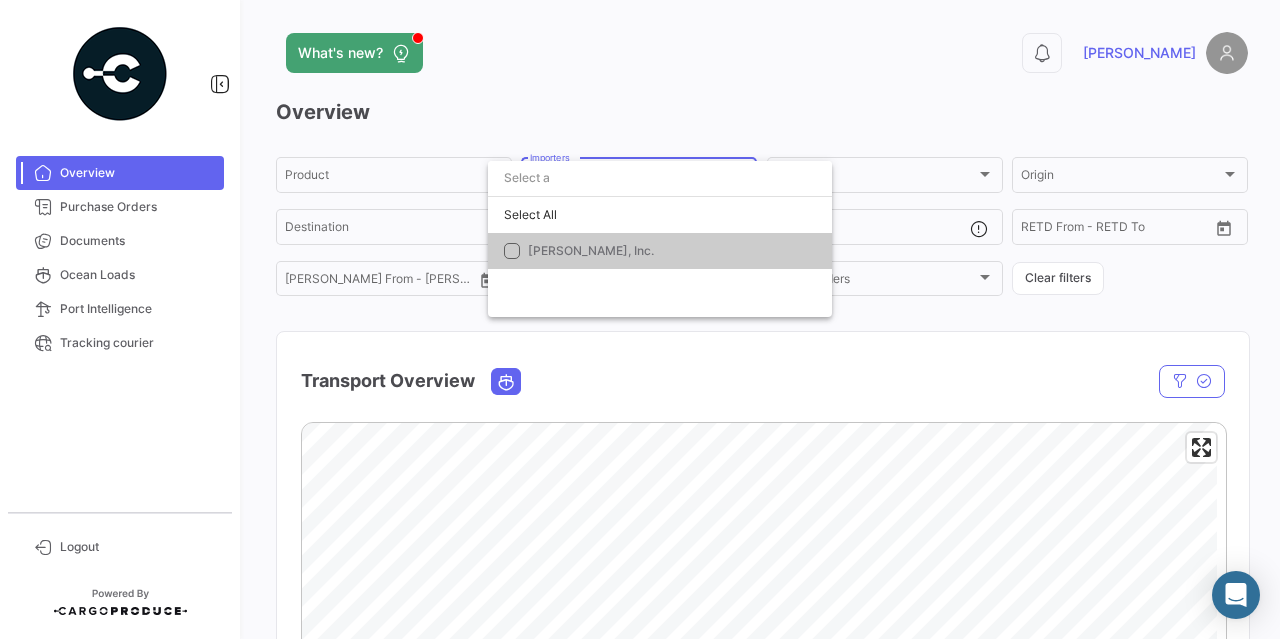 click at bounding box center (640, 319) 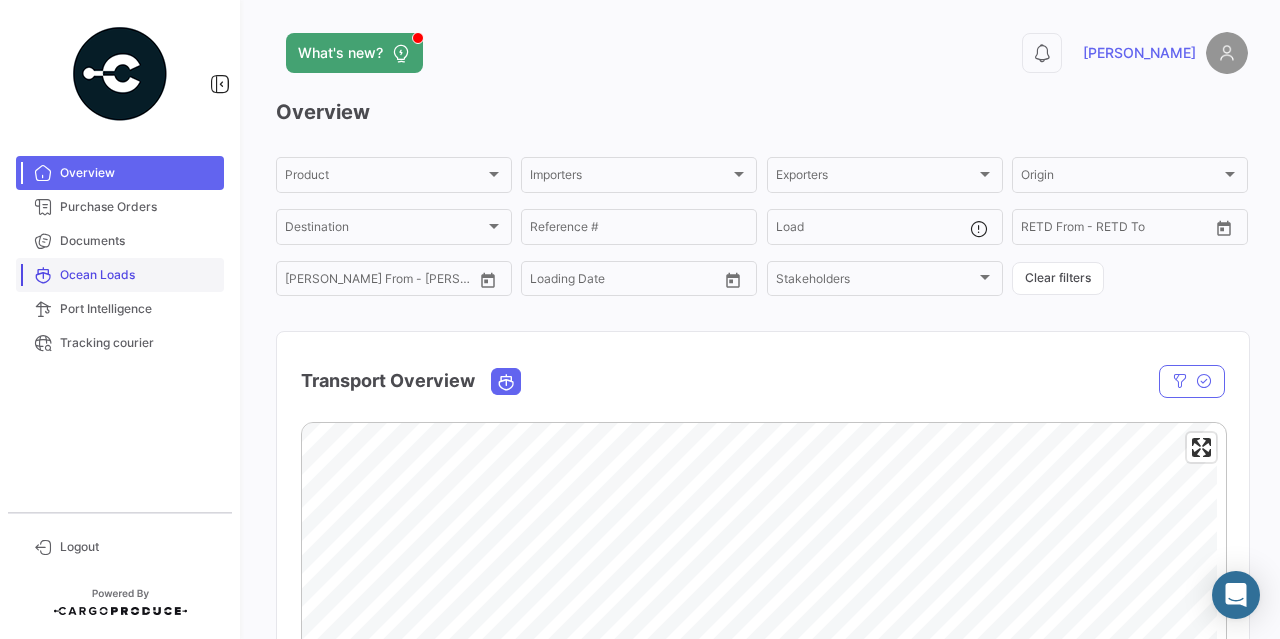 click on "Ocean Loads" at bounding box center (138, 275) 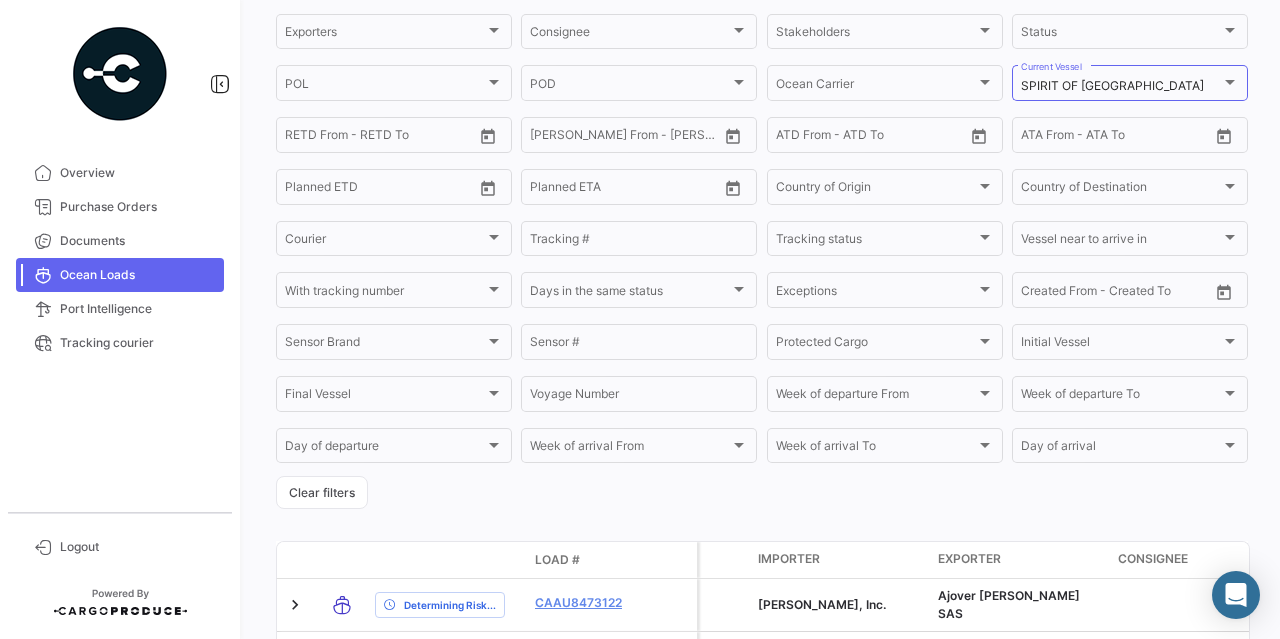 scroll, scrollTop: 480, scrollLeft: 0, axis: vertical 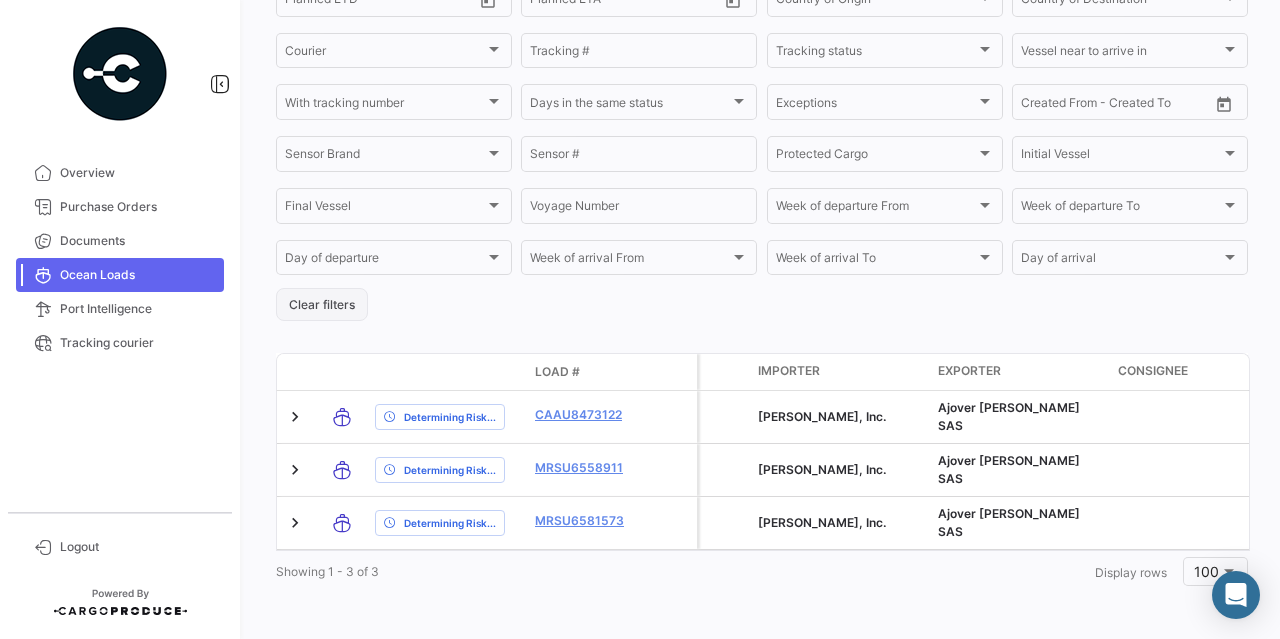 click on "Clear filters" 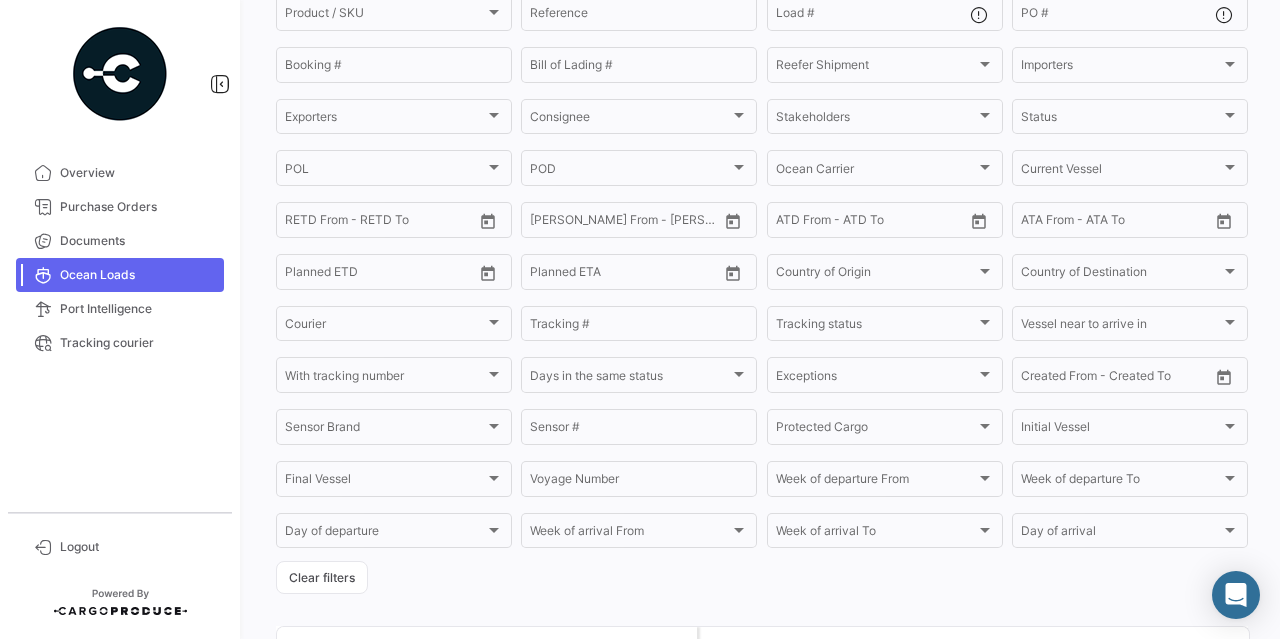 scroll, scrollTop: 80, scrollLeft: 0, axis: vertical 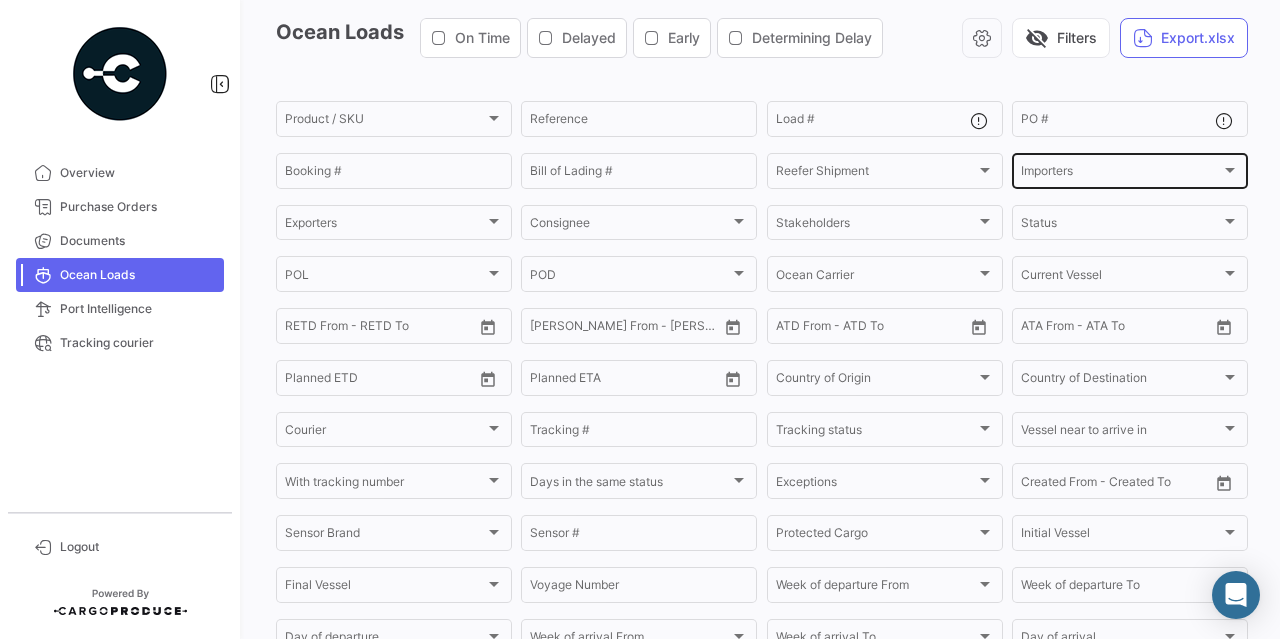 click at bounding box center (1230, 170) 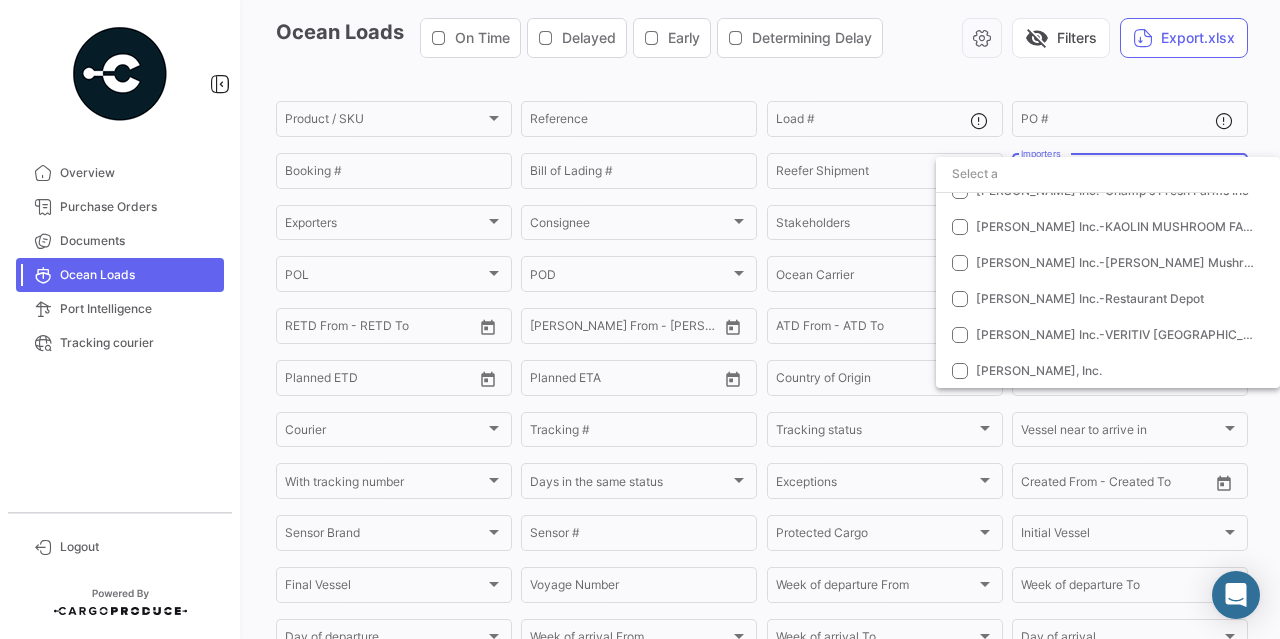 scroll, scrollTop: 172, scrollLeft: 0, axis: vertical 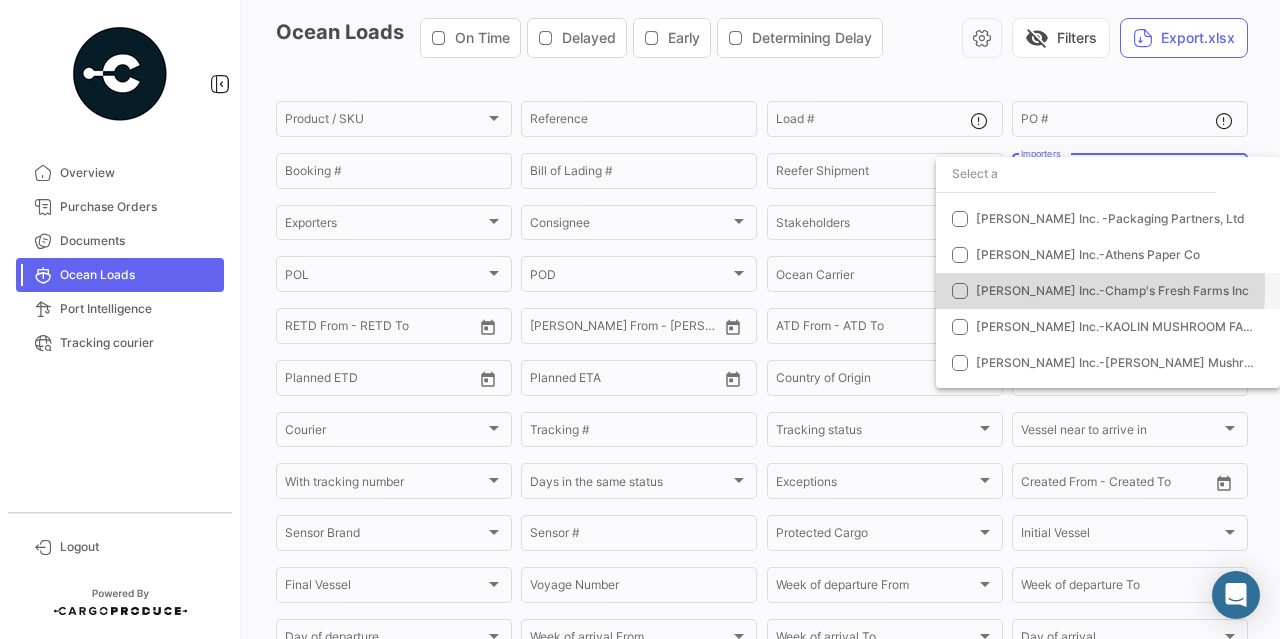 click at bounding box center (960, 291) 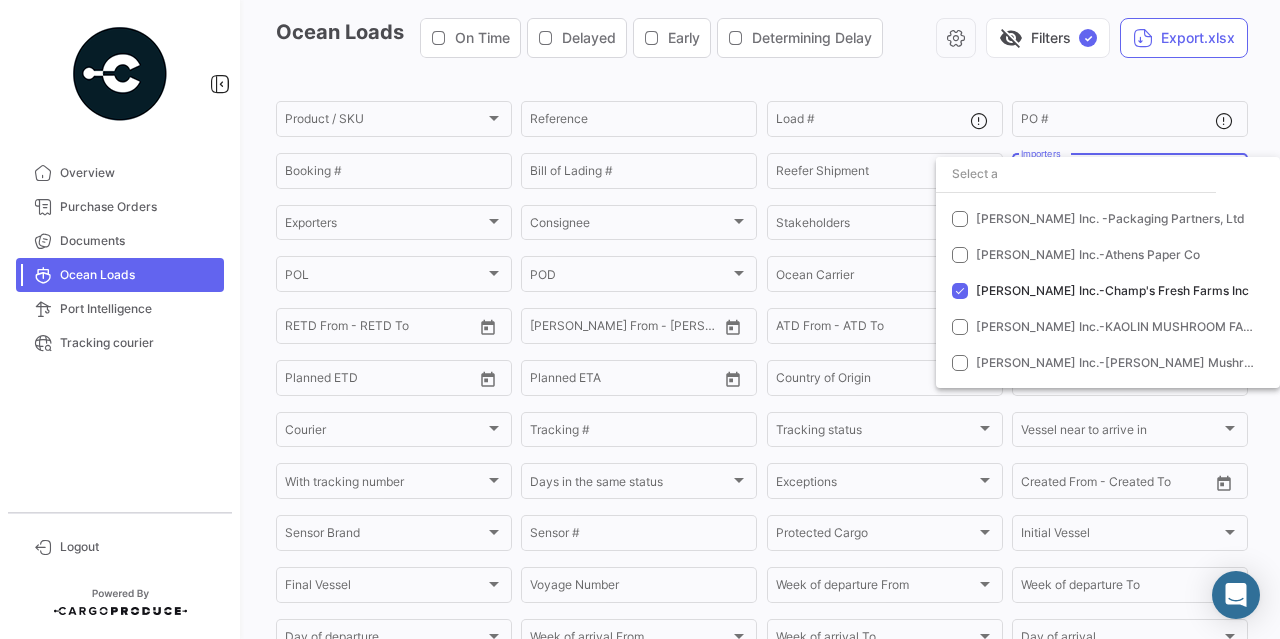 click at bounding box center (640, 319) 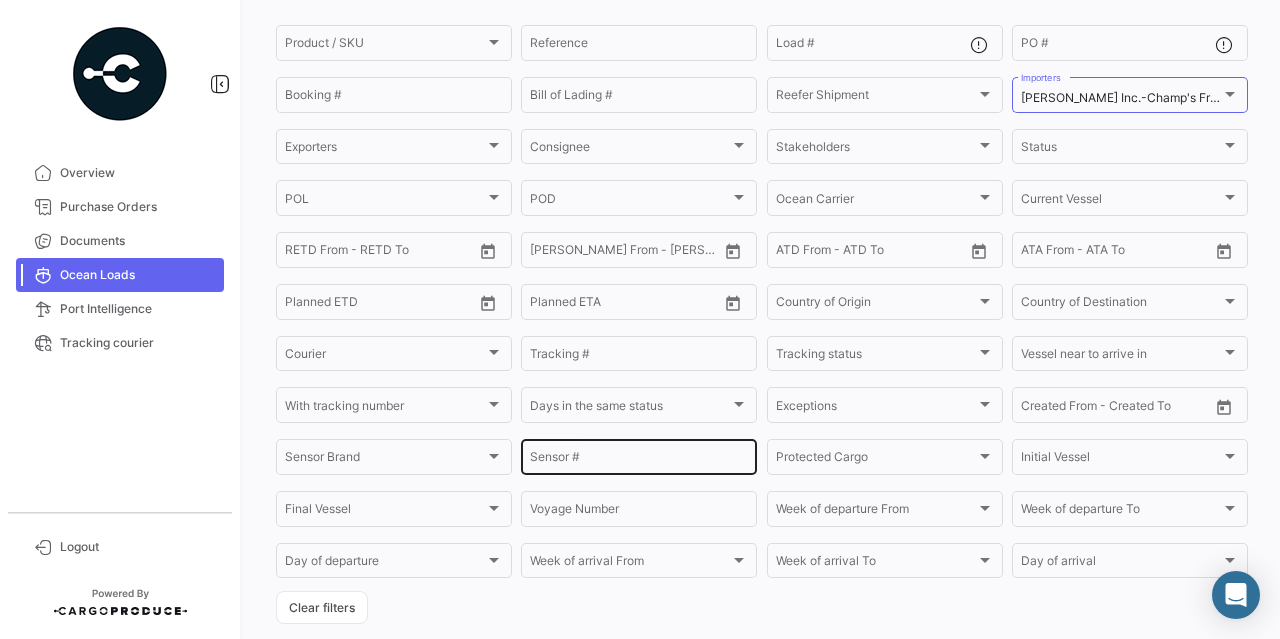 scroll, scrollTop: 56, scrollLeft: 0, axis: vertical 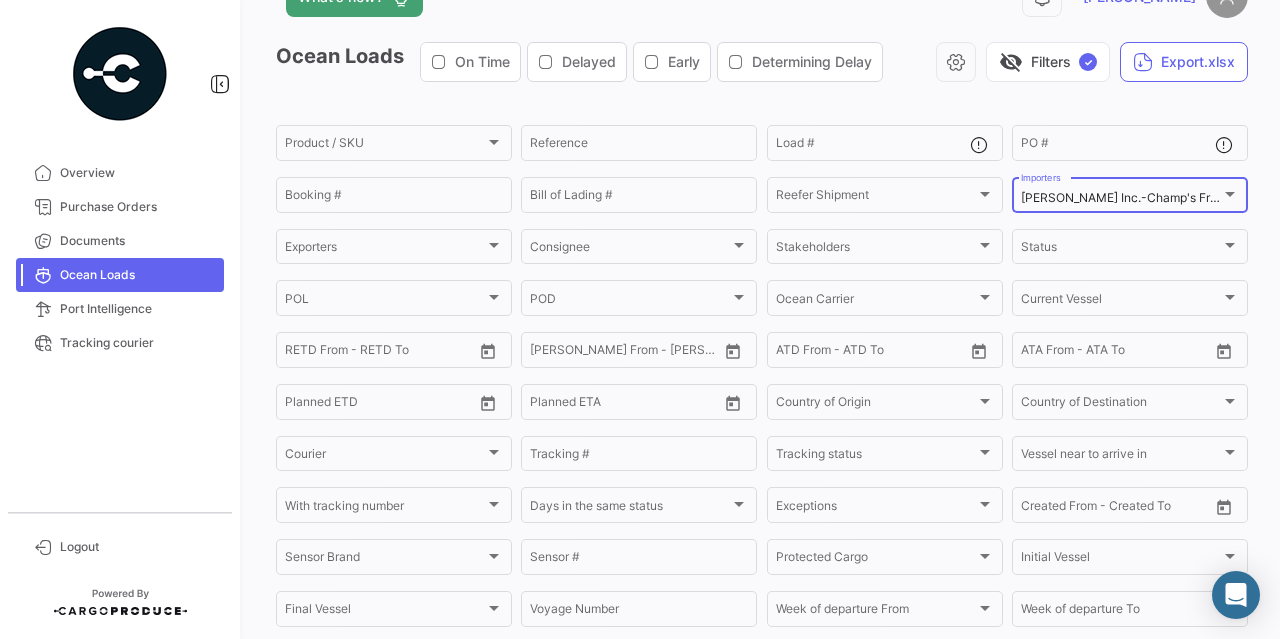 click at bounding box center (1230, 194) 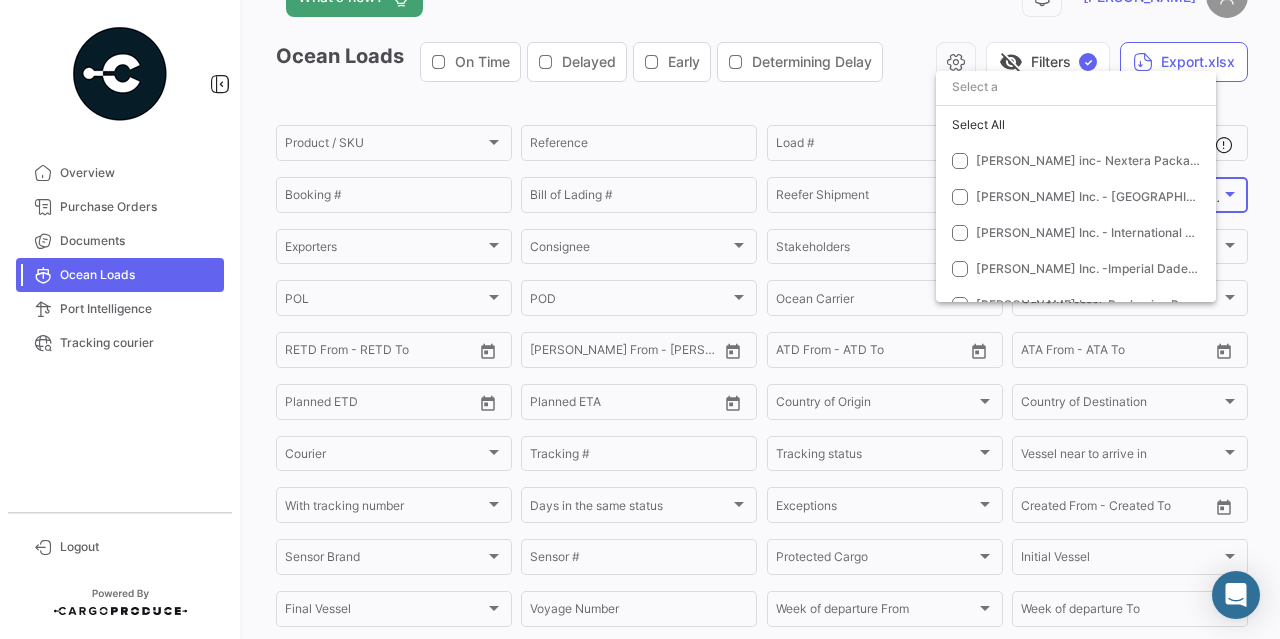 scroll, scrollTop: 234, scrollLeft: 0, axis: vertical 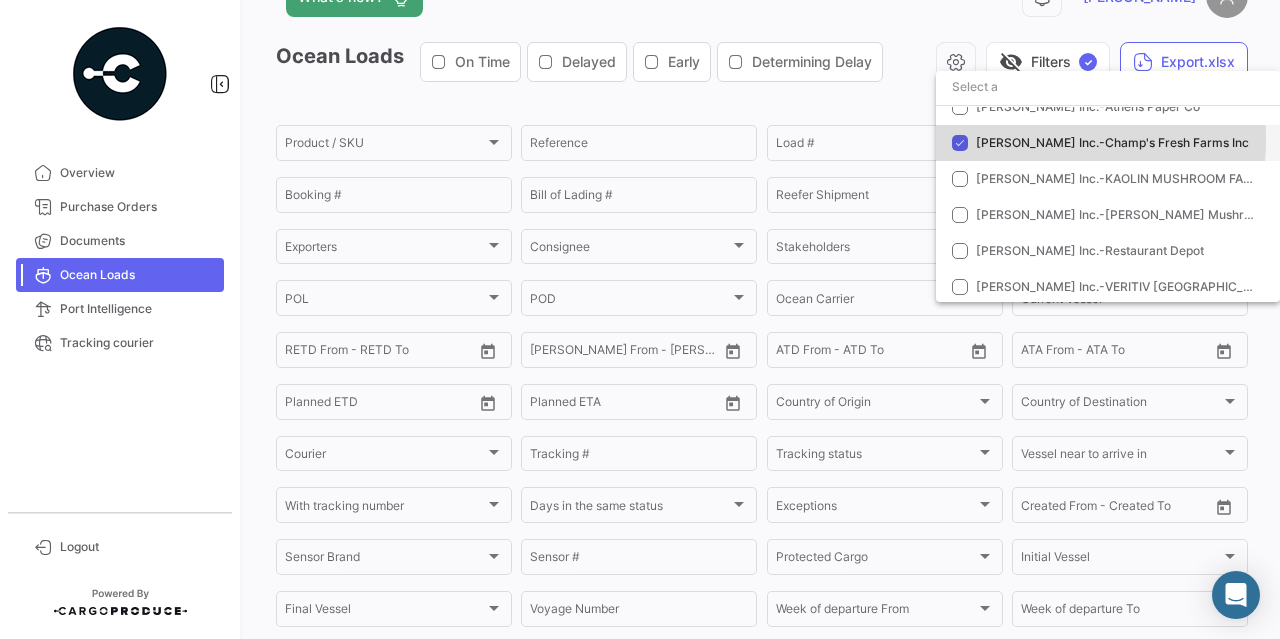 click at bounding box center (960, 143) 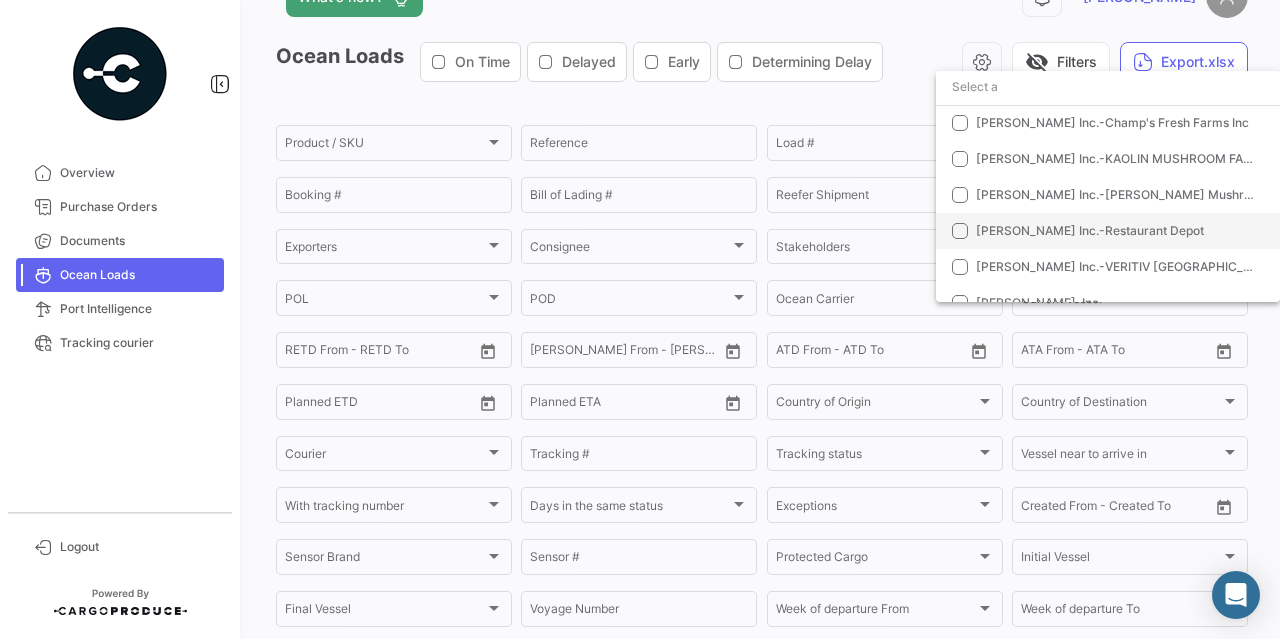 scroll, scrollTop: 272, scrollLeft: 0, axis: vertical 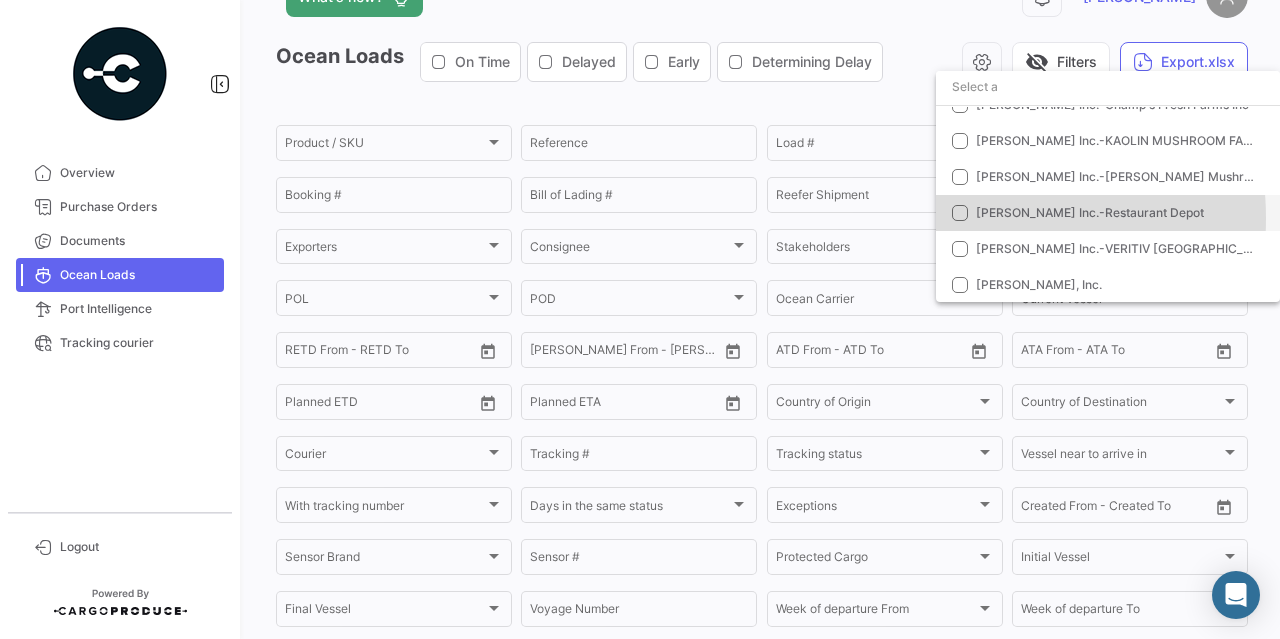 click at bounding box center (960, 213) 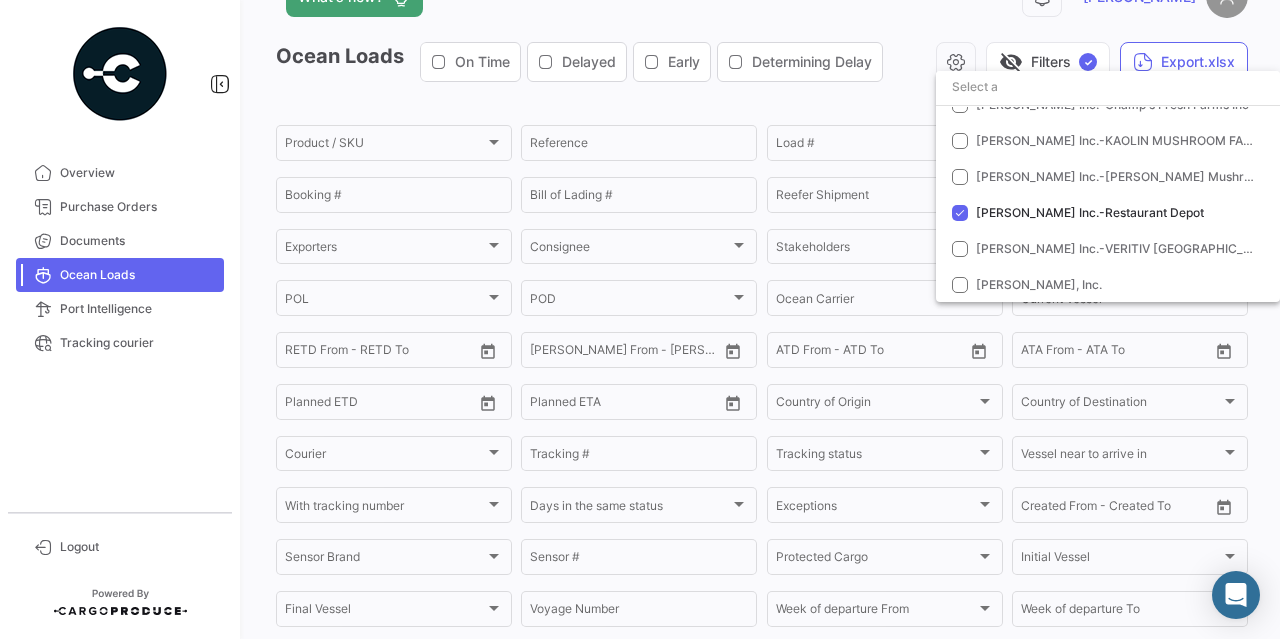 click at bounding box center (640, 319) 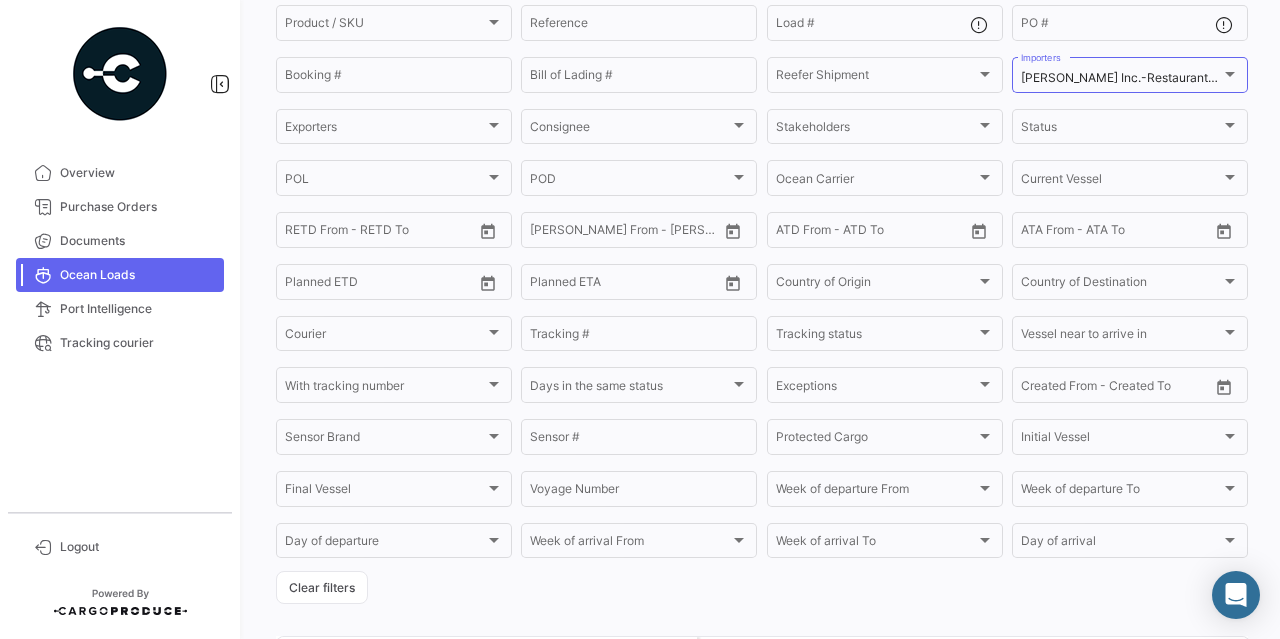 scroll, scrollTop: 156, scrollLeft: 0, axis: vertical 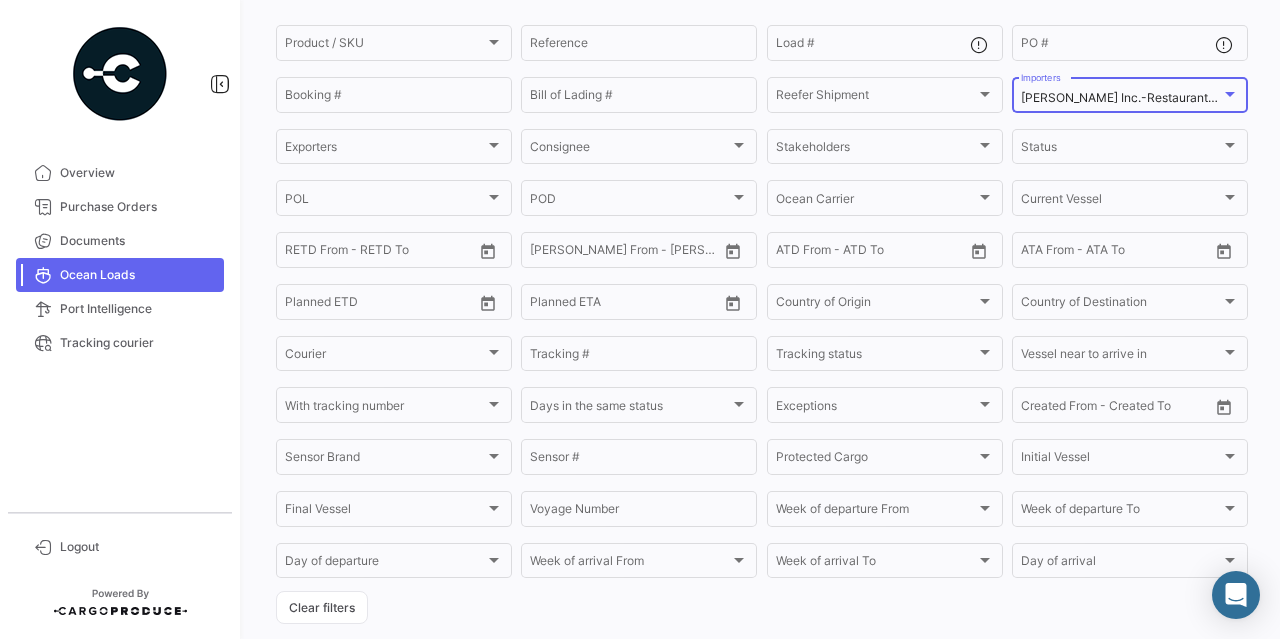 click at bounding box center [1230, 94] 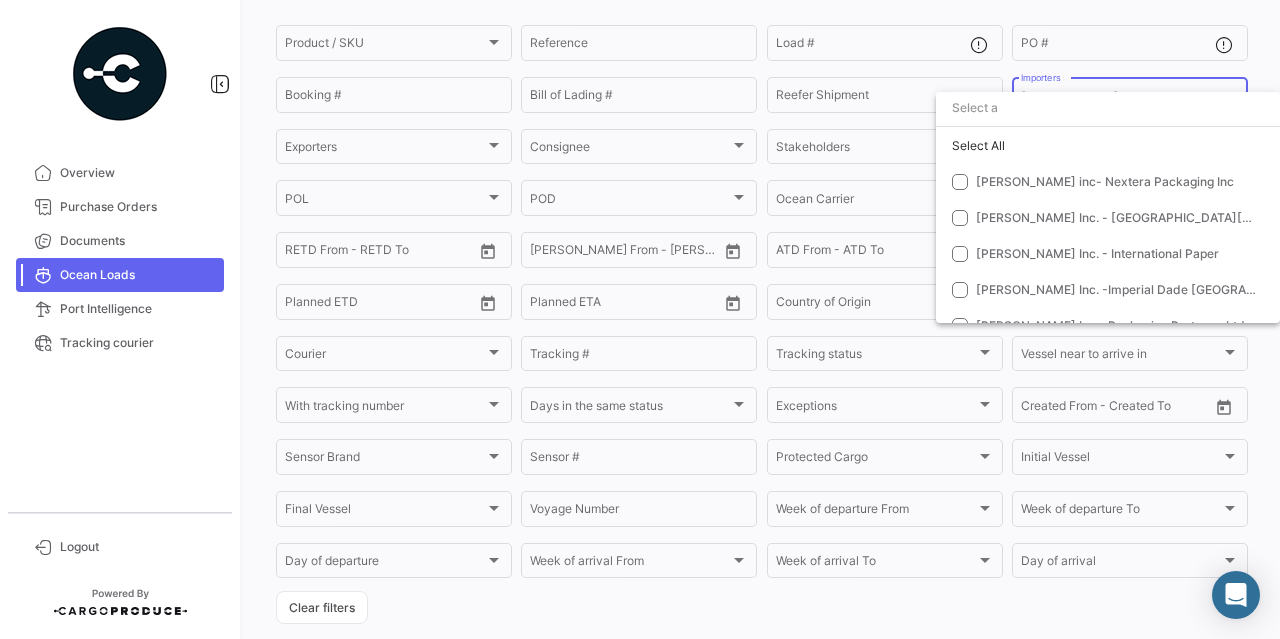 scroll, scrollTop: 272, scrollLeft: 0, axis: vertical 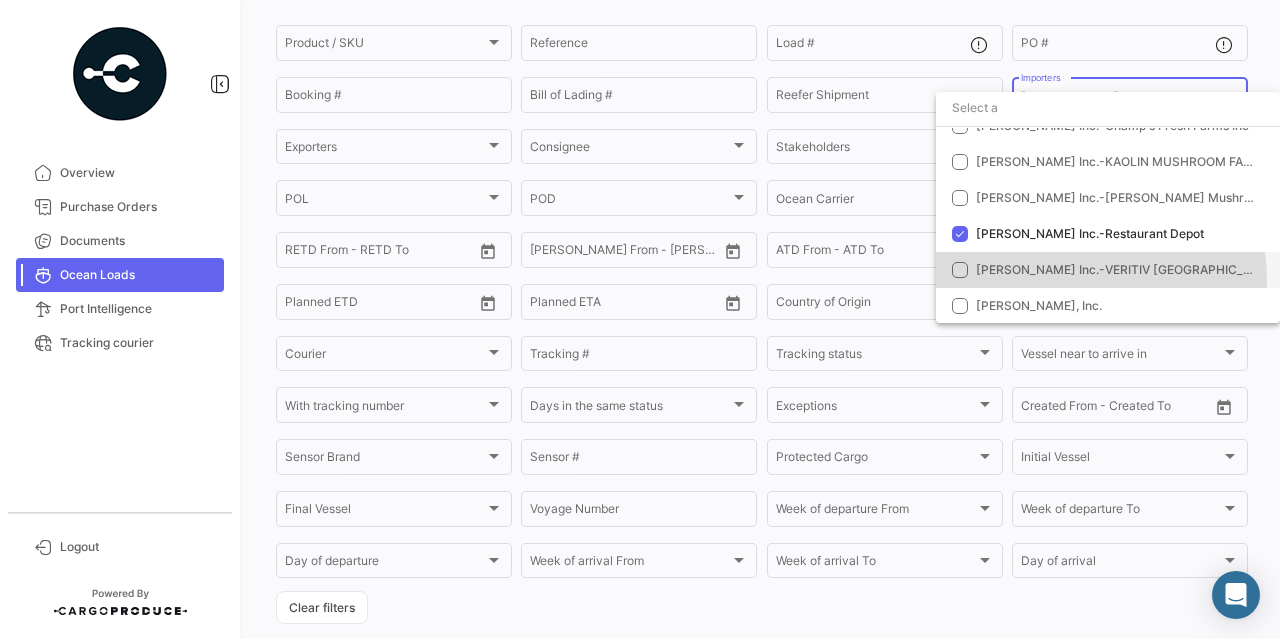 click on "[PERSON_NAME] Inc.-VERITIV [GEOGRAPHIC_DATA]" at bounding box center (1108, 270) 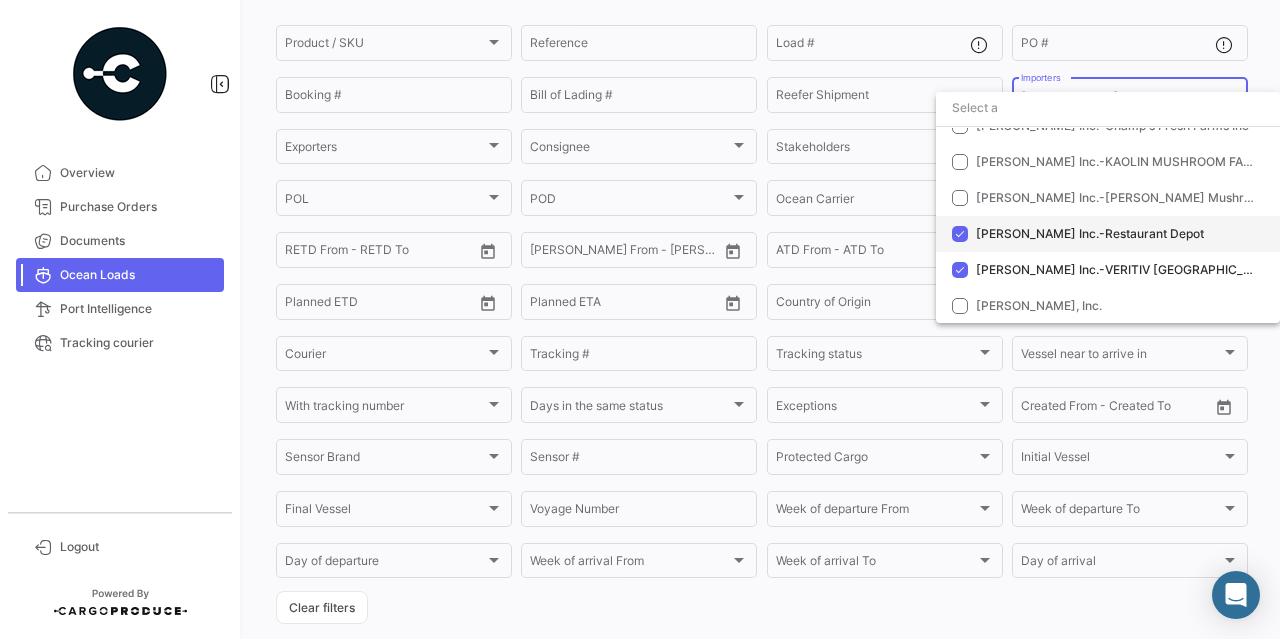 click at bounding box center [960, 234] 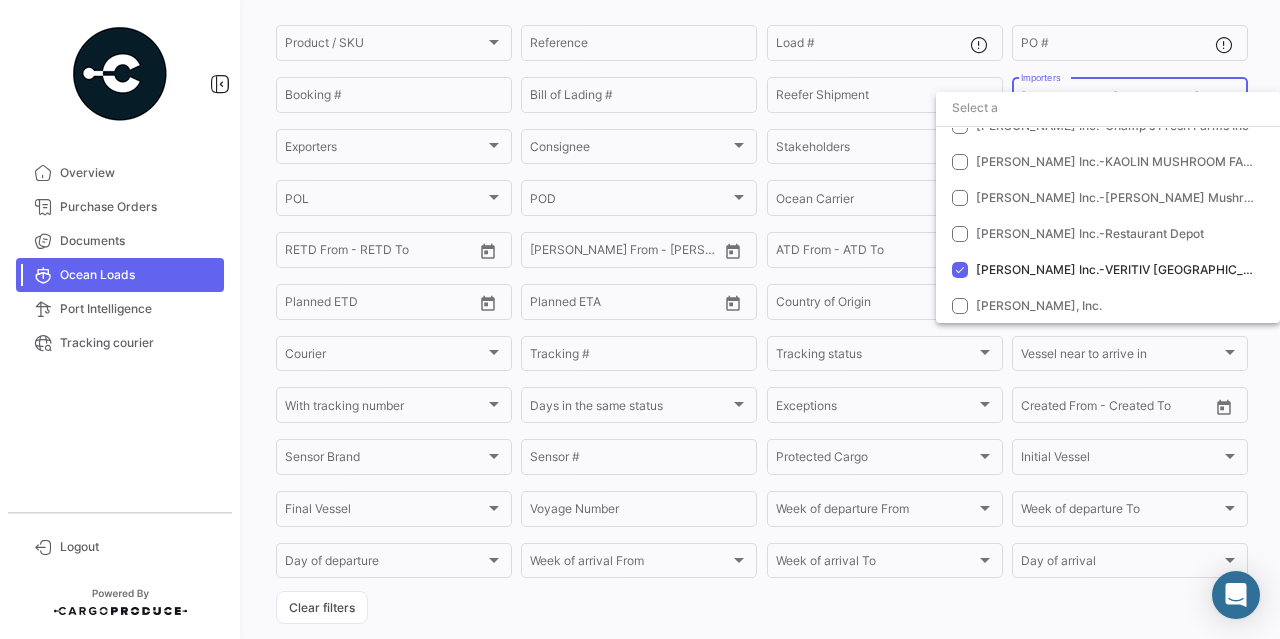 click at bounding box center (640, 319) 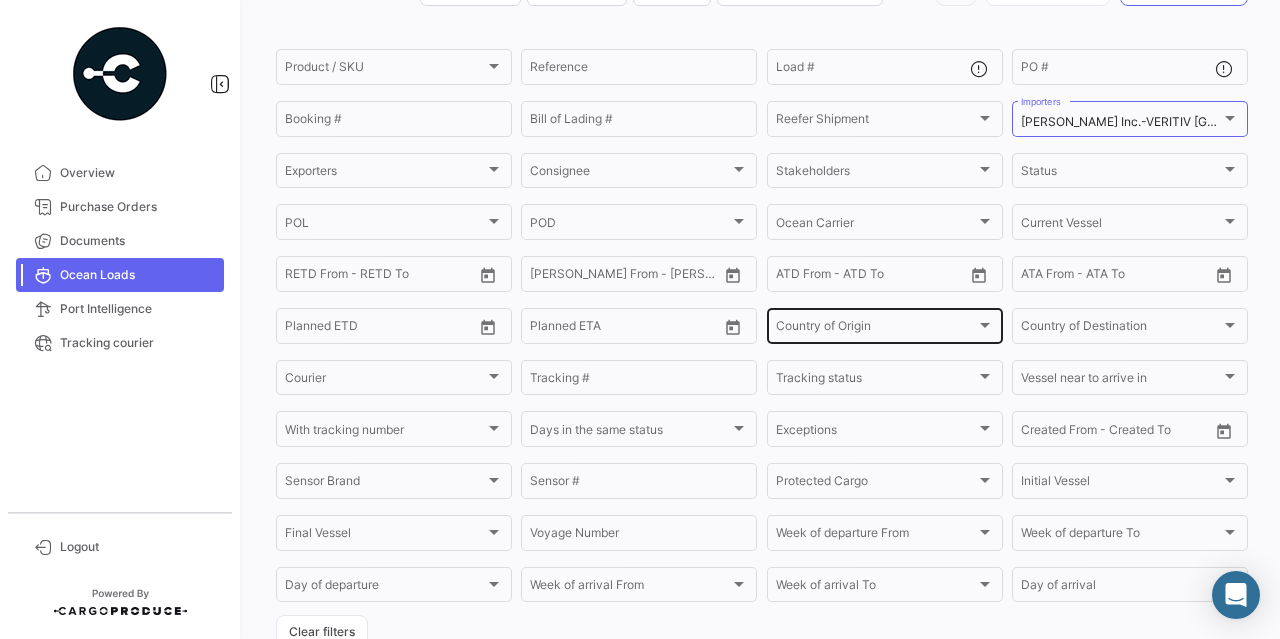scroll, scrollTop: 56, scrollLeft: 0, axis: vertical 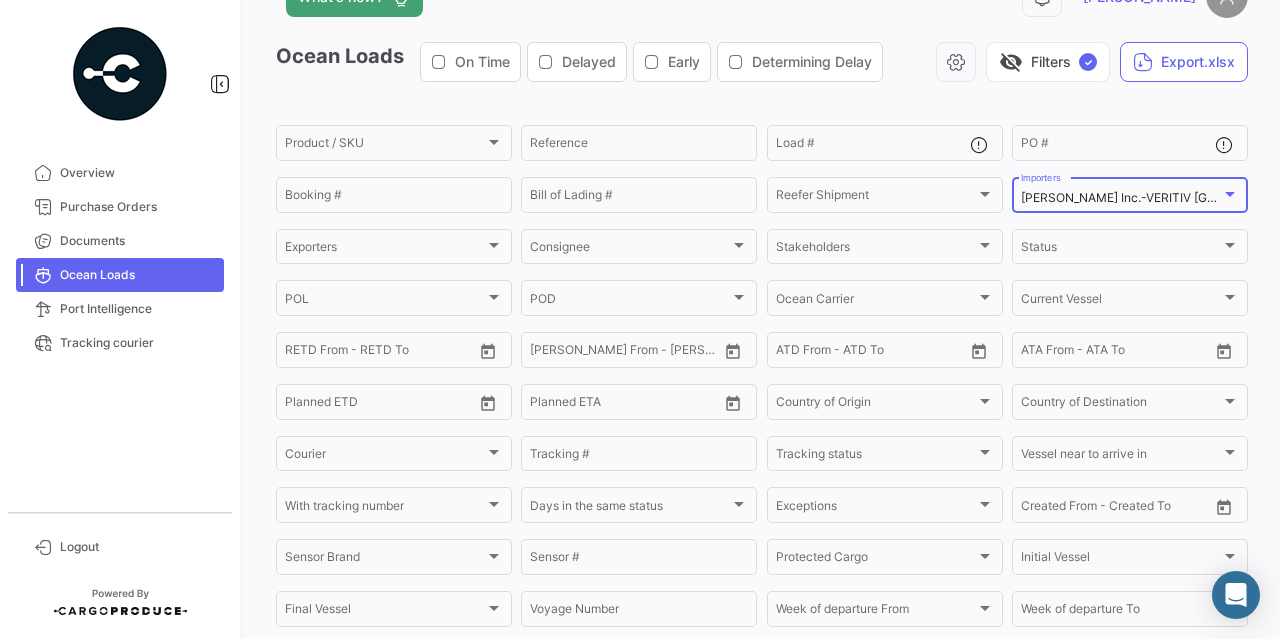 click at bounding box center (1230, 194) 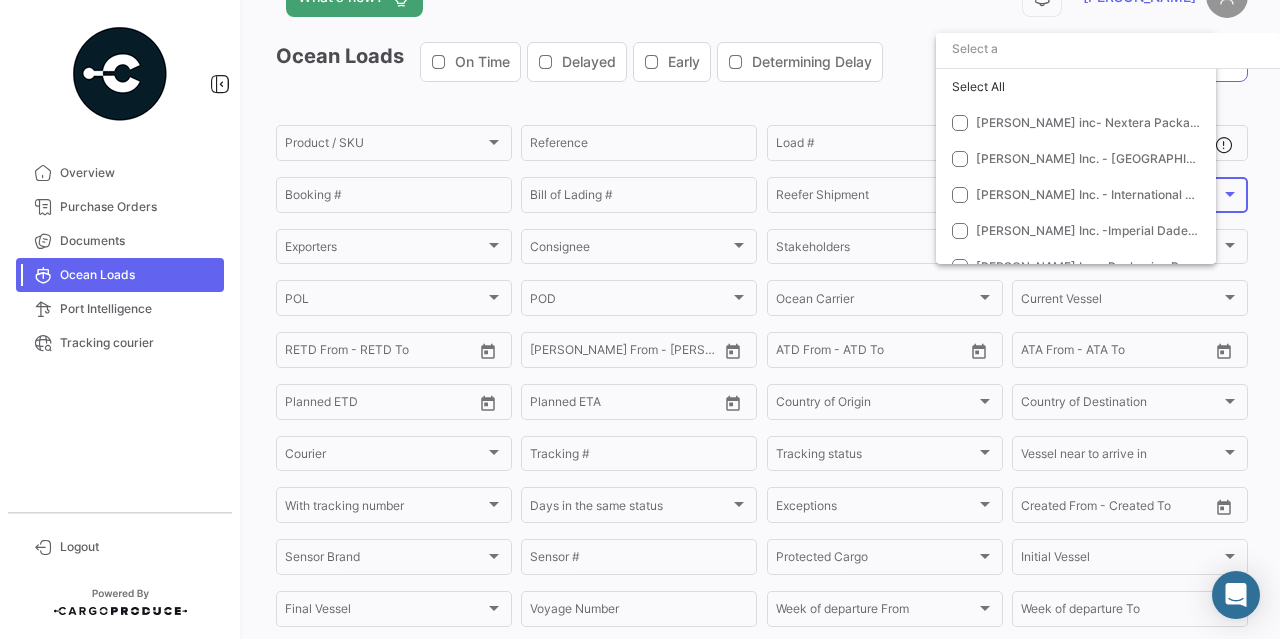 scroll, scrollTop: 272, scrollLeft: 0, axis: vertical 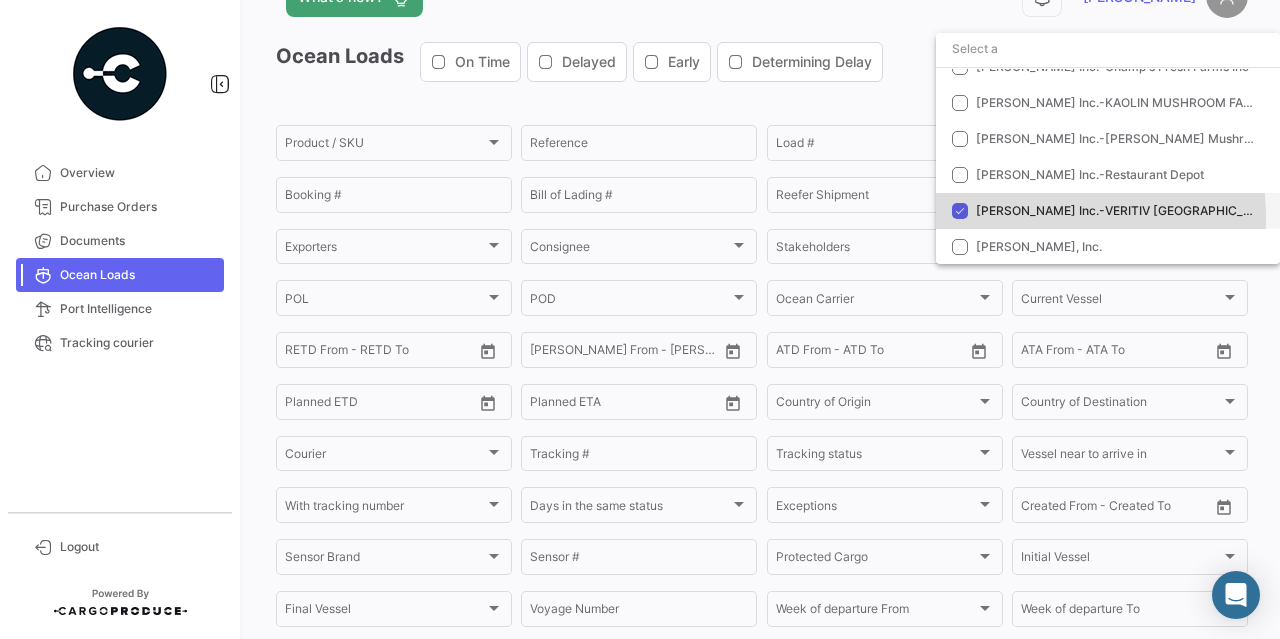 click on "[PERSON_NAME] Inc.-VERITIV [GEOGRAPHIC_DATA]" at bounding box center [1116, 211] 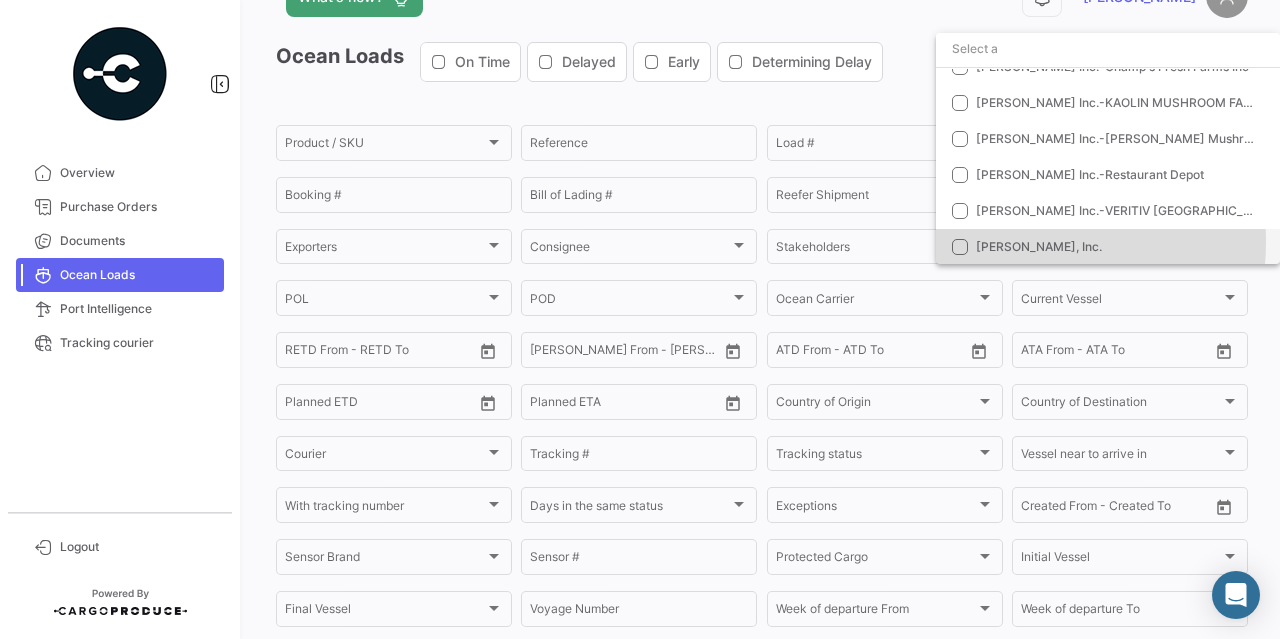 click on "[PERSON_NAME], Inc." at bounding box center [1039, 246] 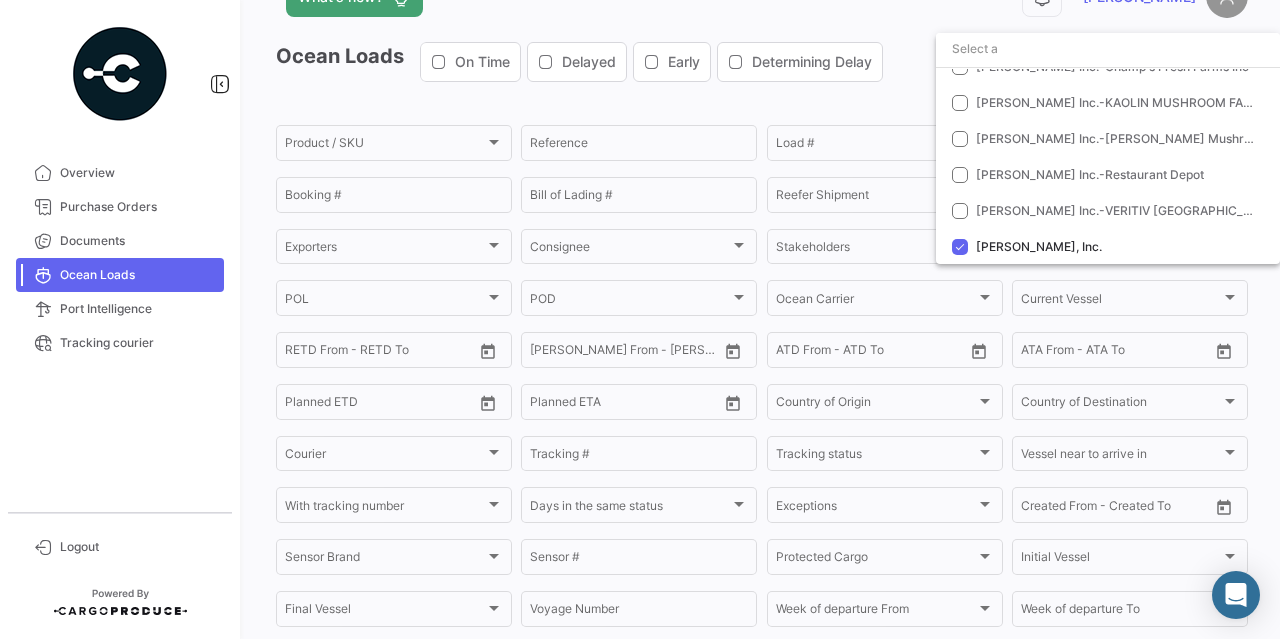 click at bounding box center (640, 319) 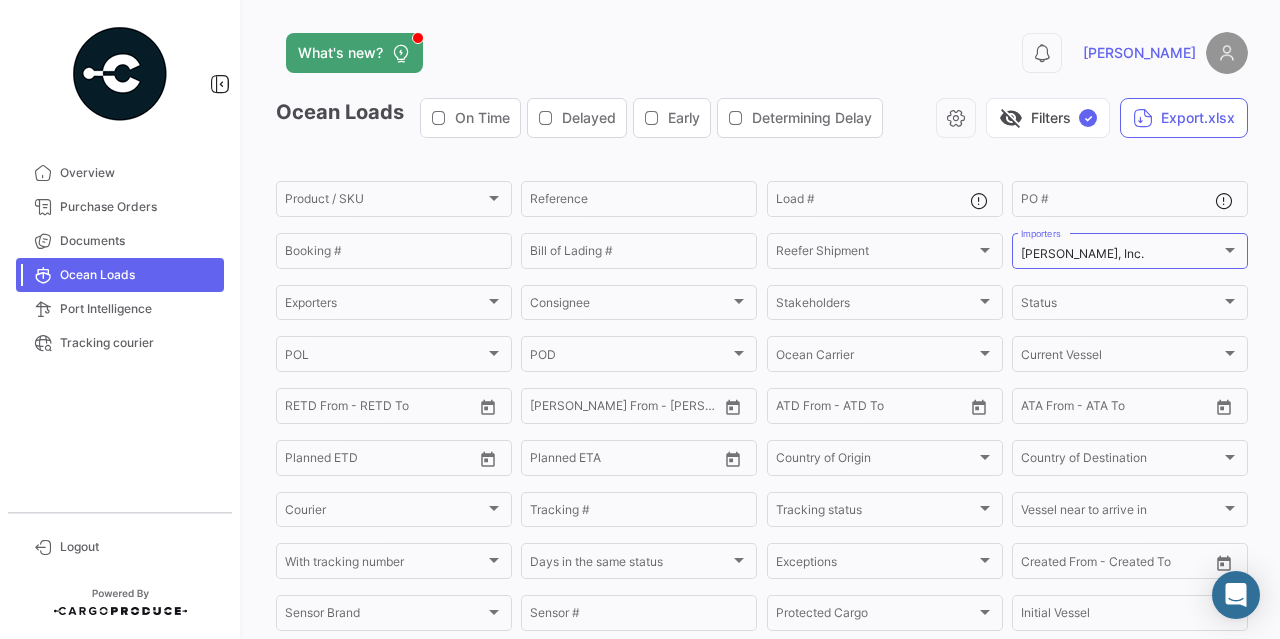 scroll, scrollTop: 100, scrollLeft: 0, axis: vertical 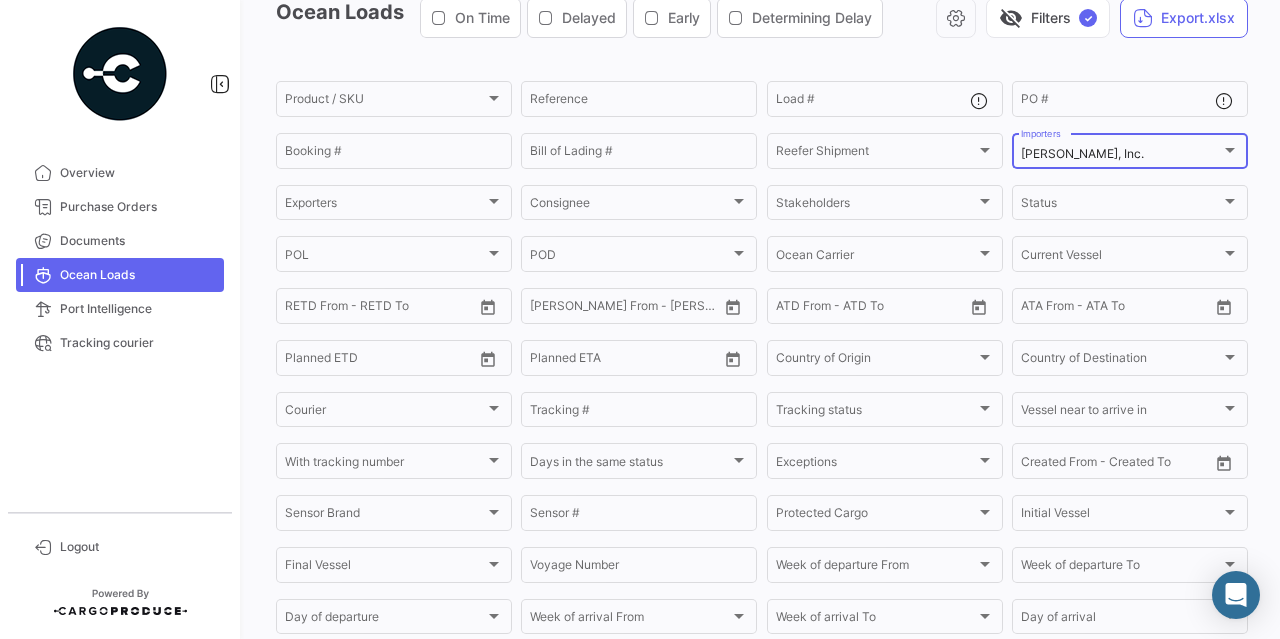 click at bounding box center (1230, 150) 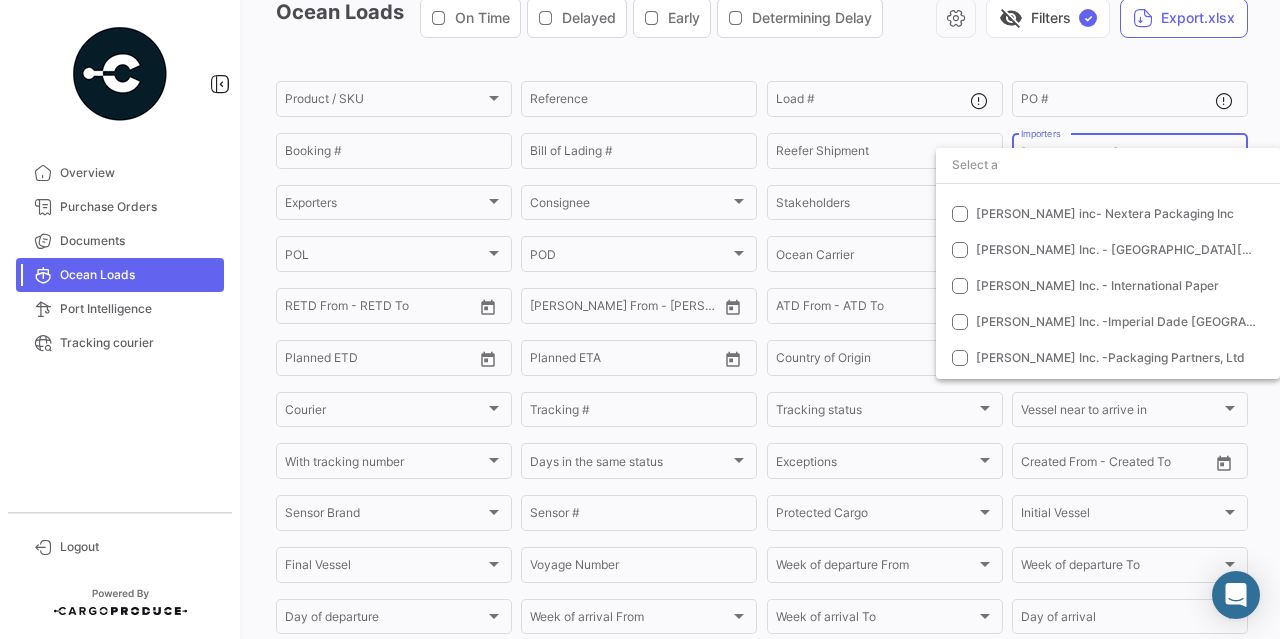 scroll, scrollTop: 0, scrollLeft: 0, axis: both 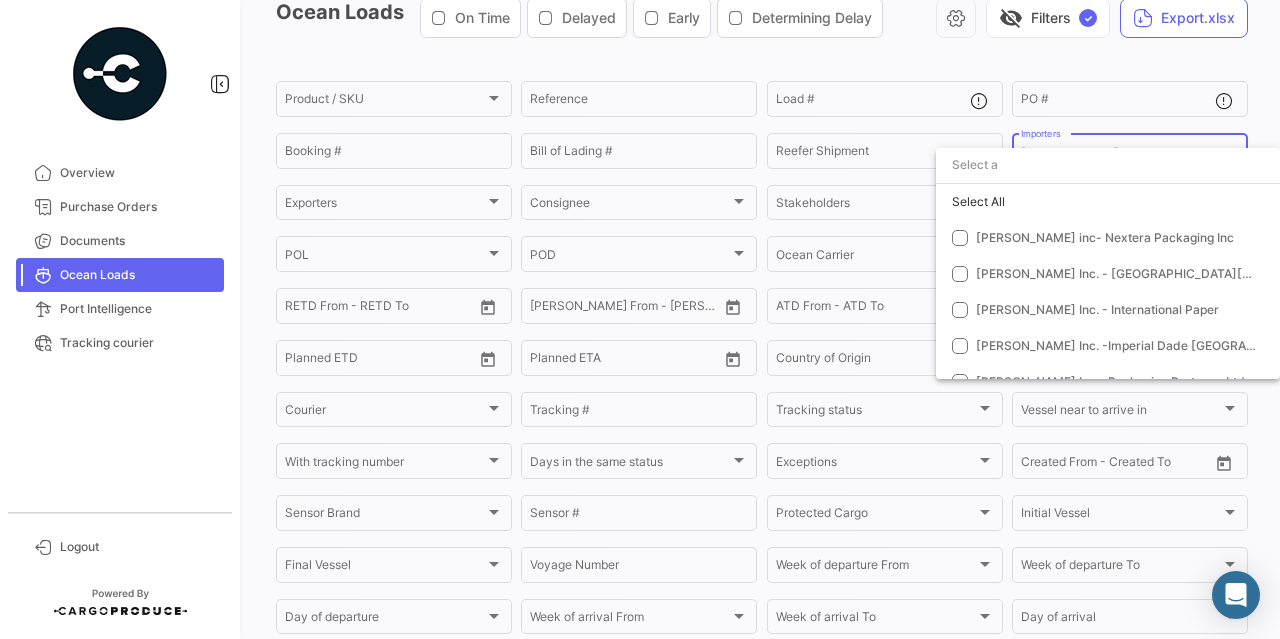 click at bounding box center [640, 319] 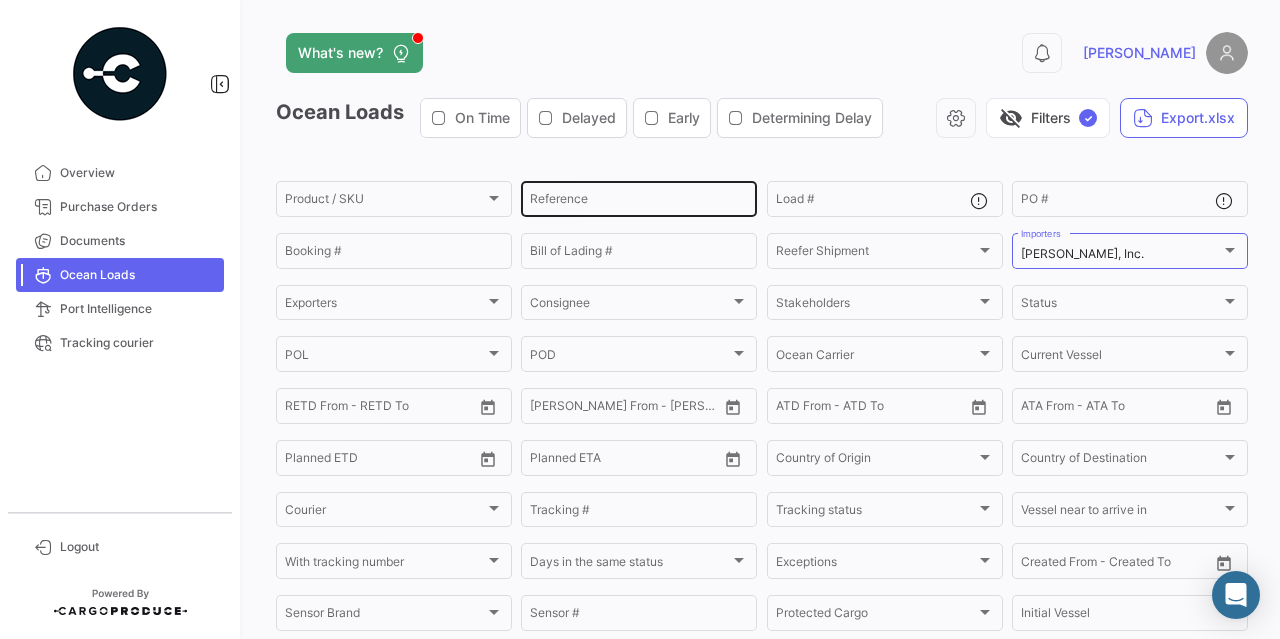 scroll, scrollTop: 100, scrollLeft: 0, axis: vertical 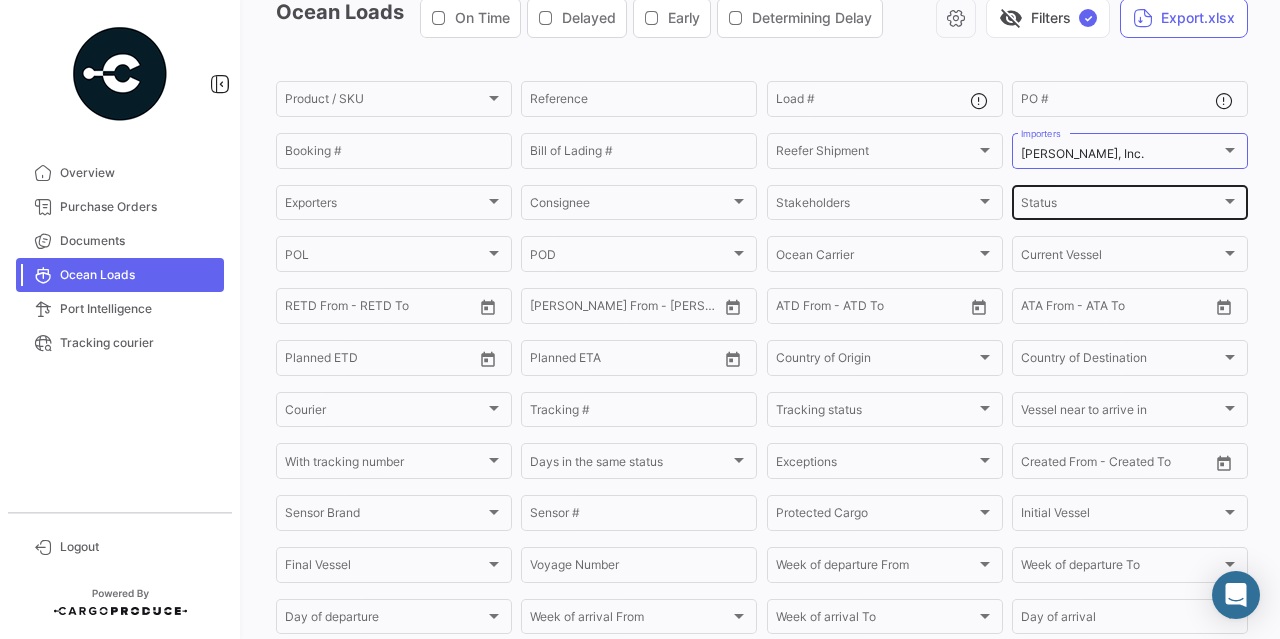 click on "Status" at bounding box center (1121, 206) 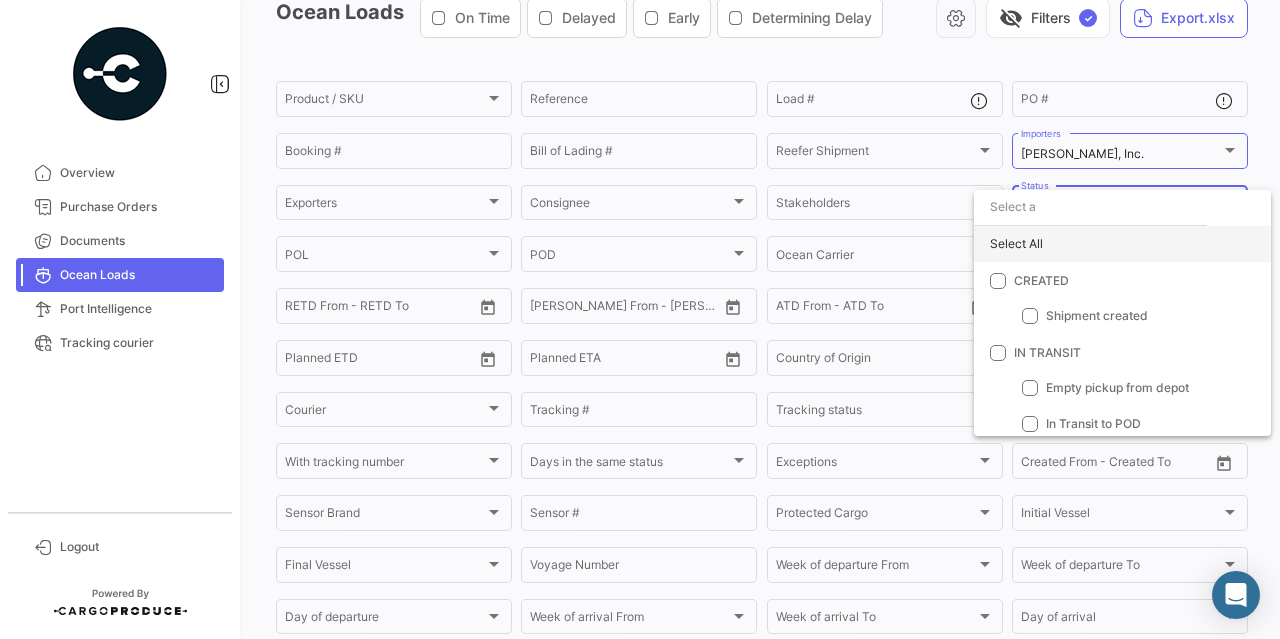 click on "Select All" 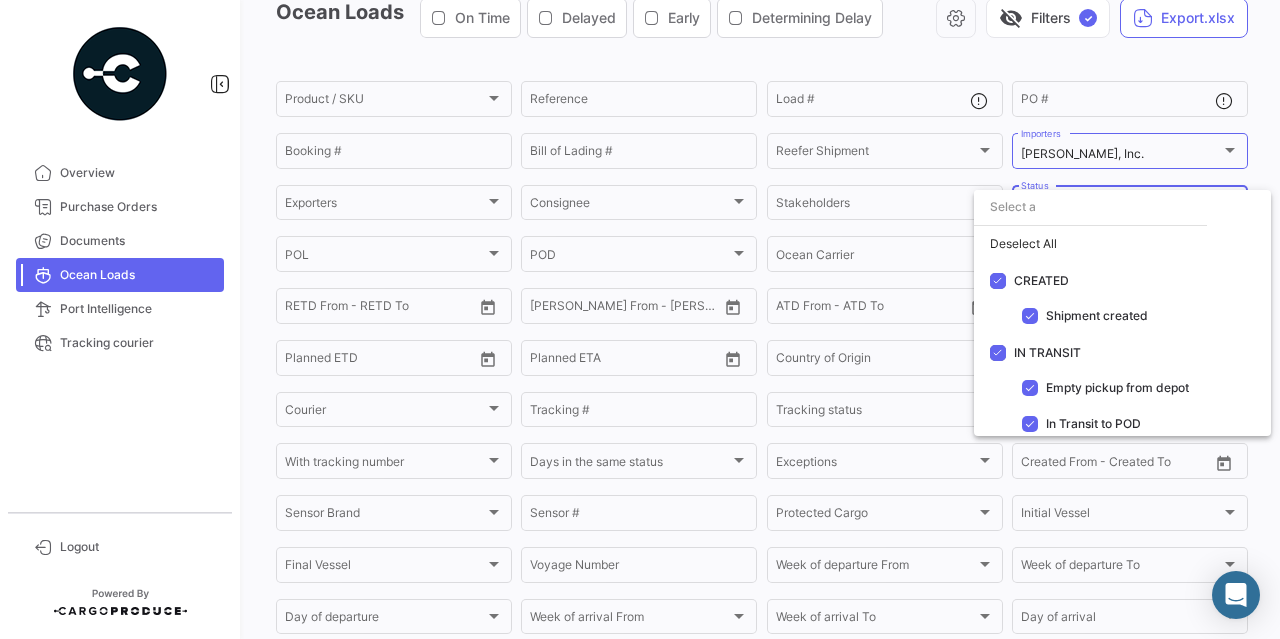 click at bounding box center (640, 319) 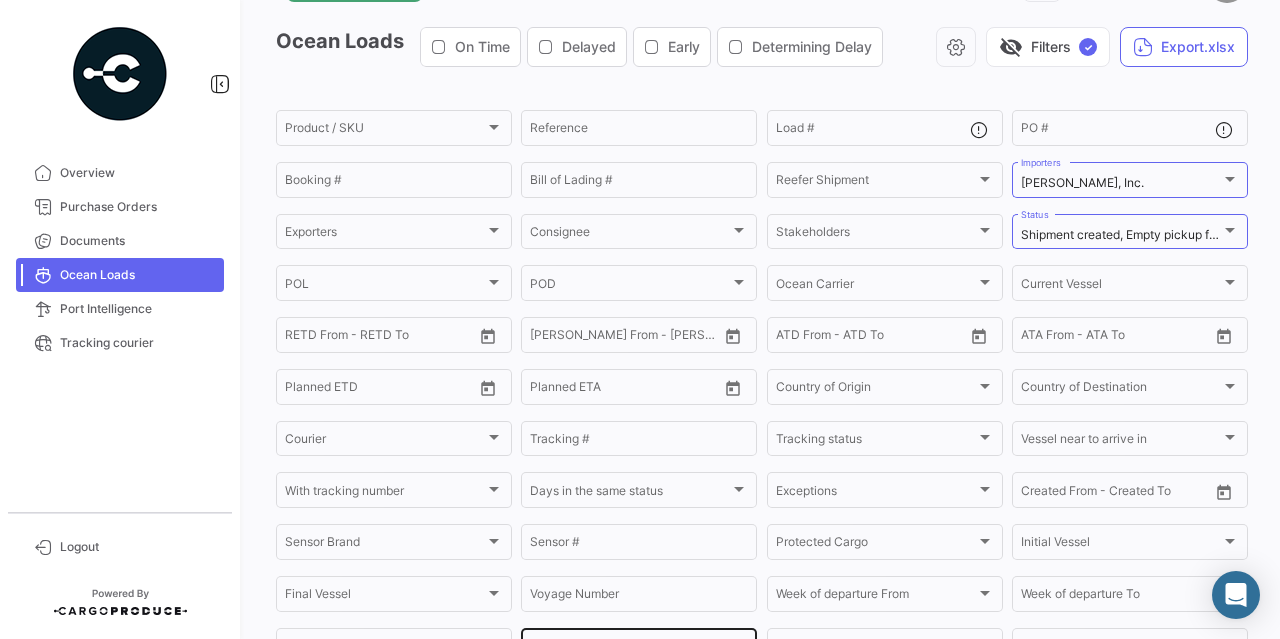 scroll, scrollTop: 100, scrollLeft: 0, axis: vertical 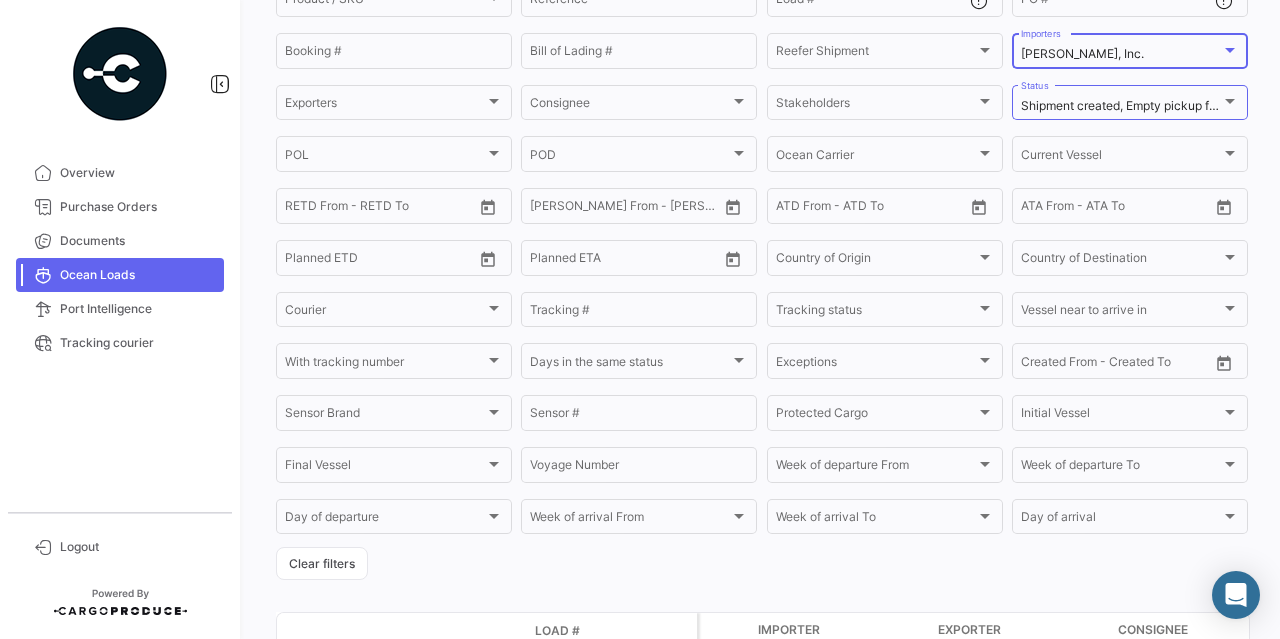 click at bounding box center [1230, 50] 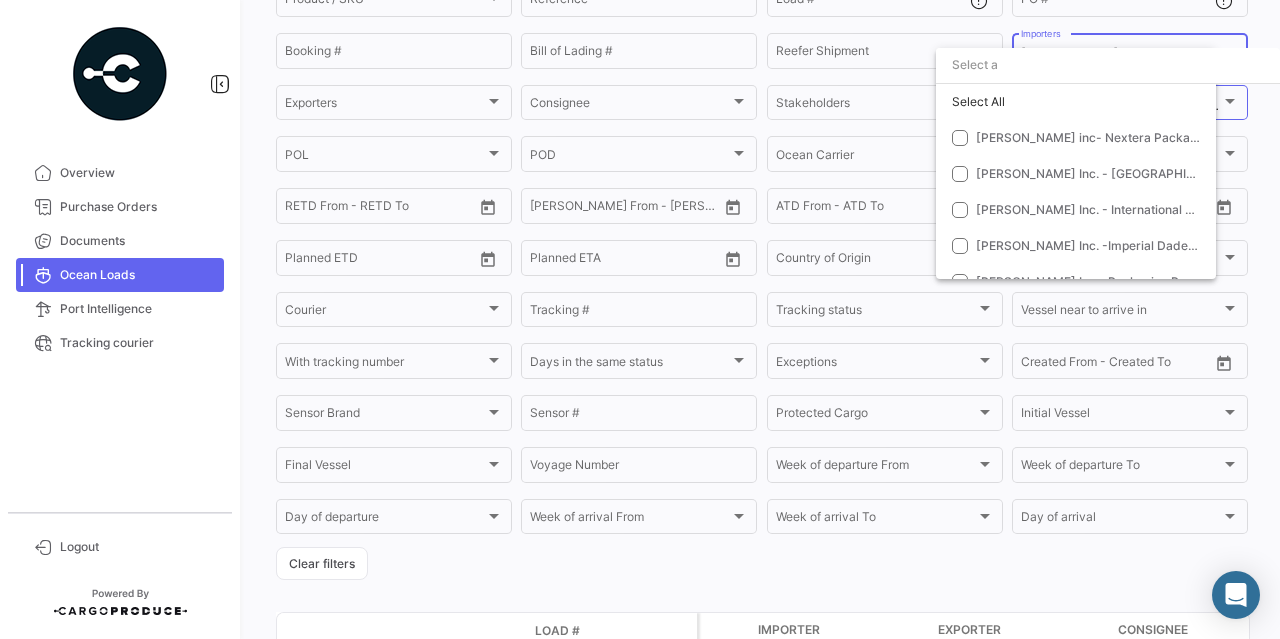 scroll, scrollTop: 272, scrollLeft: 0, axis: vertical 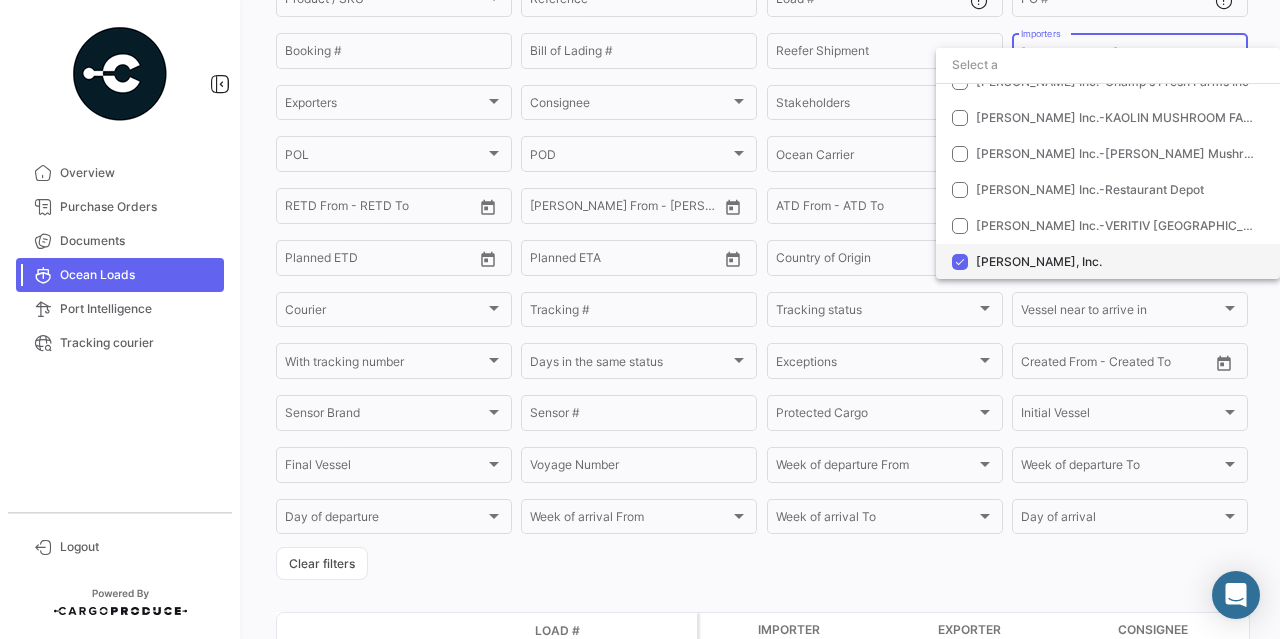 click at bounding box center [960, 262] 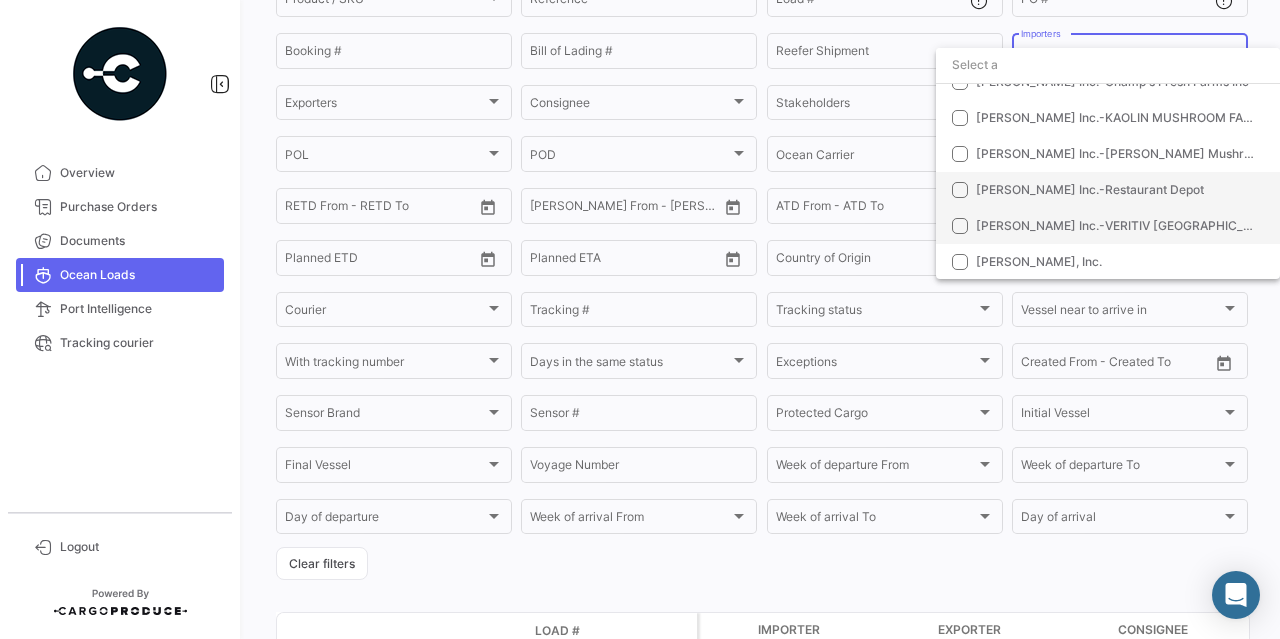 drag, startPoint x: 1010, startPoint y: 188, endPoint x: 1226, endPoint y: 224, distance: 218.97945 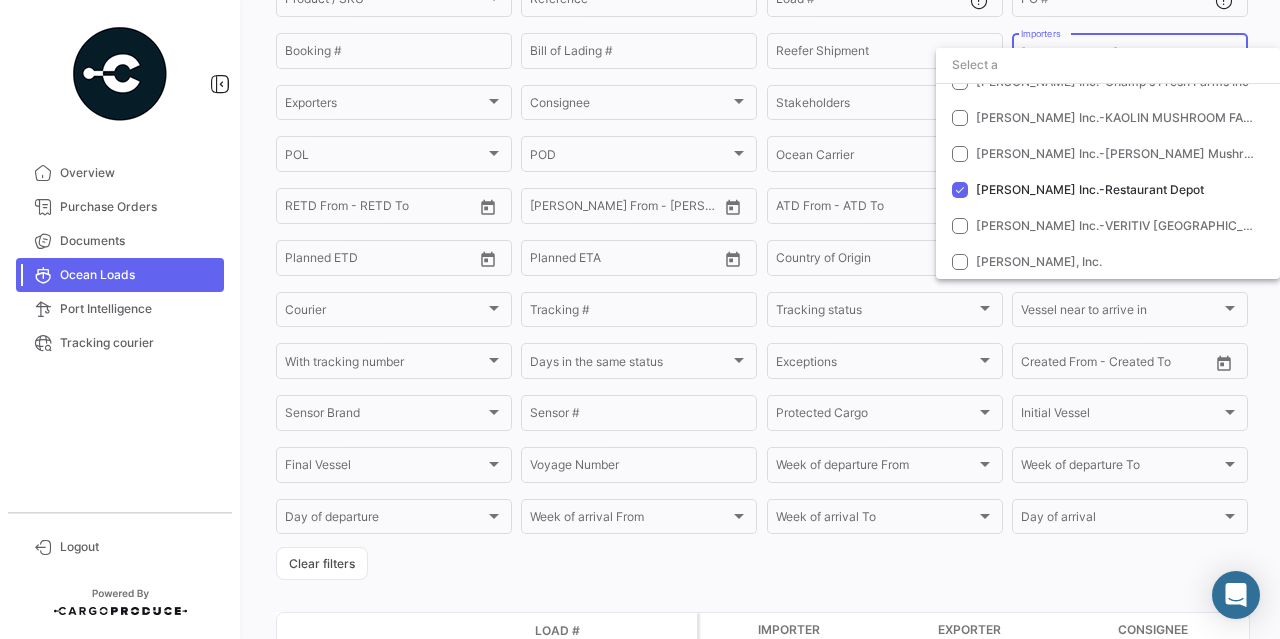 click at bounding box center [640, 319] 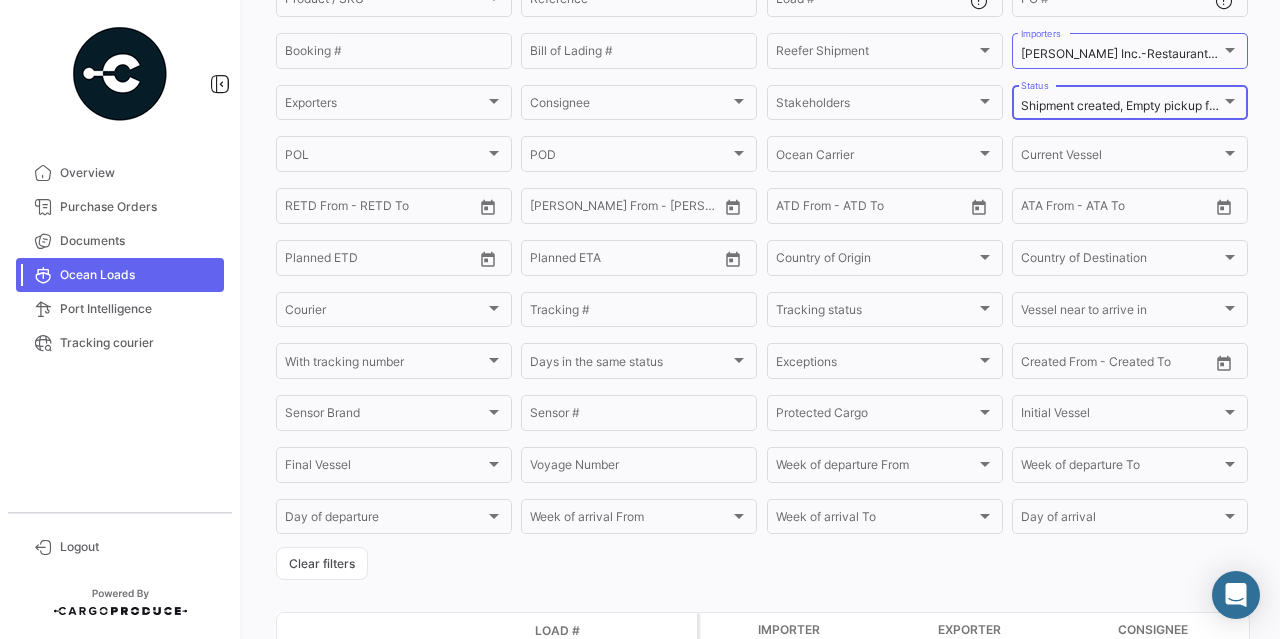 click at bounding box center [1230, 102] 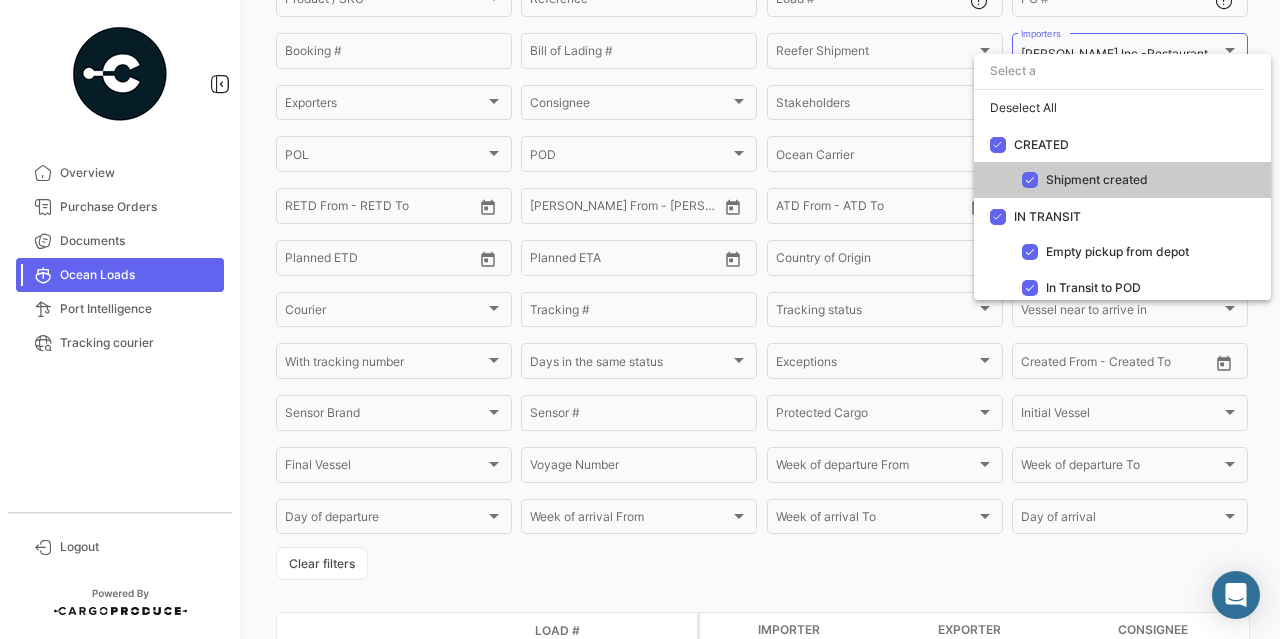 drag, startPoint x: 1260, startPoint y: 40, endPoint x: 1107, endPoint y: 211, distance: 229.45587 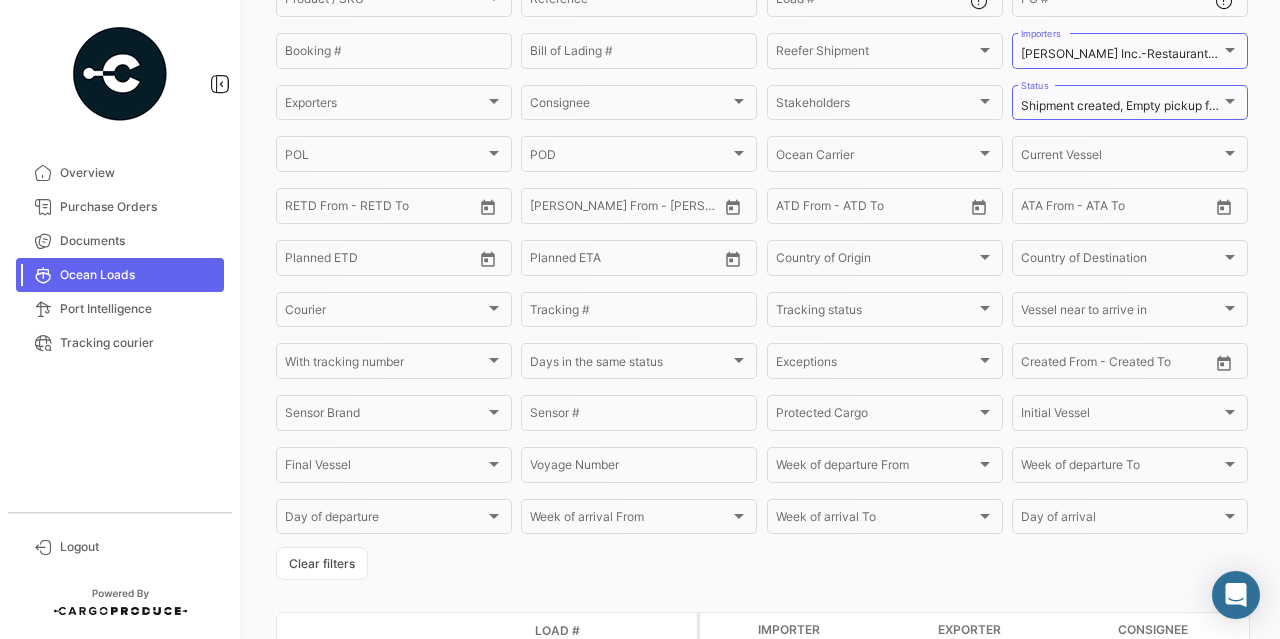 click on "Product / SKU Product / SKU  Reference   Load #   PO #  Booking # Bill of Lading # Reefer Shipment Reefer Shipment  [PERSON_NAME] Inc.-Restaurant Depot  Importers Exporters Exporters Consignee Consignee Stakeholders Stakeholders Shipment created, Empty pickup from depot, In Transit to POD, Vessel arrival at POD, Discharged at POT, Discharged at POD, Completed Status POL POL POD POD Ocean Carrier Ocean Carrier Current Vessel Current Vessel From –  RETD From - RETD To  From –  [PERSON_NAME] From - [PERSON_NAME] To  ATD From –  ATD From - ATD To  ATA From –  ATA From - ATA To  From –  Planned ETD  From –  Planned ETA  Country of Origin Country of Origin Country of Destination Country of Destination Courier Courier Tracking # Tracking status Tracking status Vessel near to arrive in [GEOGRAPHIC_DATA] near to arrive in With tracking number With tracking number Days in the same status Days in the same status Exceptions Exceptions Created From –  Created From - Created To  Sensor Brand Sensor Brand Sensor # Protected Cargo Protected Cargo" 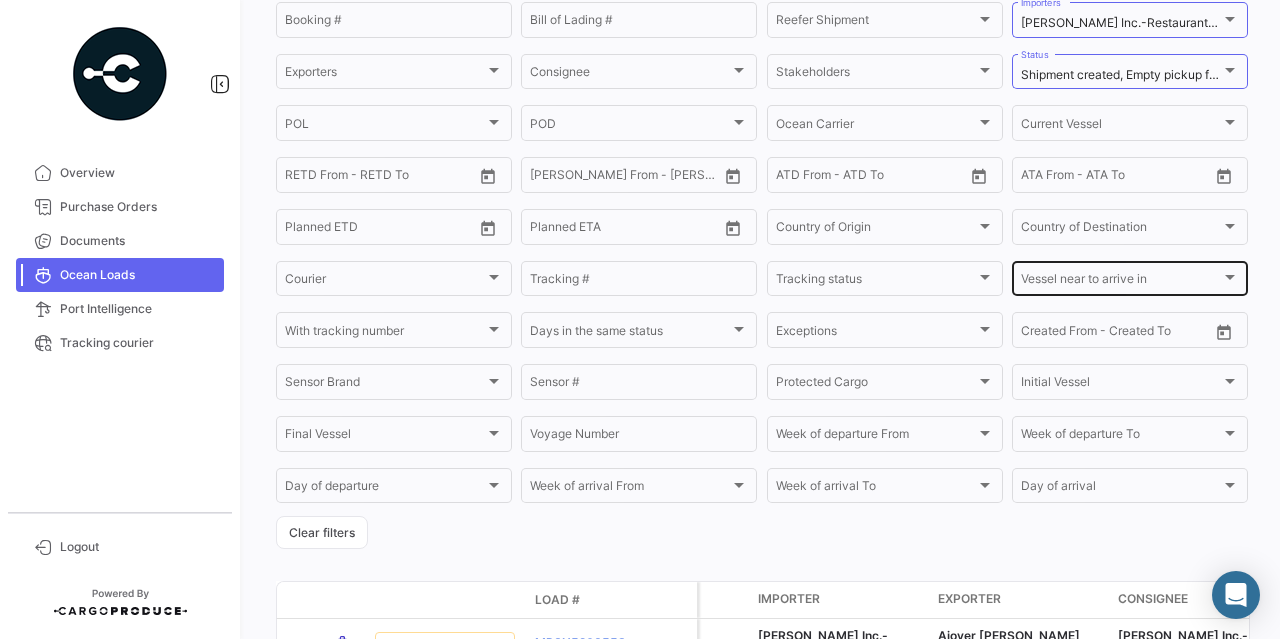 scroll, scrollTop: 200, scrollLeft: 0, axis: vertical 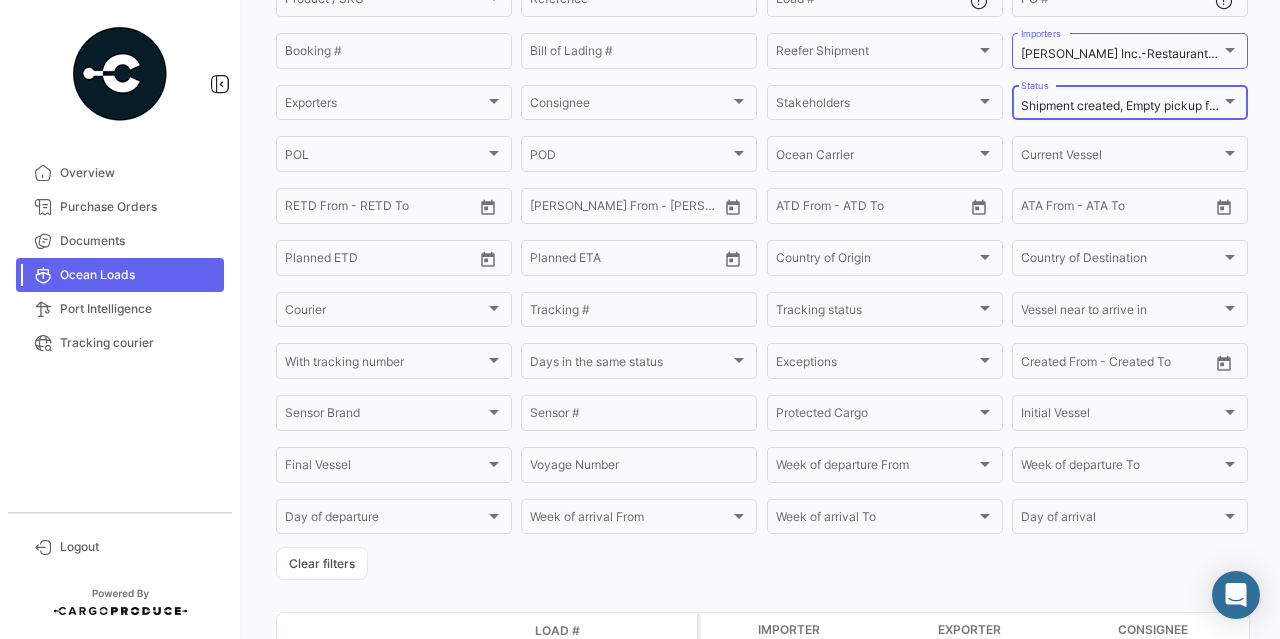 click at bounding box center [1230, 102] 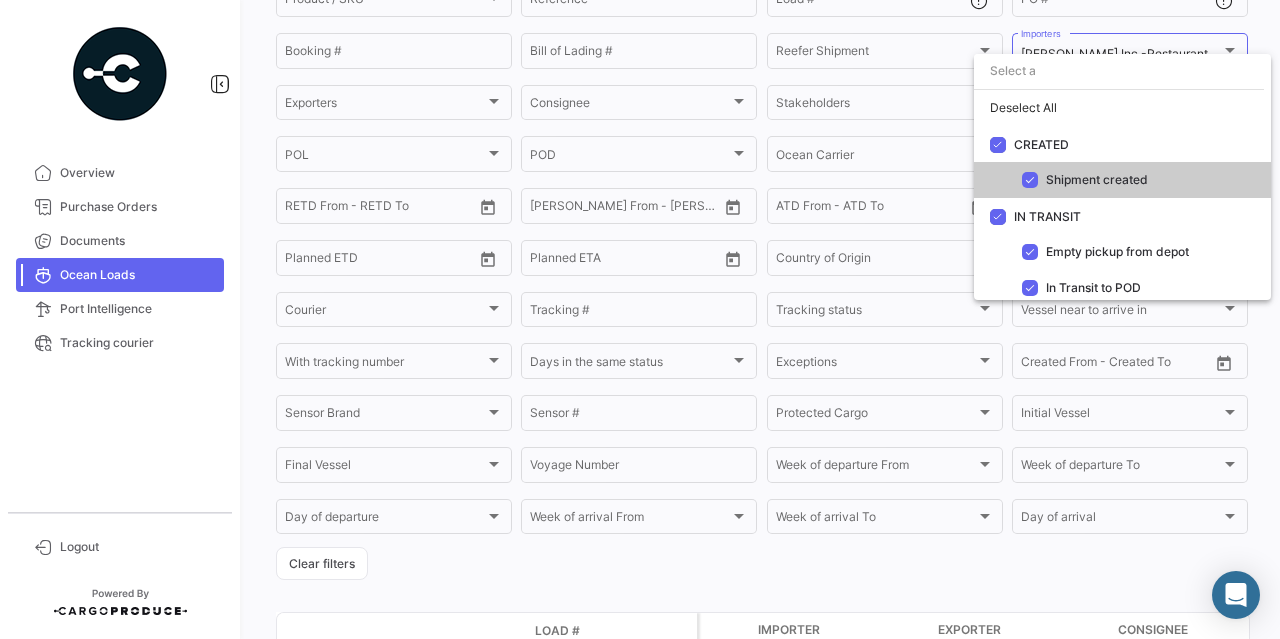 click at bounding box center (640, 319) 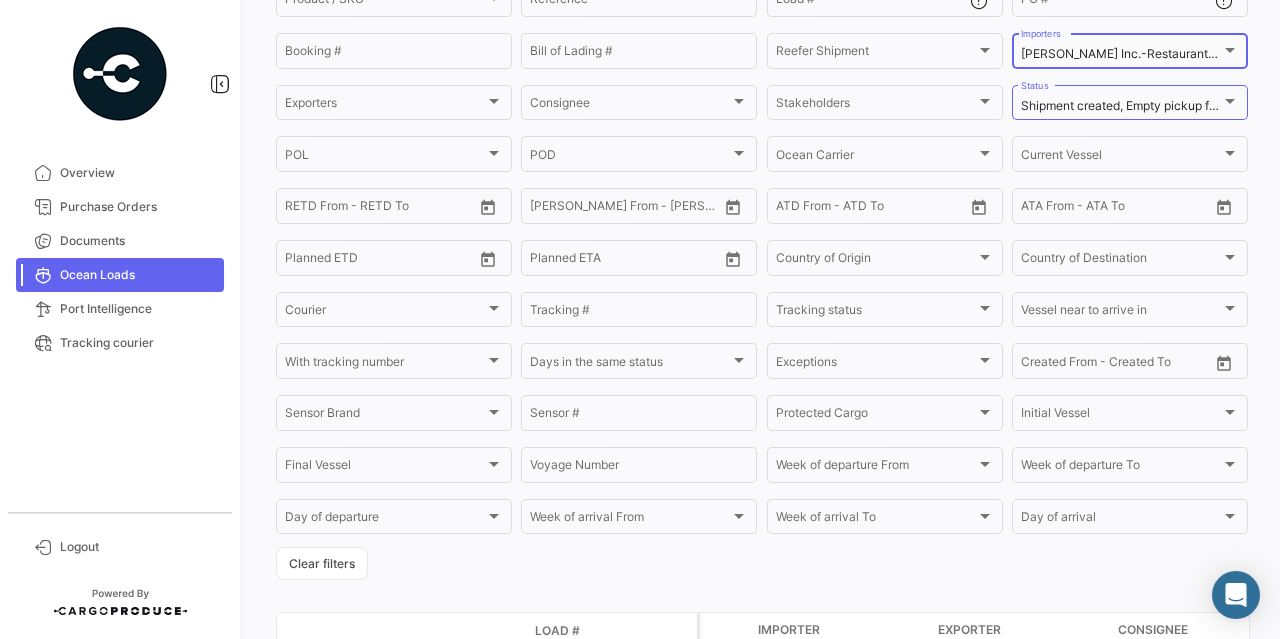 click at bounding box center [1230, 50] 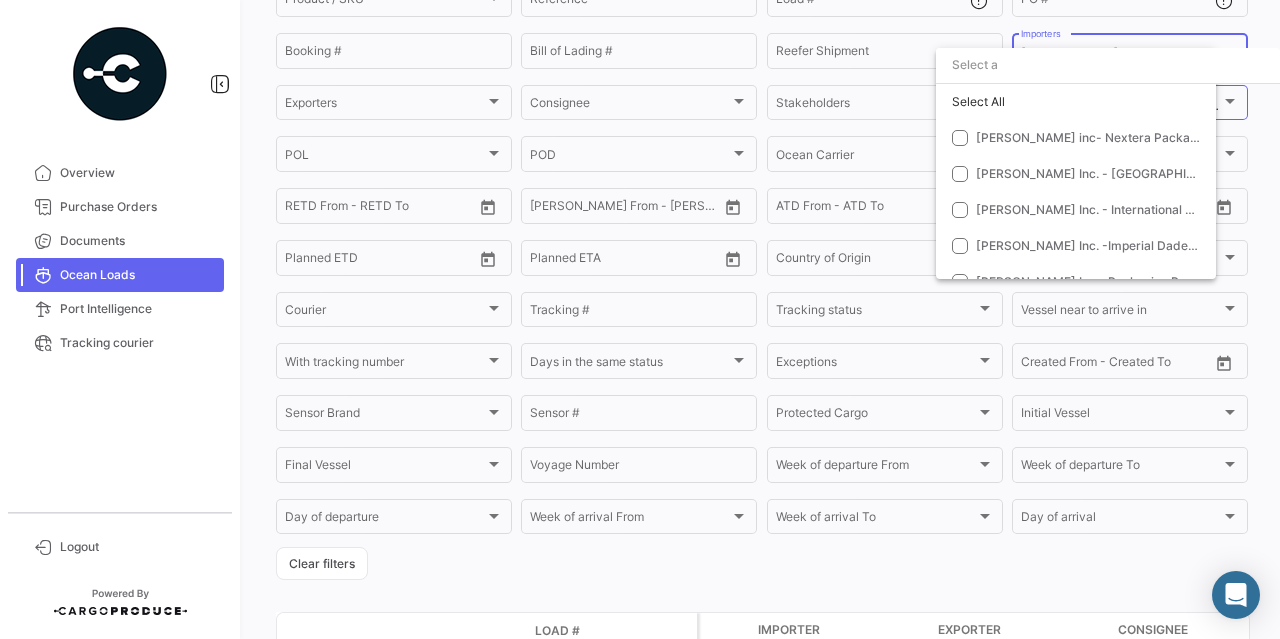 scroll, scrollTop: 272, scrollLeft: 0, axis: vertical 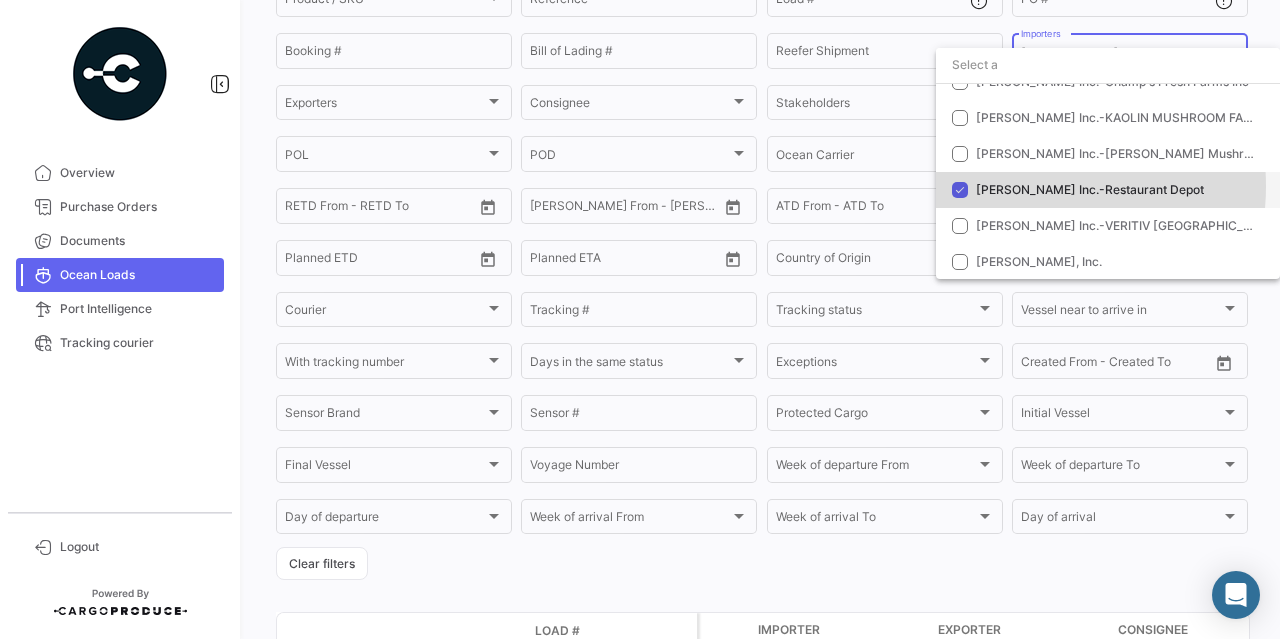 click on "[PERSON_NAME] Inc.-Restaurant Depot" at bounding box center [1090, 189] 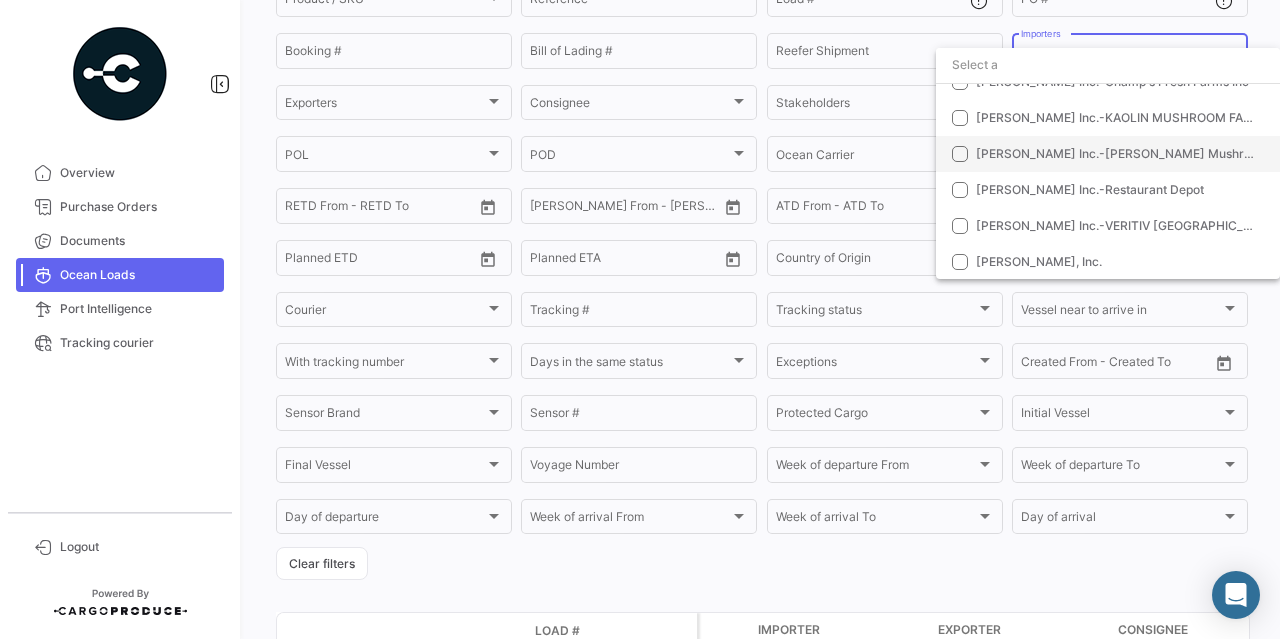 click on "[PERSON_NAME] Inc.-[PERSON_NAME] Mushroom Farms Ltd" at bounding box center (1108, 154) 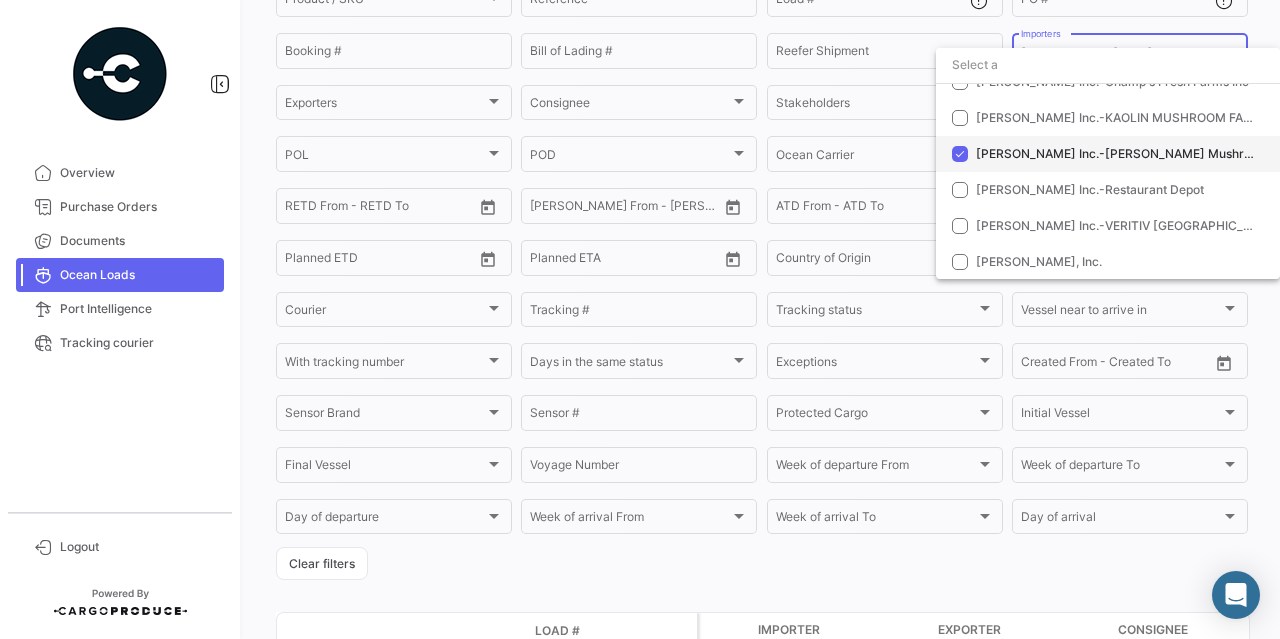 scroll, scrollTop: 172, scrollLeft: 0, axis: vertical 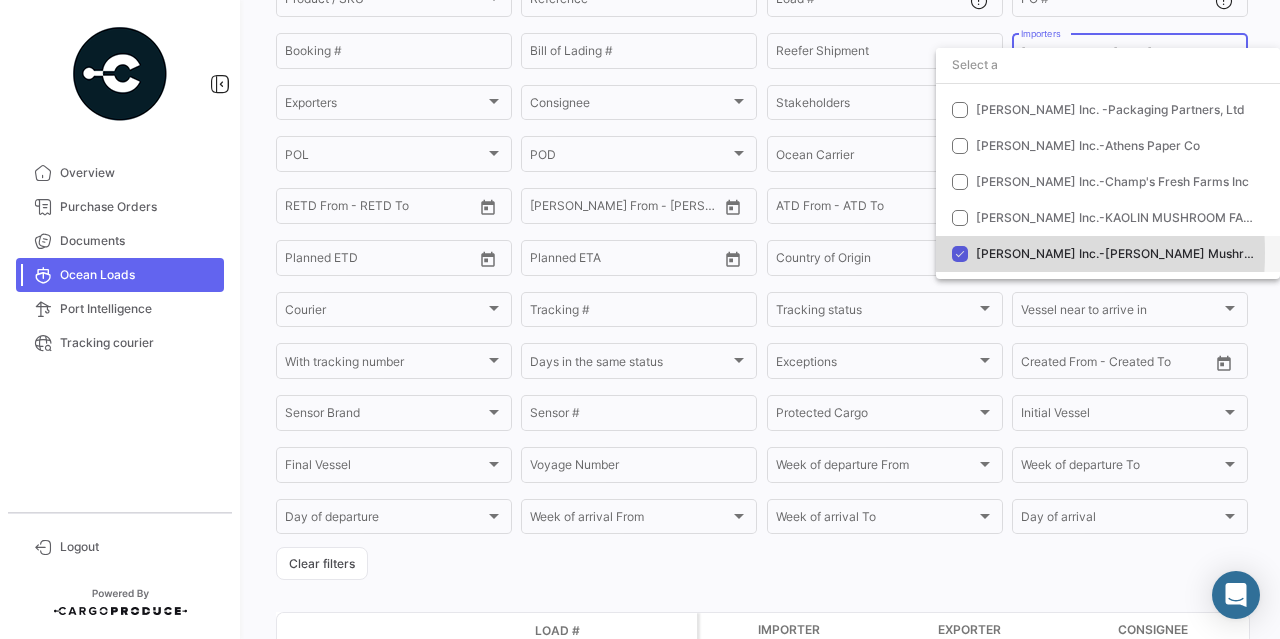 click at bounding box center [960, 254] 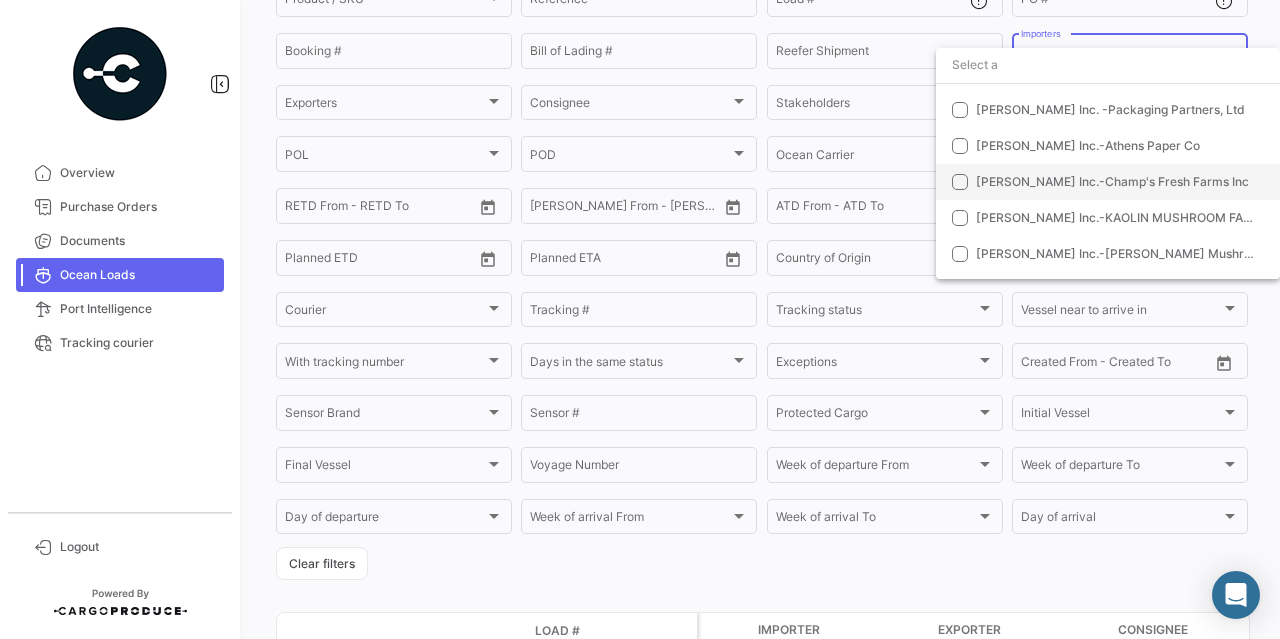 click on "[PERSON_NAME] Inc.-Champ's Fresh Farms Inc" at bounding box center (1108, 182) 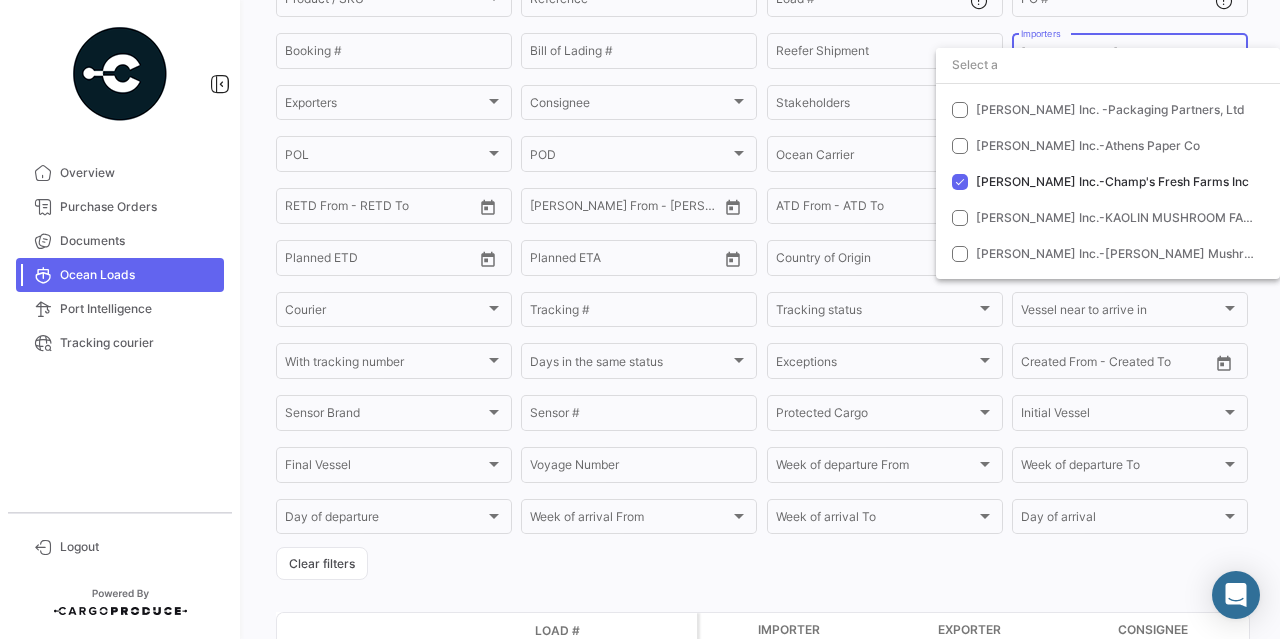 click at bounding box center (640, 319) 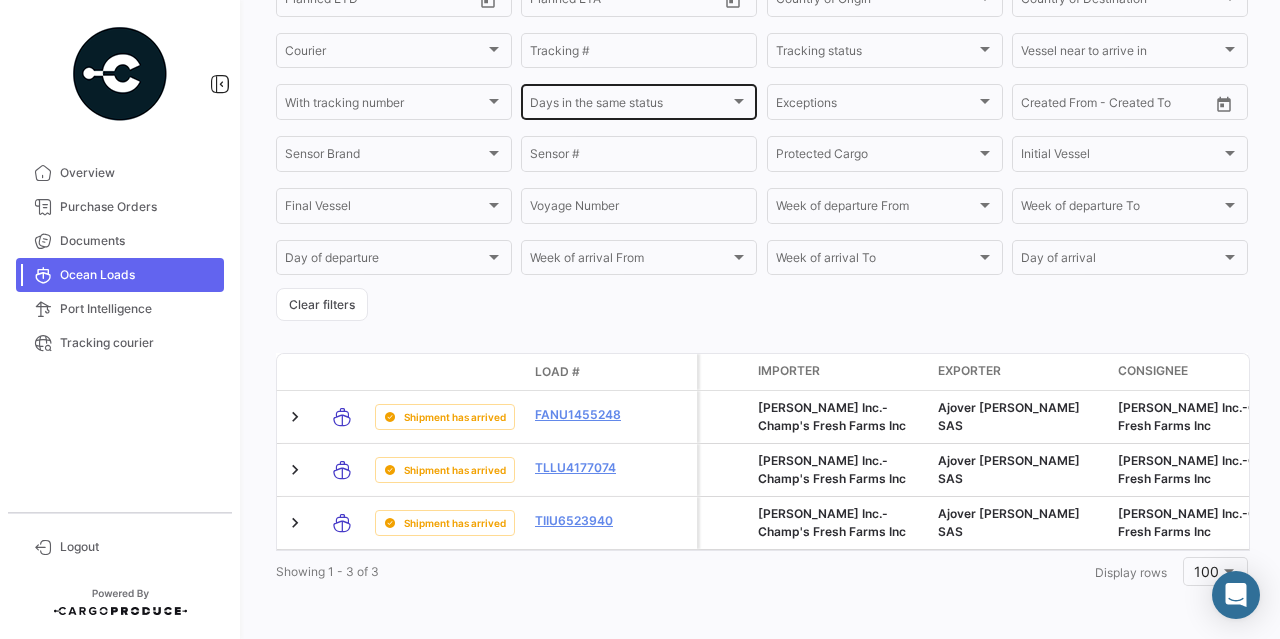 scroll, scrollTop: 480, scrollLeft: 0, axis: vertical 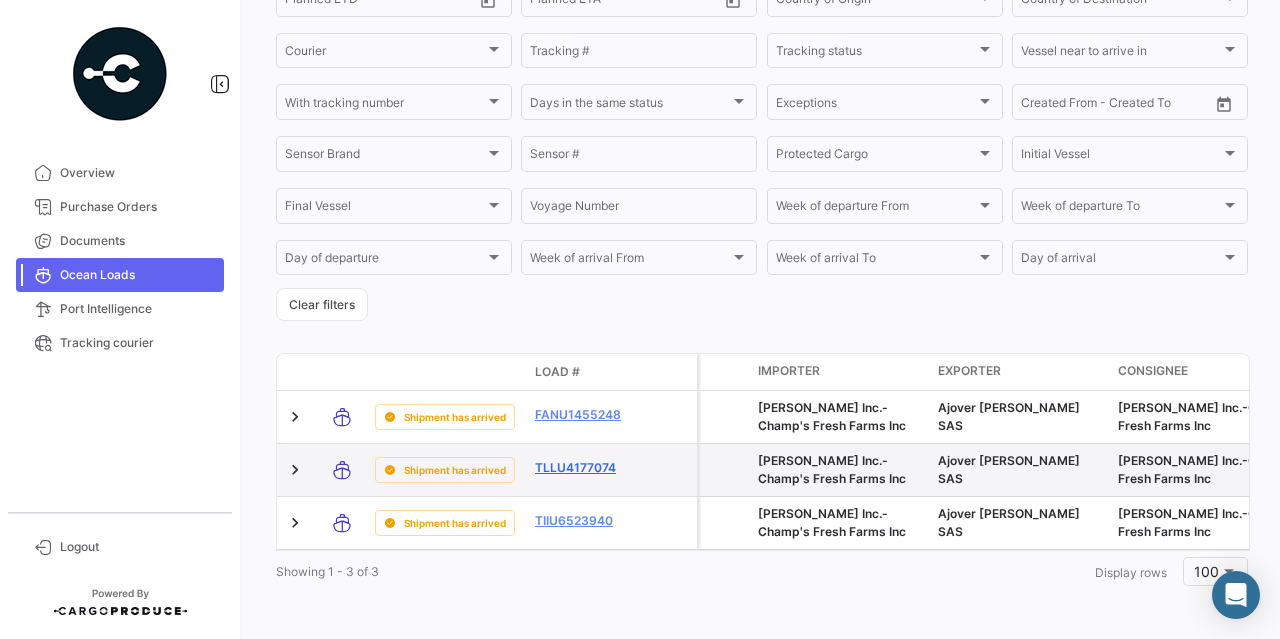 click on "TLLU4177074" 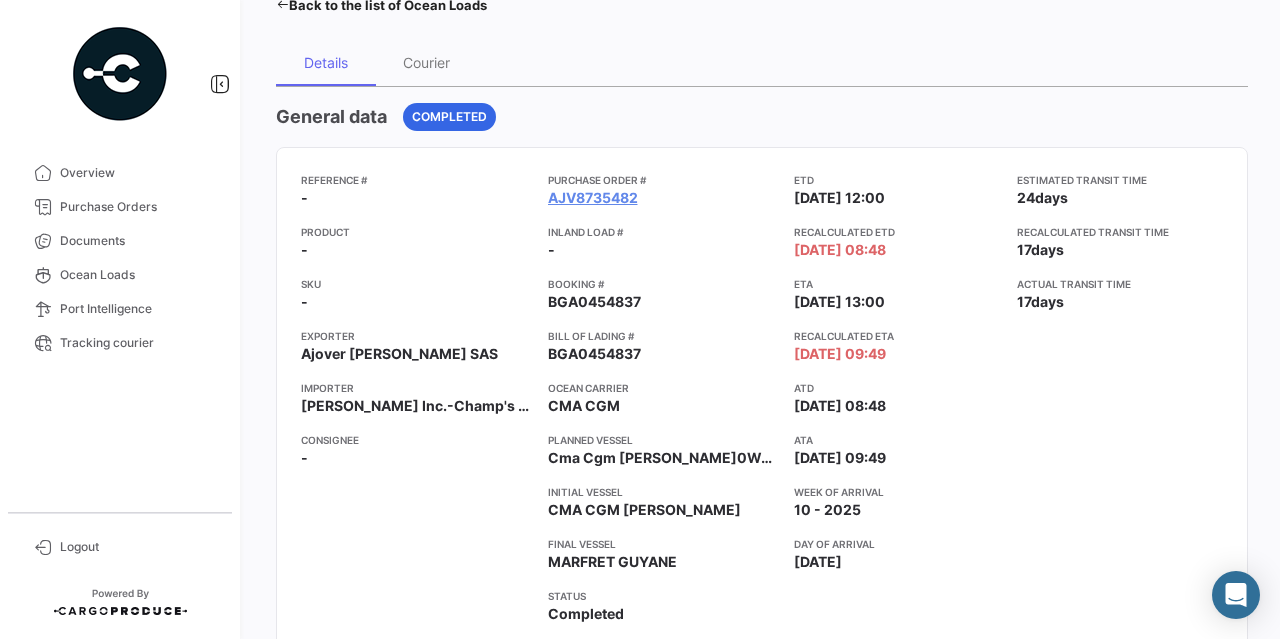 scroll, scrollTop: 0, scrollLeft: 0, axis: both 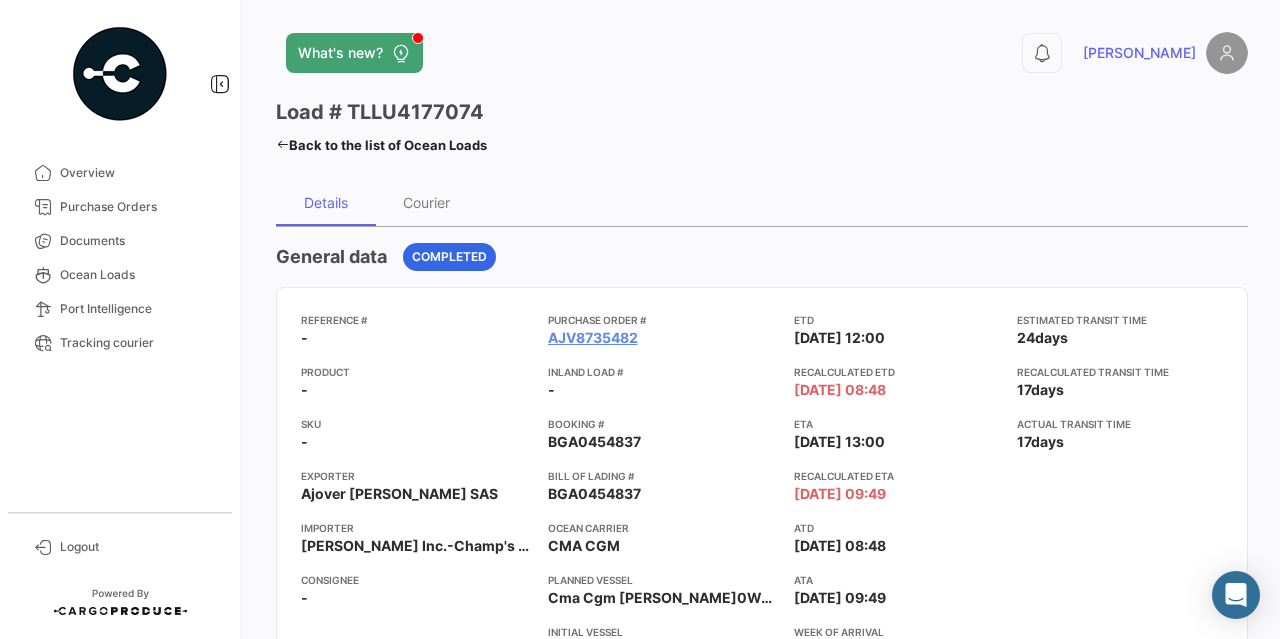 click 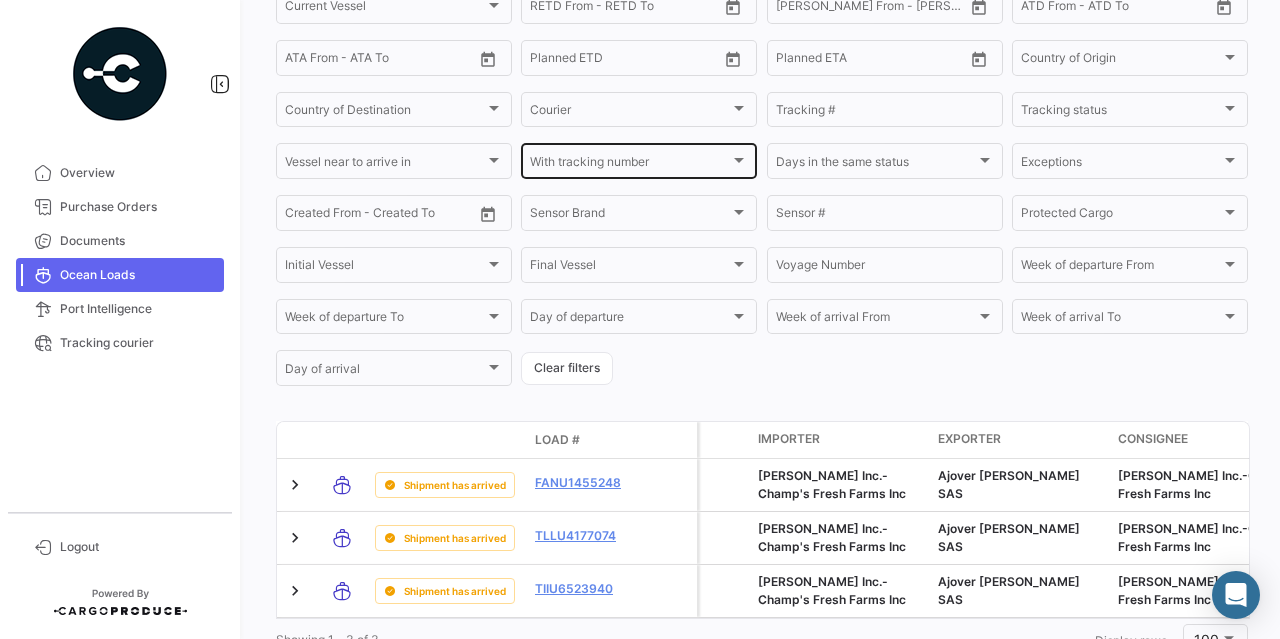 scroll, scrollTop: 489, scrollLeft: 0, axis: vertical 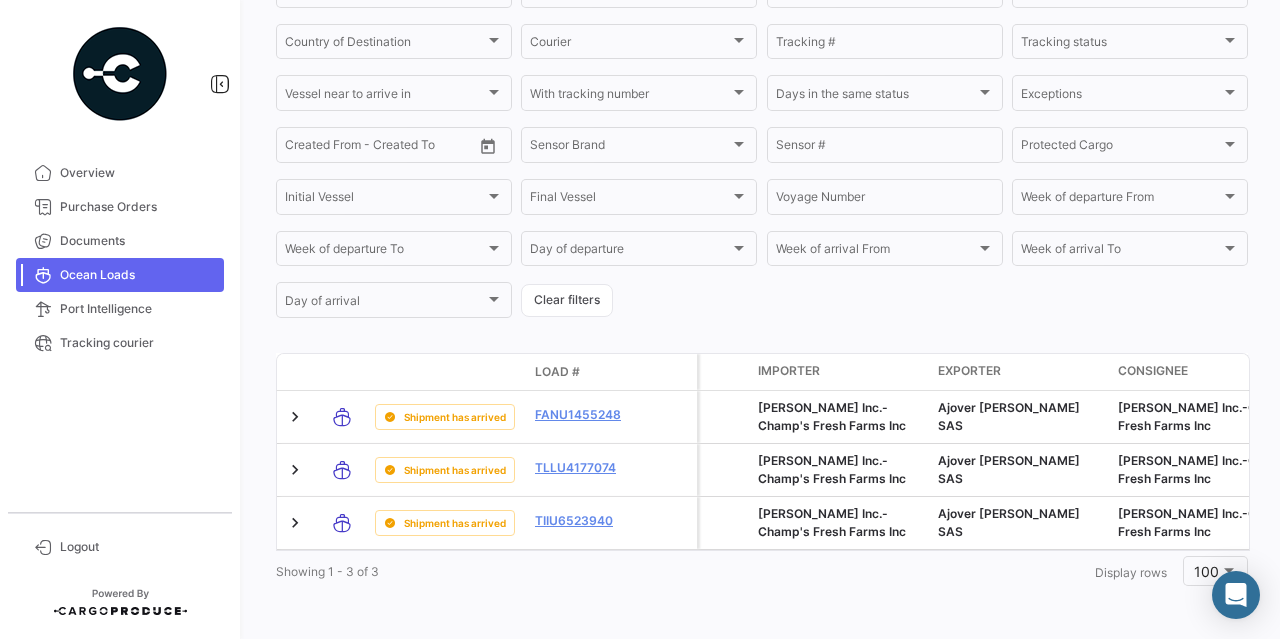 drag, startPoint x: 337, startPoint y: 568, endPoint x: 437, endPoint y: 566, distance: 100.02 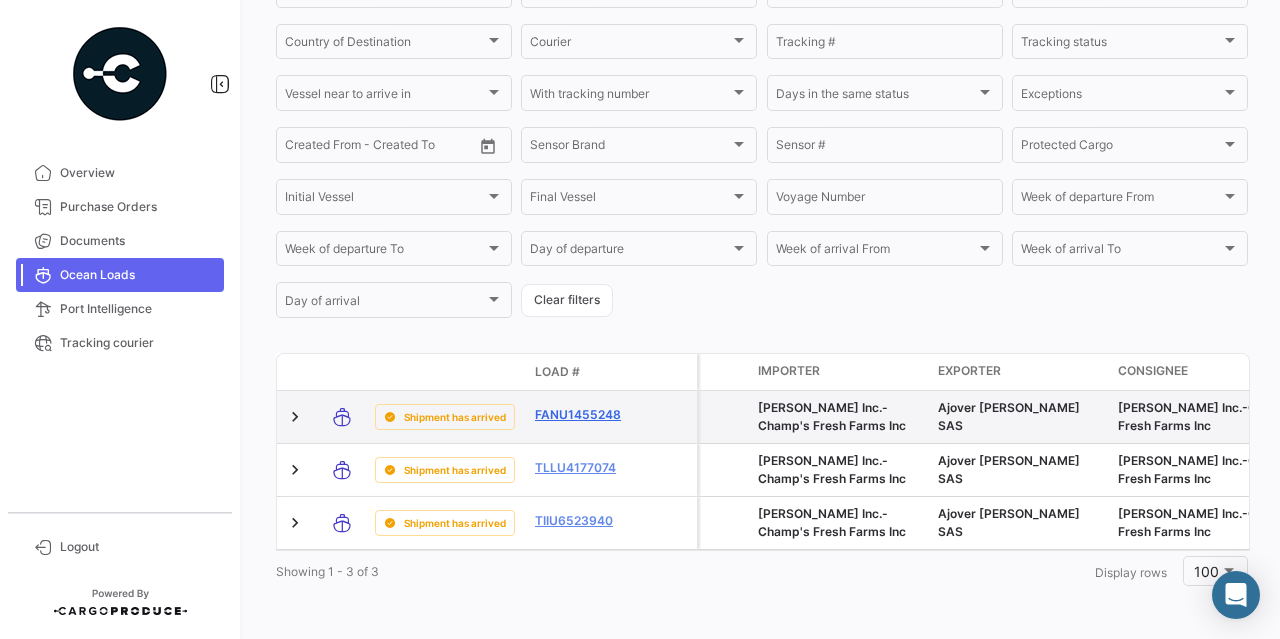 click on "FANU1455248" 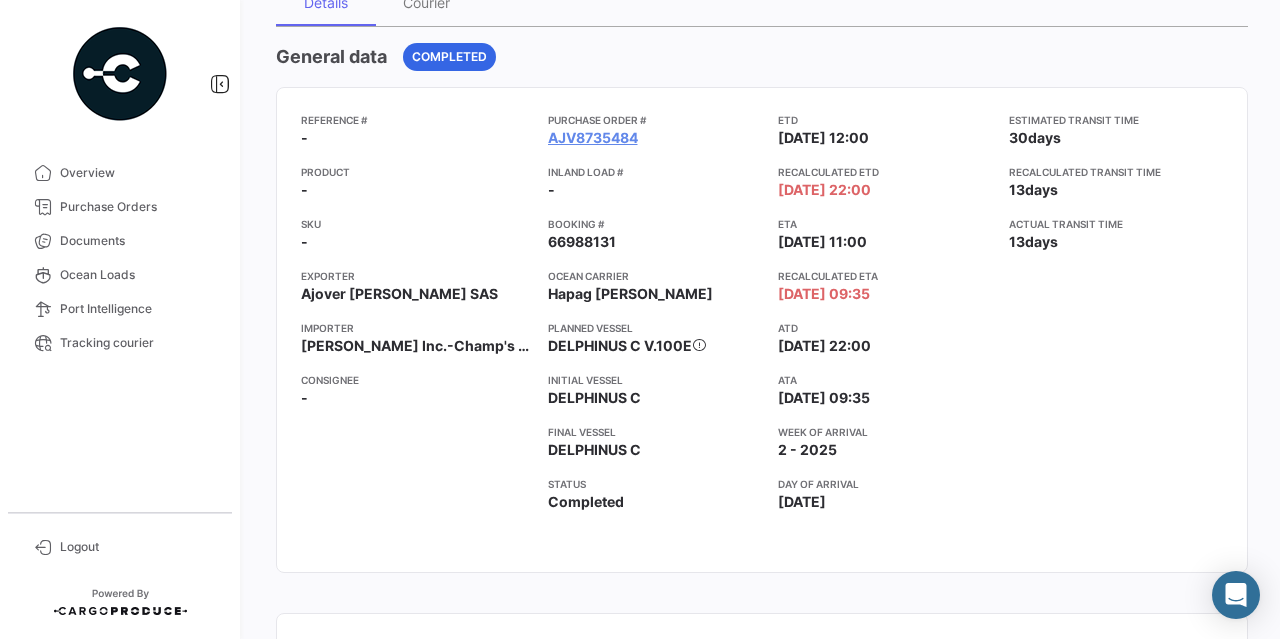 scroll, scrollTop: 0, scrollLeft: 0, axis: both 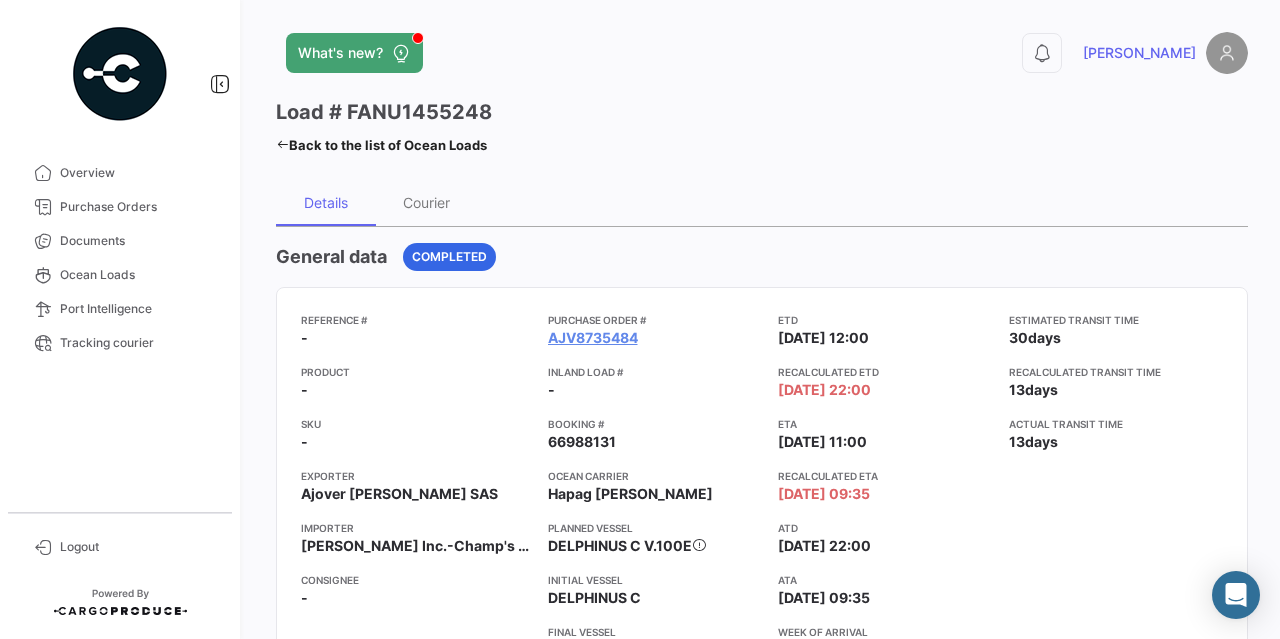 click on "Back to the list of Ocean Loads" 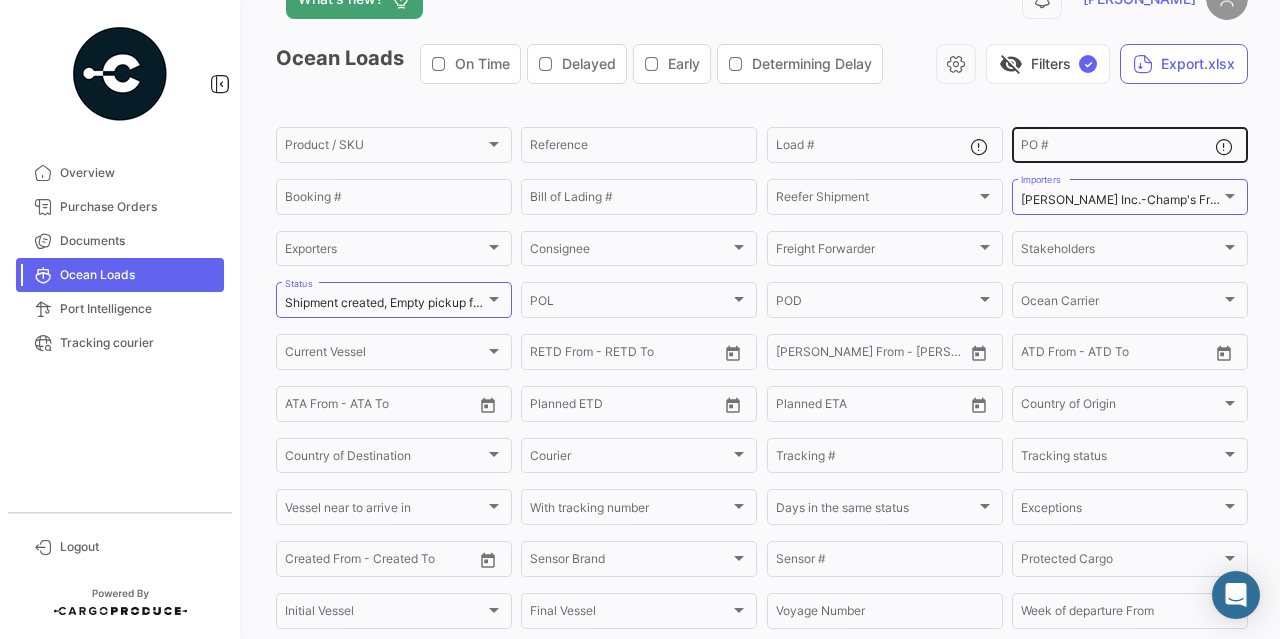 scroll, scrollTop: 100, scrollLeft: 0, axis: vertical 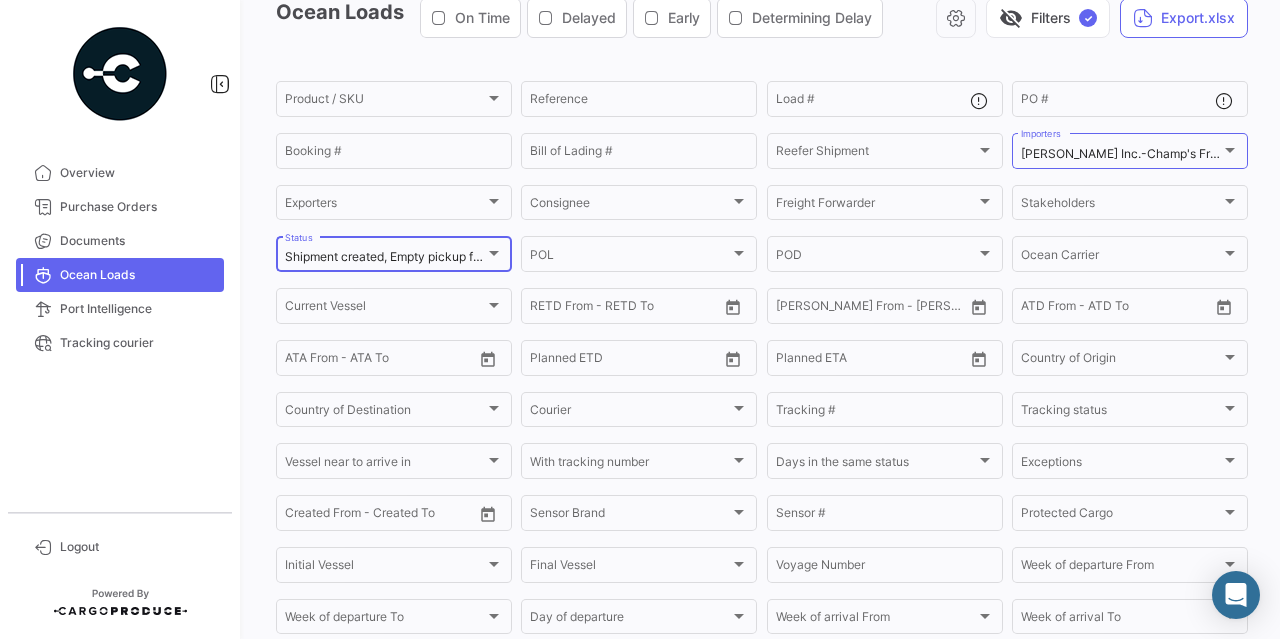 click on "Shipment created, Empty pickup from depot, In Transit to POD, Vessel arrival at POD, Discharged at POT, Discharged at POD, Completed Status" 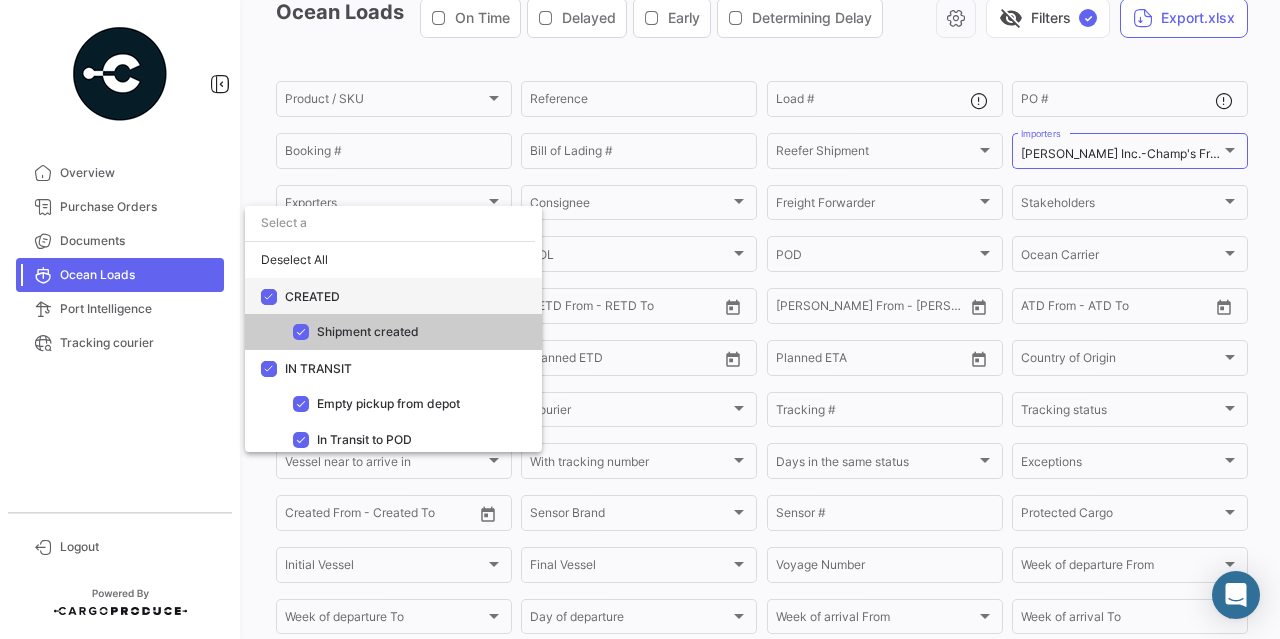 click at bounding box center (269, 297) 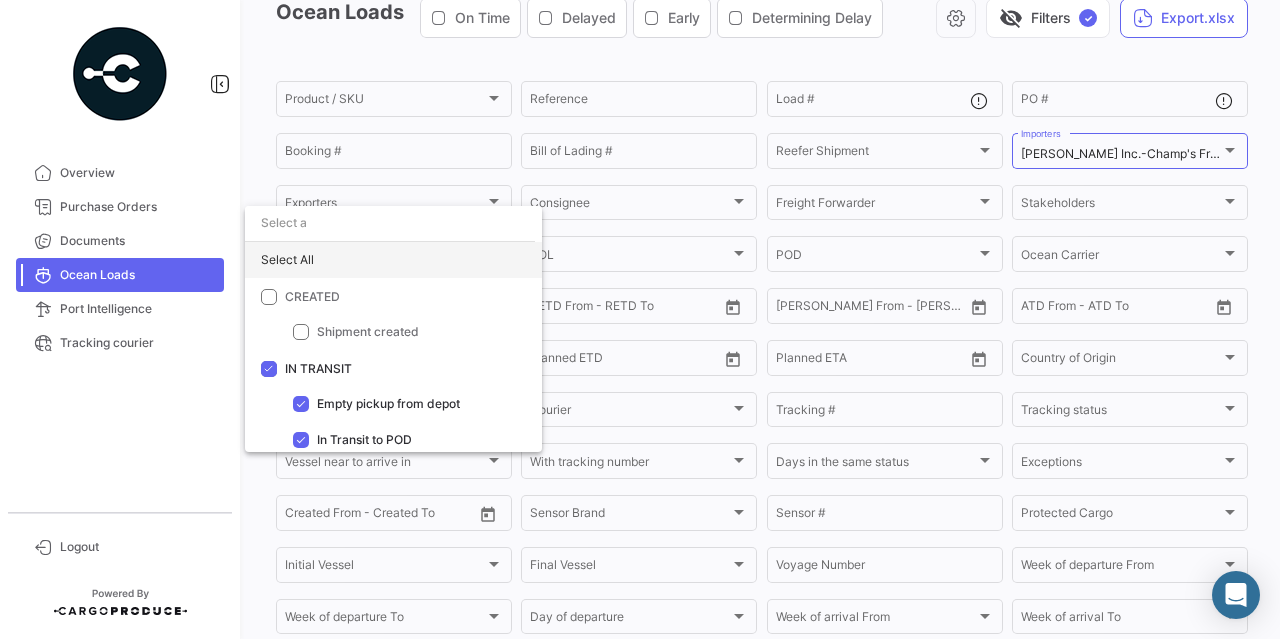 click on "Select All" 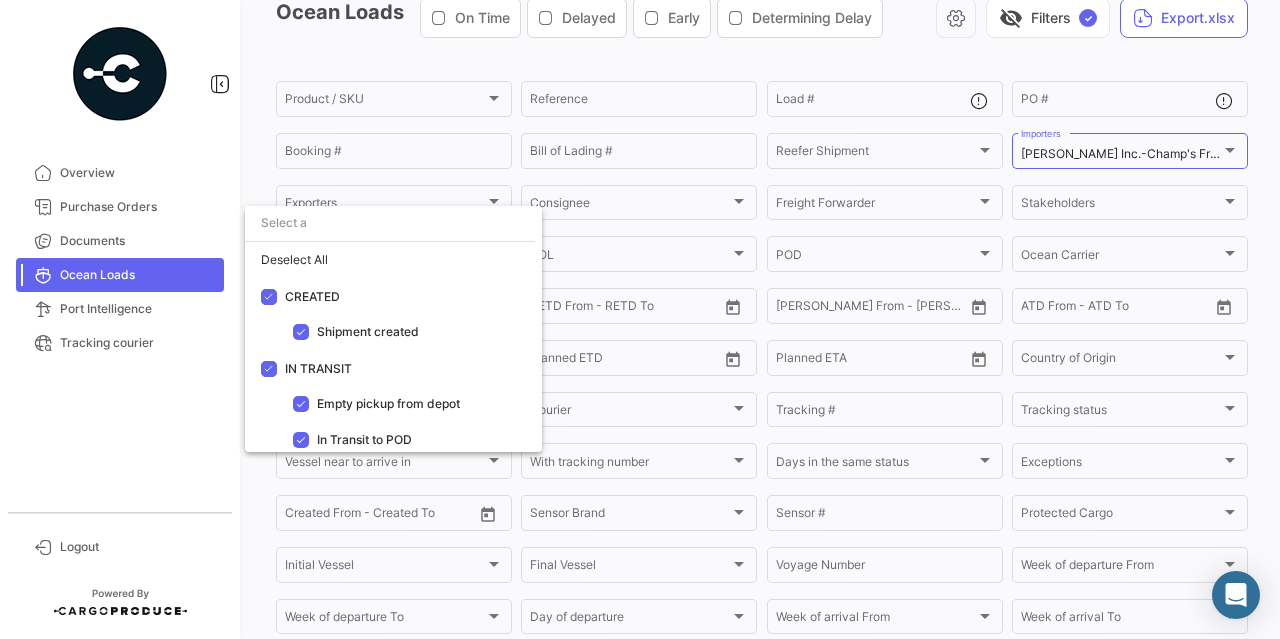 click at bounding box center (640, 319) 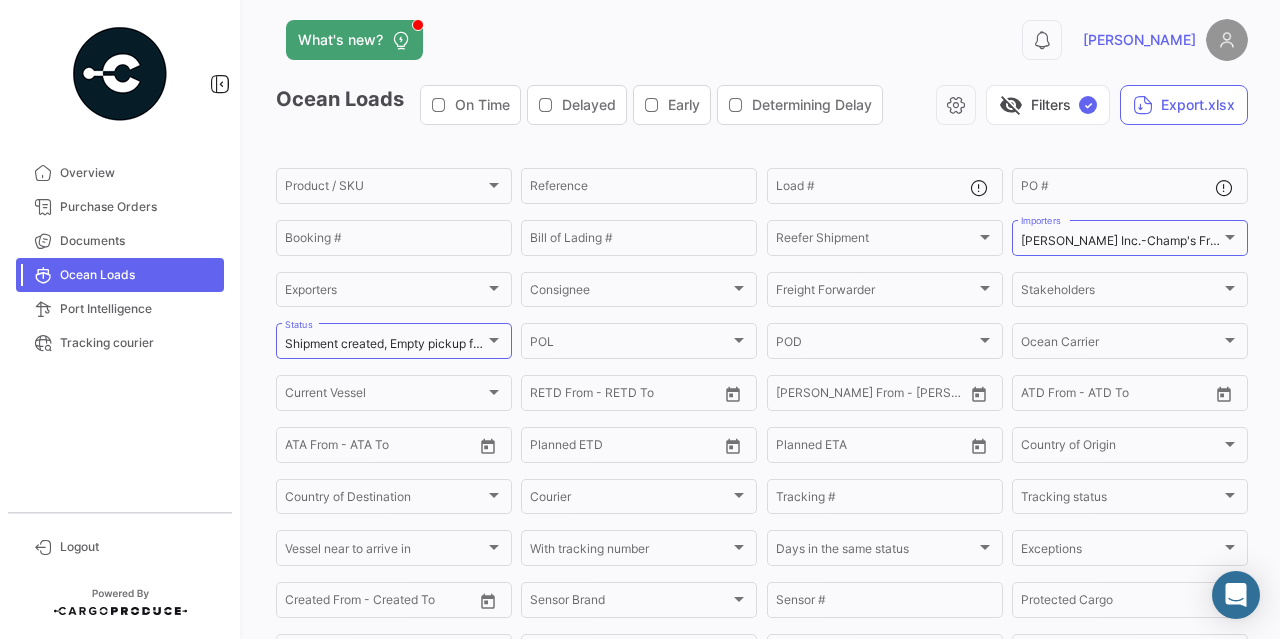 scroll, scrollTop: 0, scrollLeft: 0, axis: both 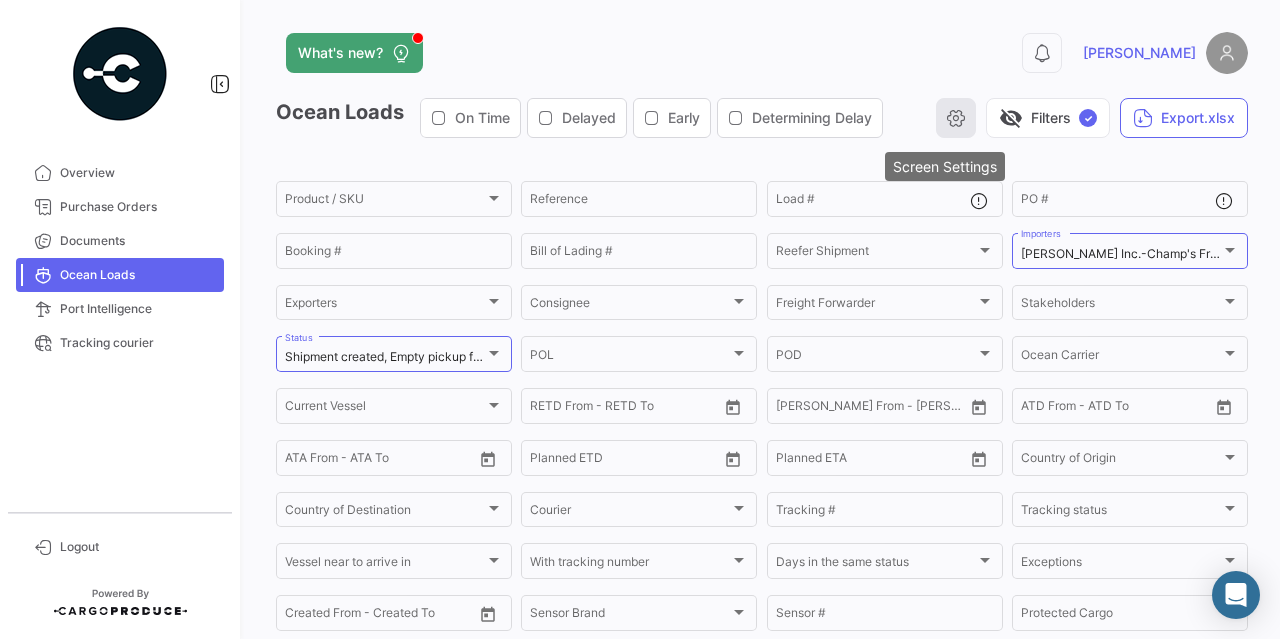 click 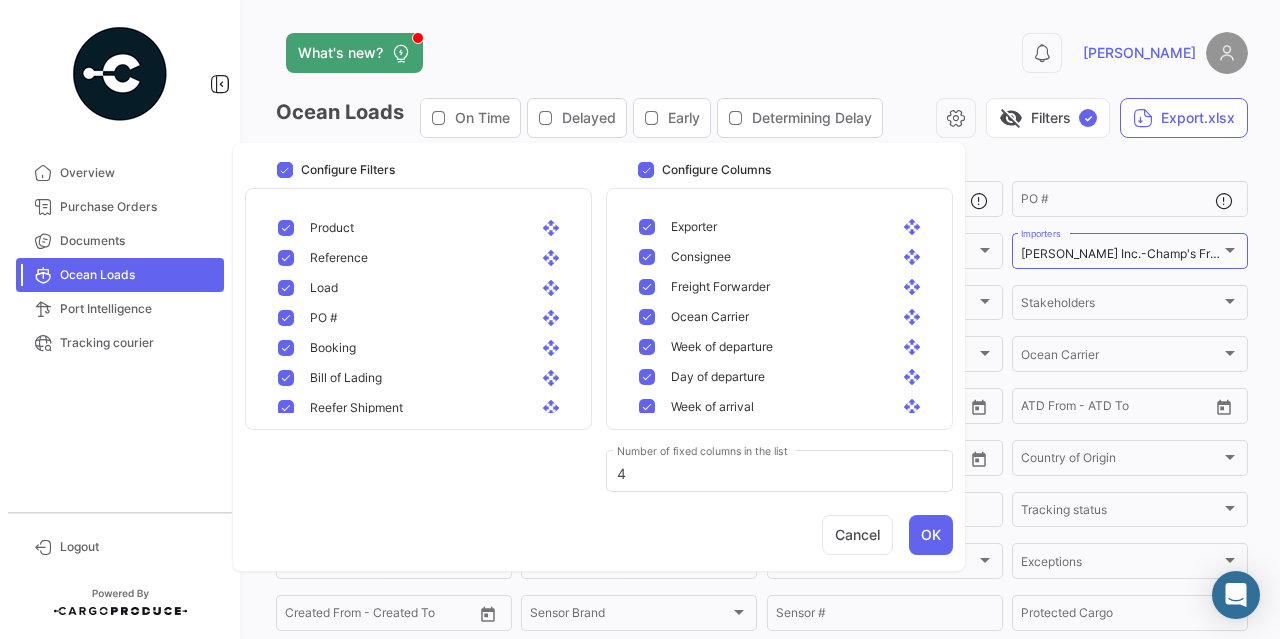 scroll, scrollTop: 200, scrollLeft: 0, axis: vertical 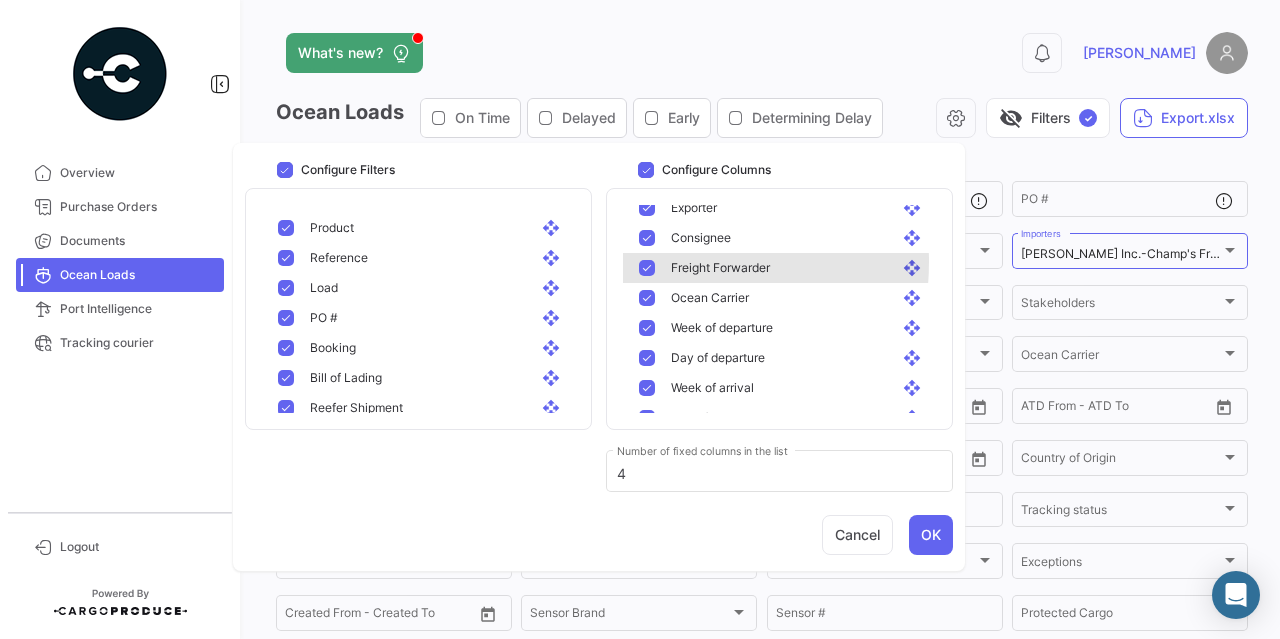 click at bounding box center [647, 388] 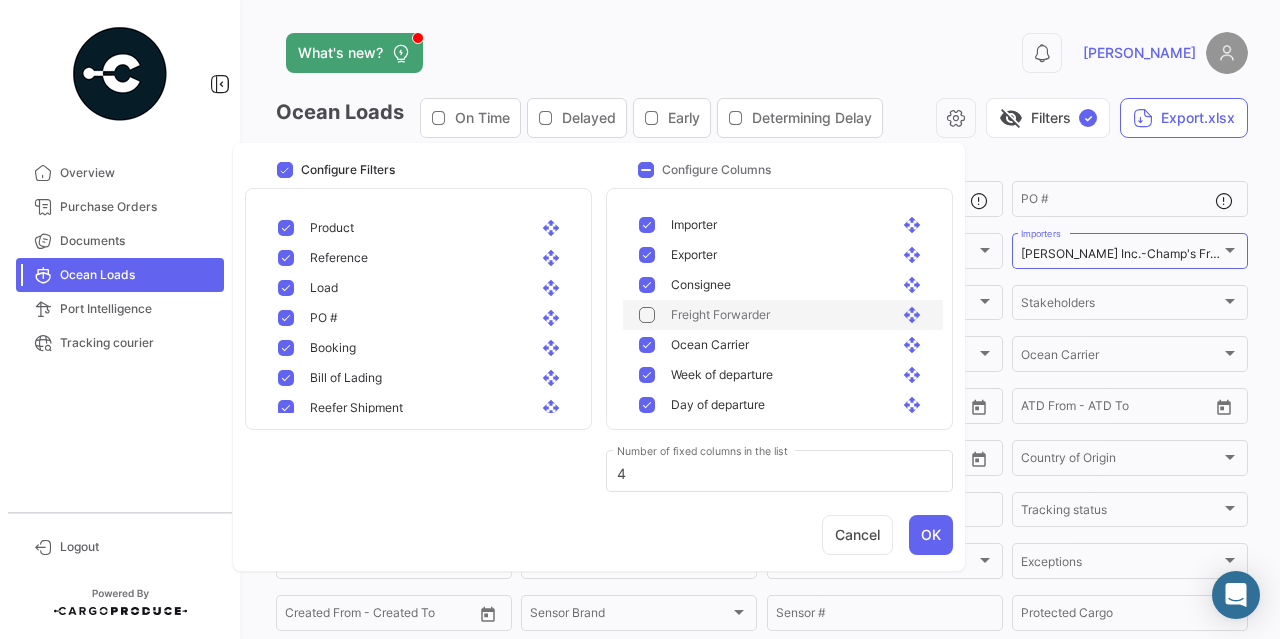 scroll, scrollTop: 200, scrollLeft: 0, axis: vertical 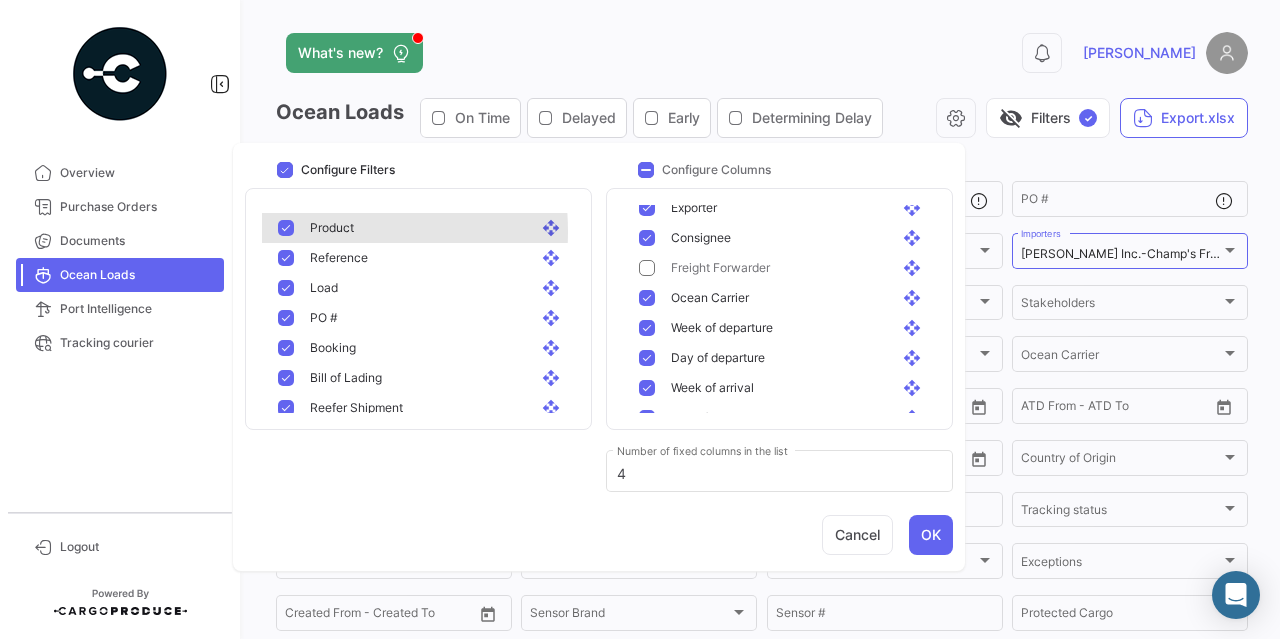 click at bounding box center (286, 228) 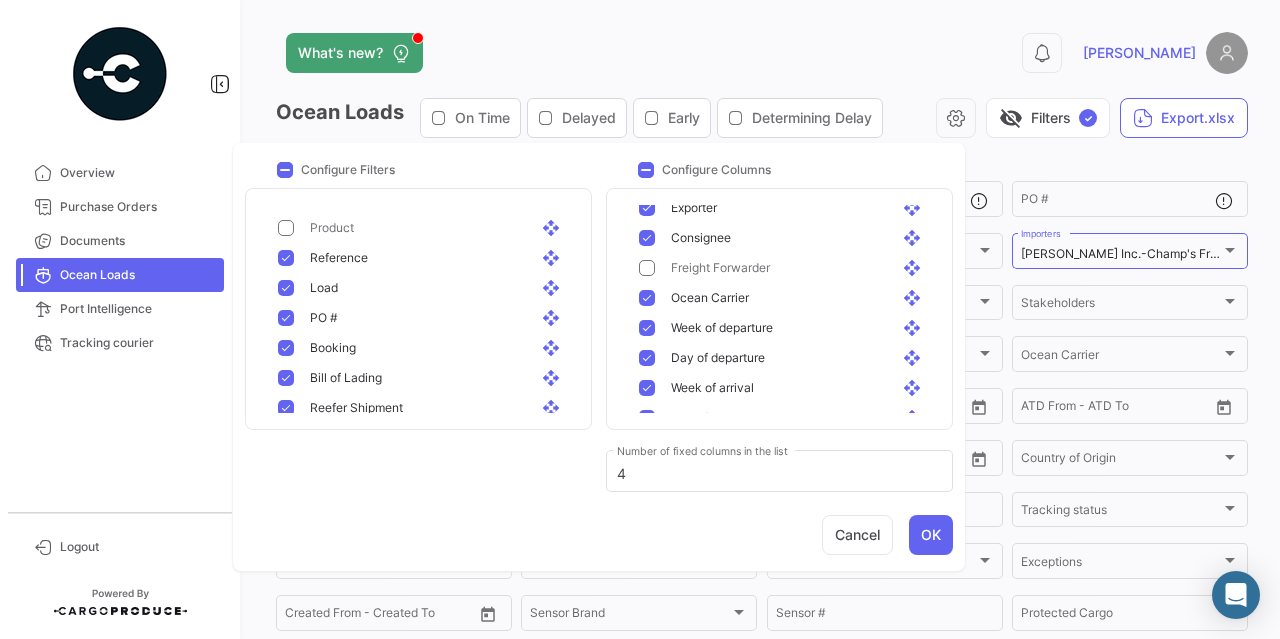 click at bounding box center [286, 258] 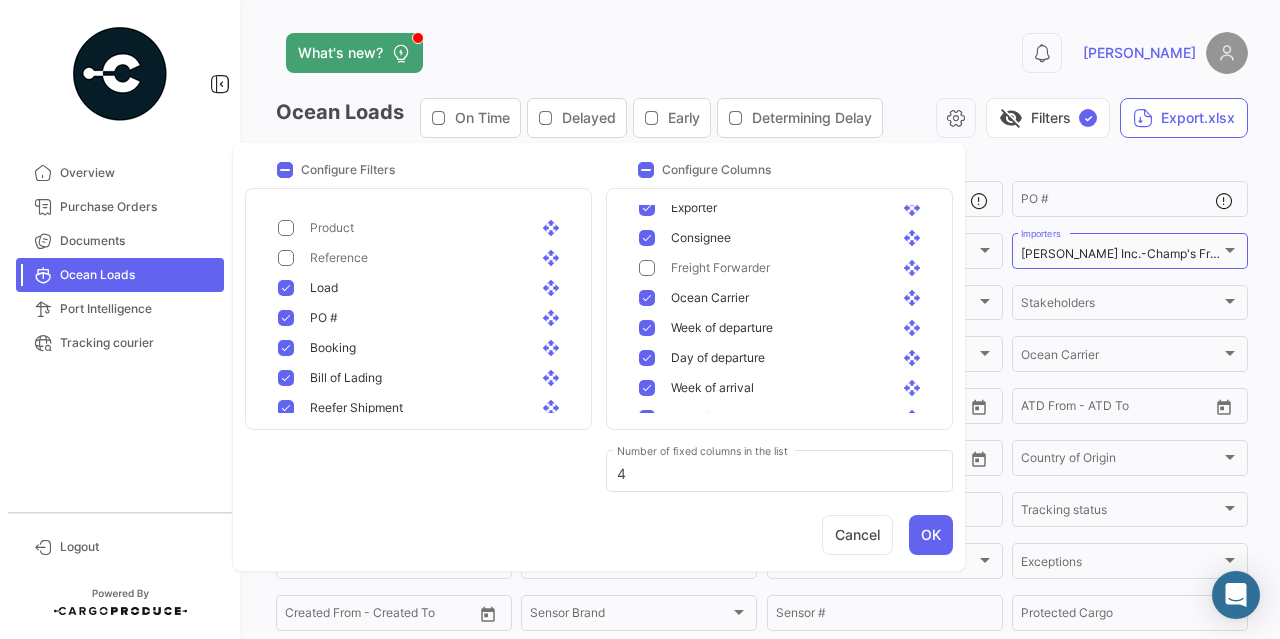 click at bounding box center (286, 318) 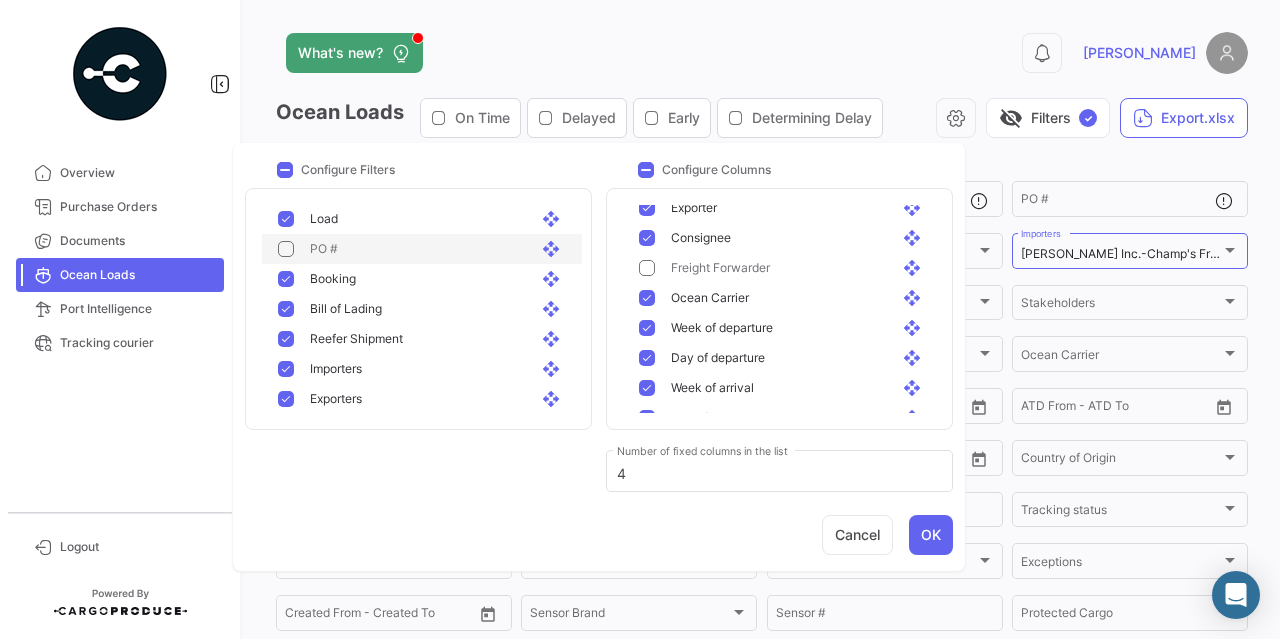 scroll, scrollTop: 100, scrollLeft: 0, axis: vertical 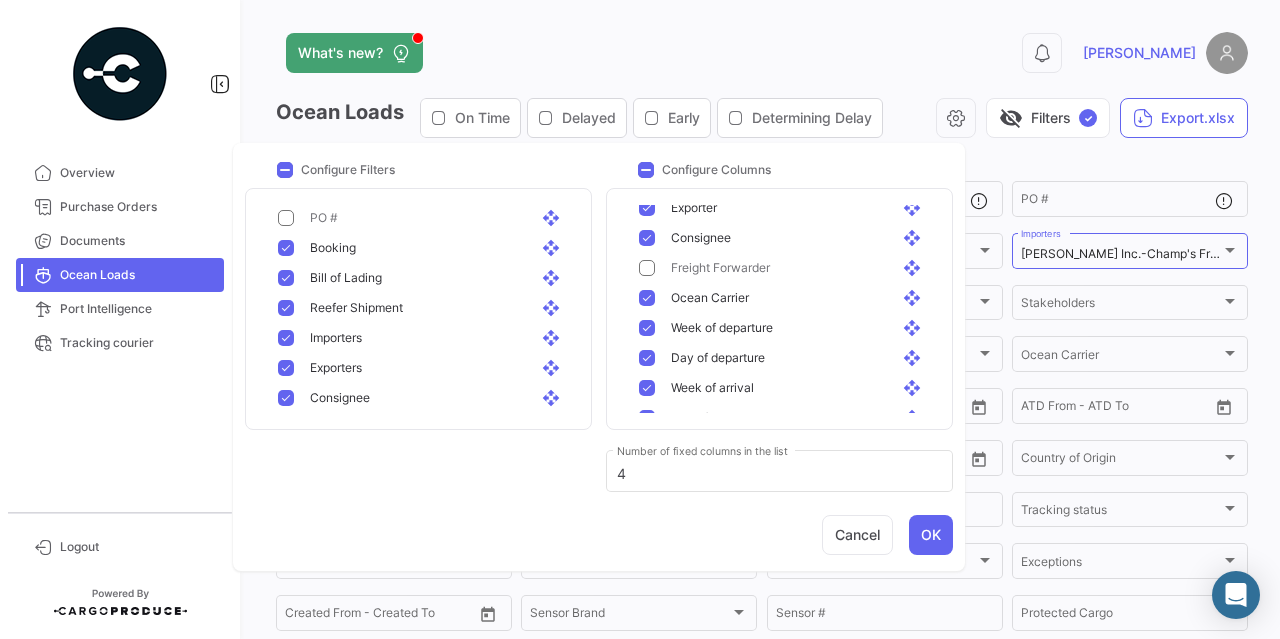 drag, startPoint x: 292, startPoint y: 396, endPoint x: 368, endPoint y: 387, distance: 76.53104 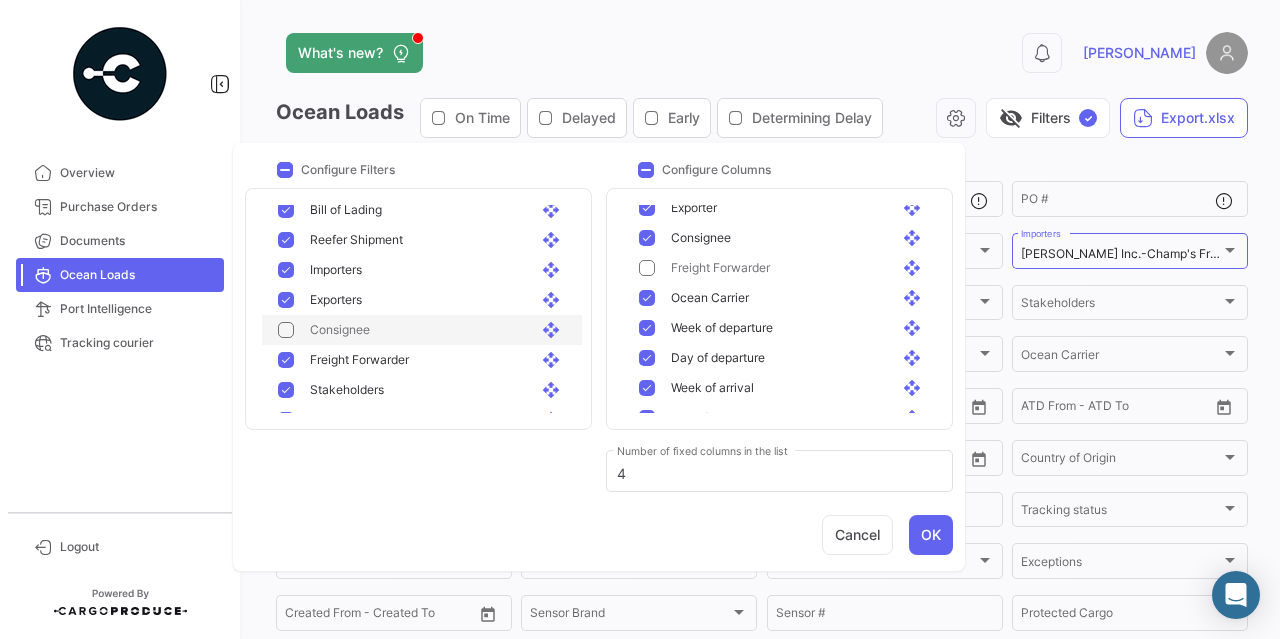 scroll, scrollTop: 200, scrollLeft: 0, axis: vertical 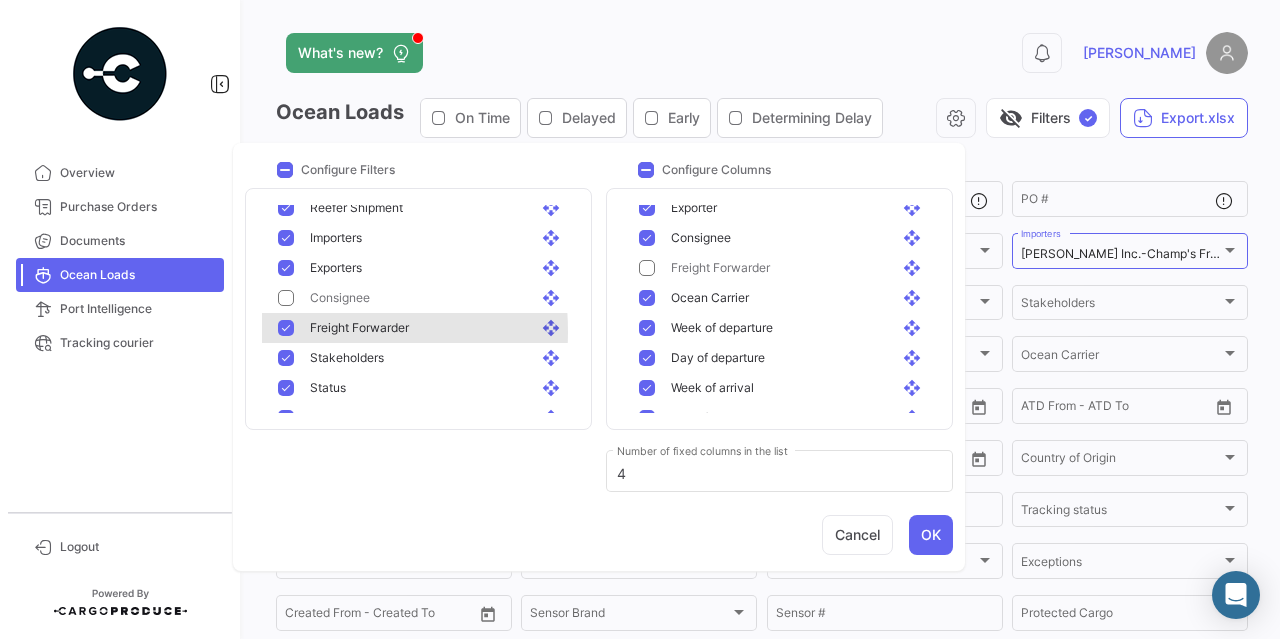 click at bounding box center [286, 328] 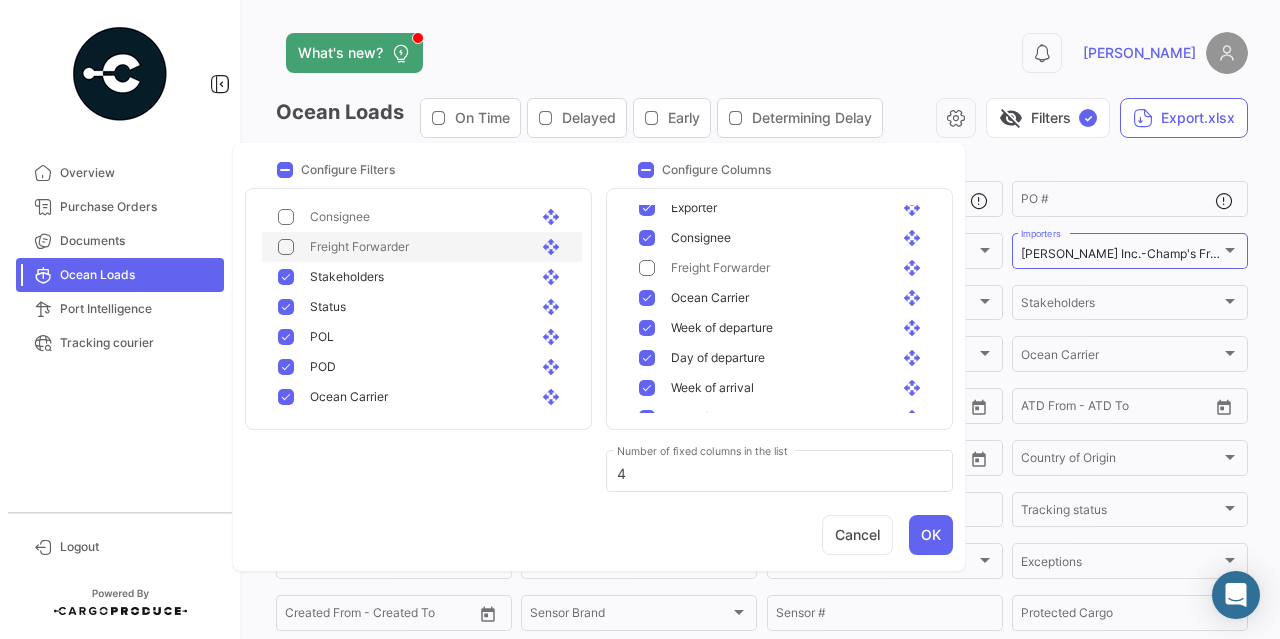 scroll, scrollTop: 300, scrollLeft: 0, axis: vertical 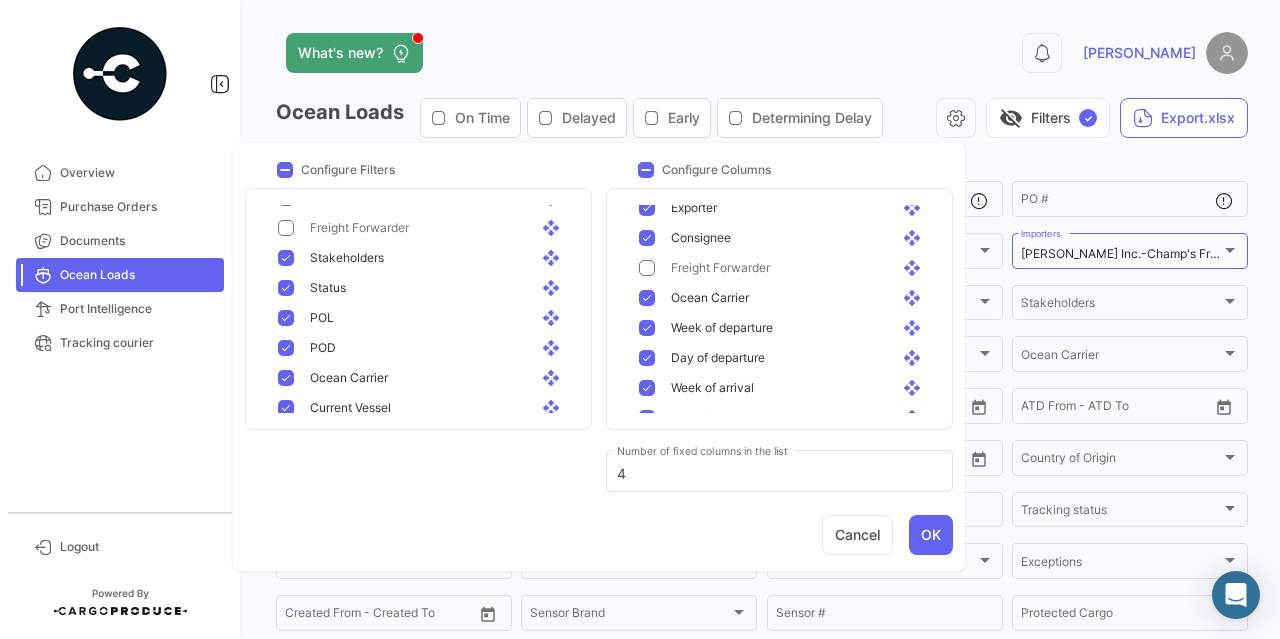 click at bounding box center (286, 258) 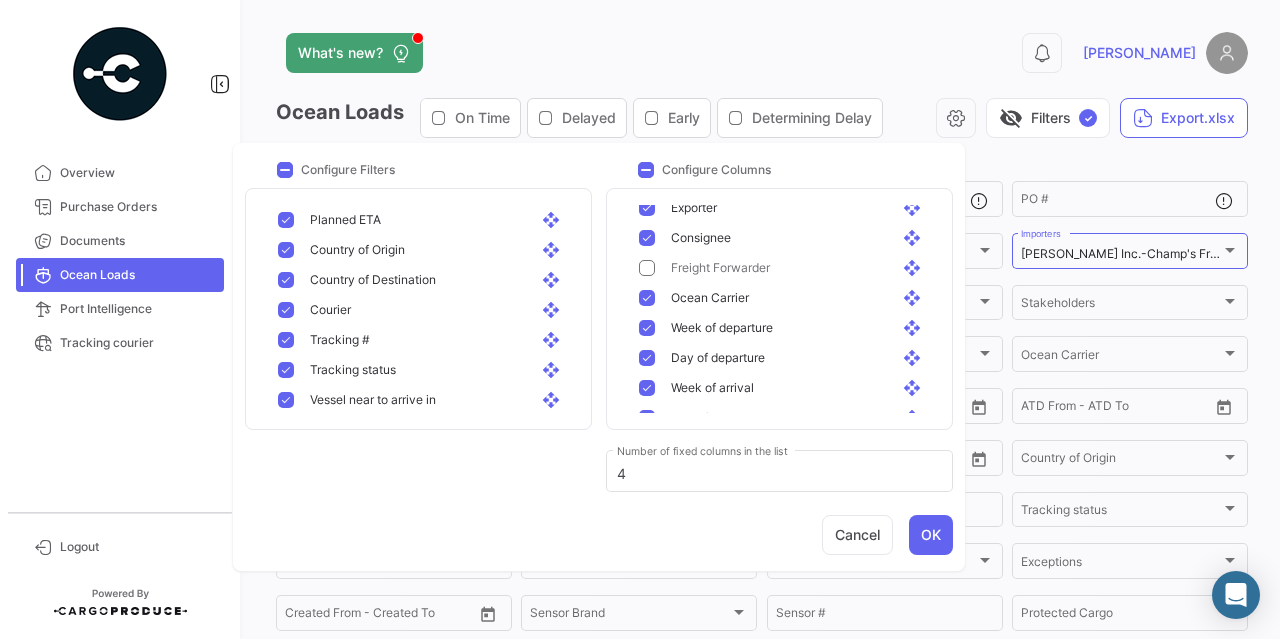 scroll, scrollTop: 700, scrollLeft: 0, axis: vertical 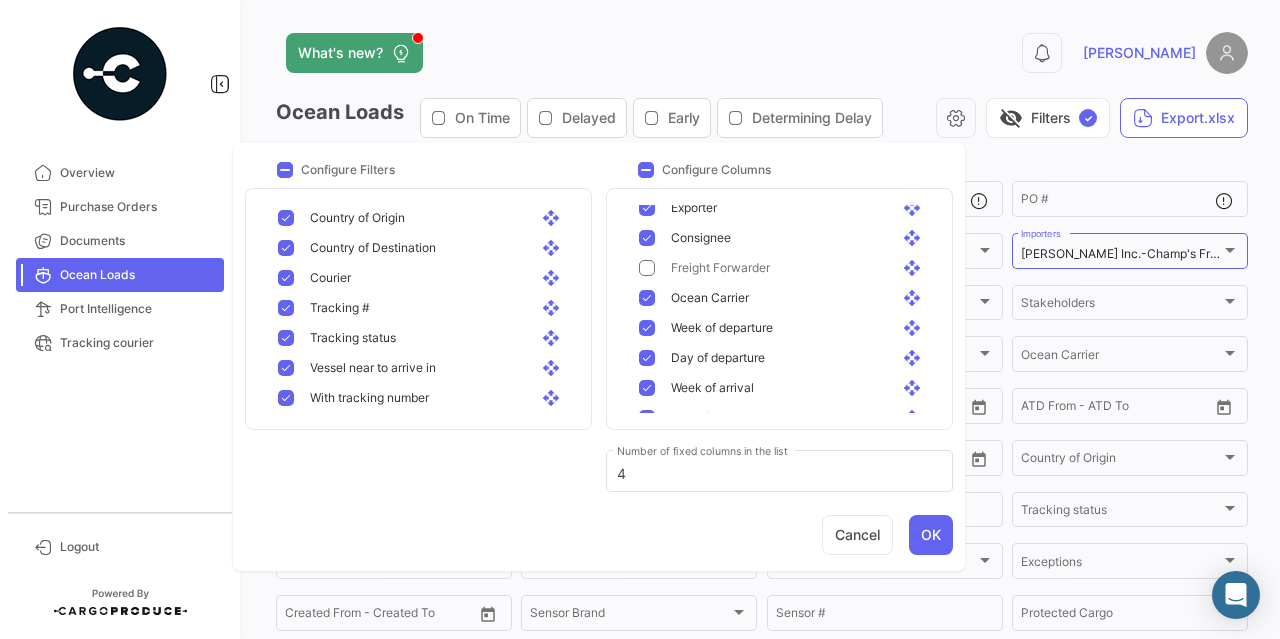 click on "Courier" at bounding box center [330, 278] 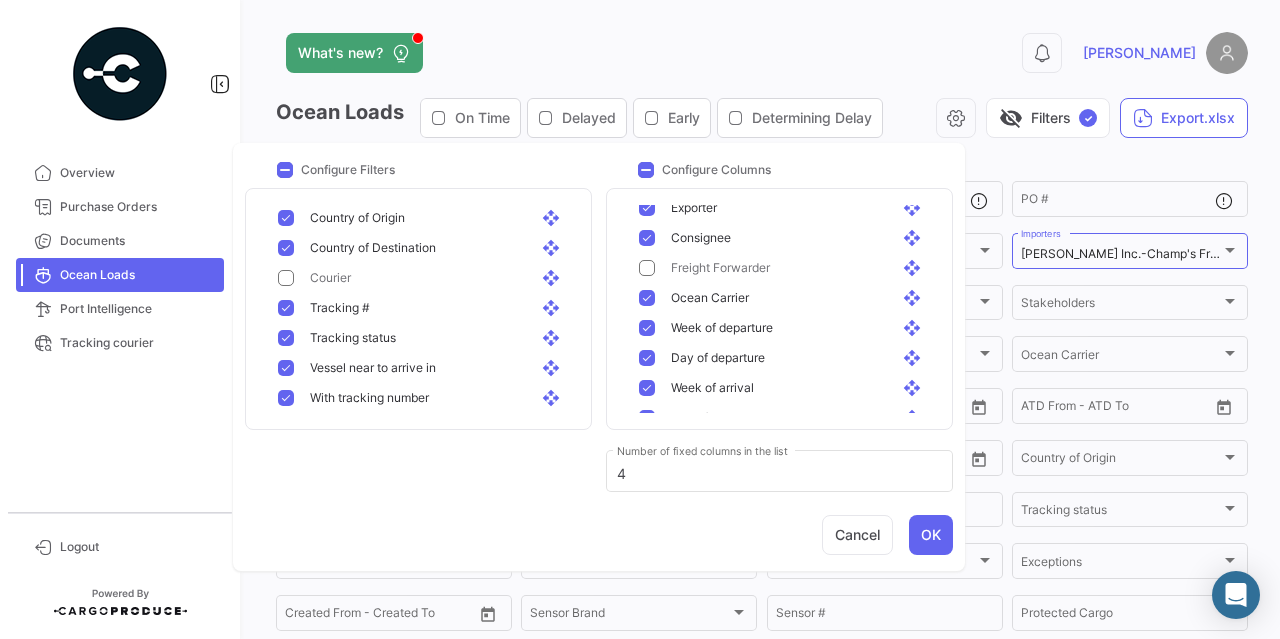 click on "Tracking #  open_with" at bounding box center [422, 308] 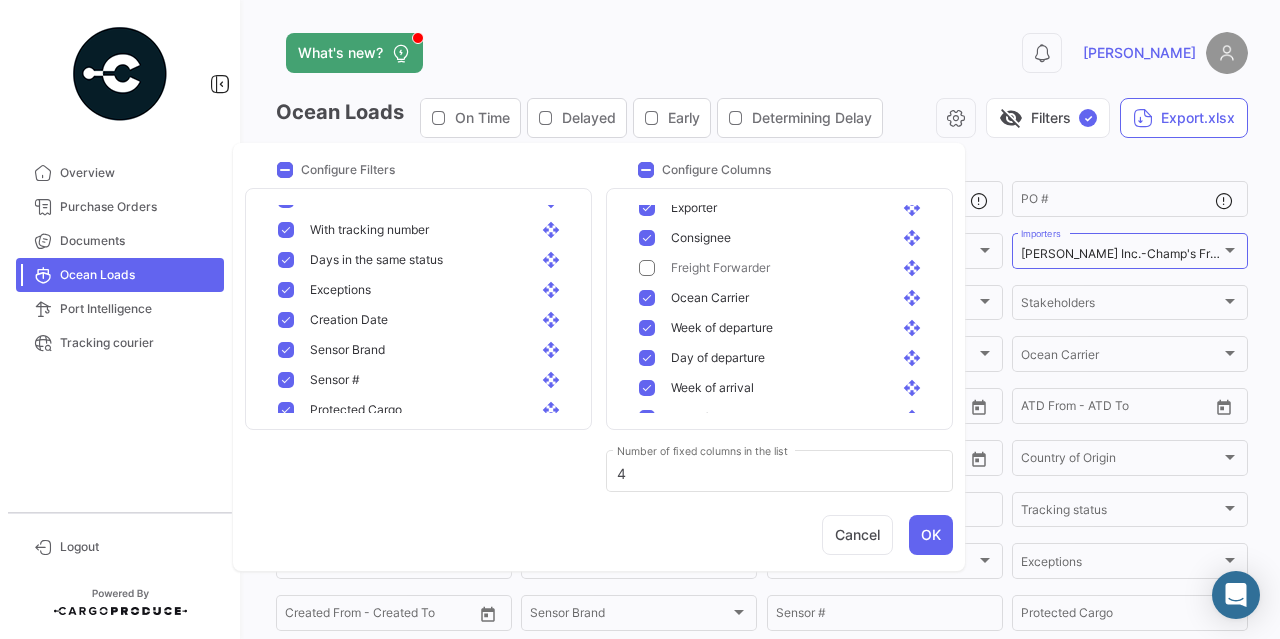 scroll, scrollTop: 900, scrollLeft: 0, axis: vertical 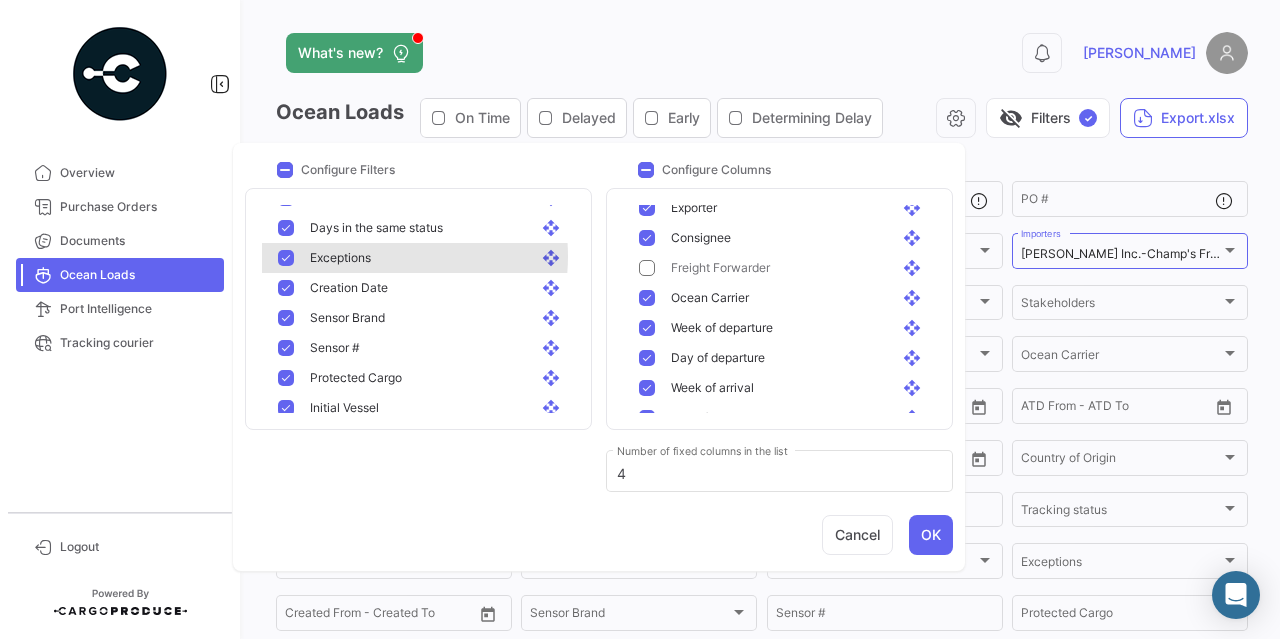 click on "Exceptions" at bounding box center (340, 258) 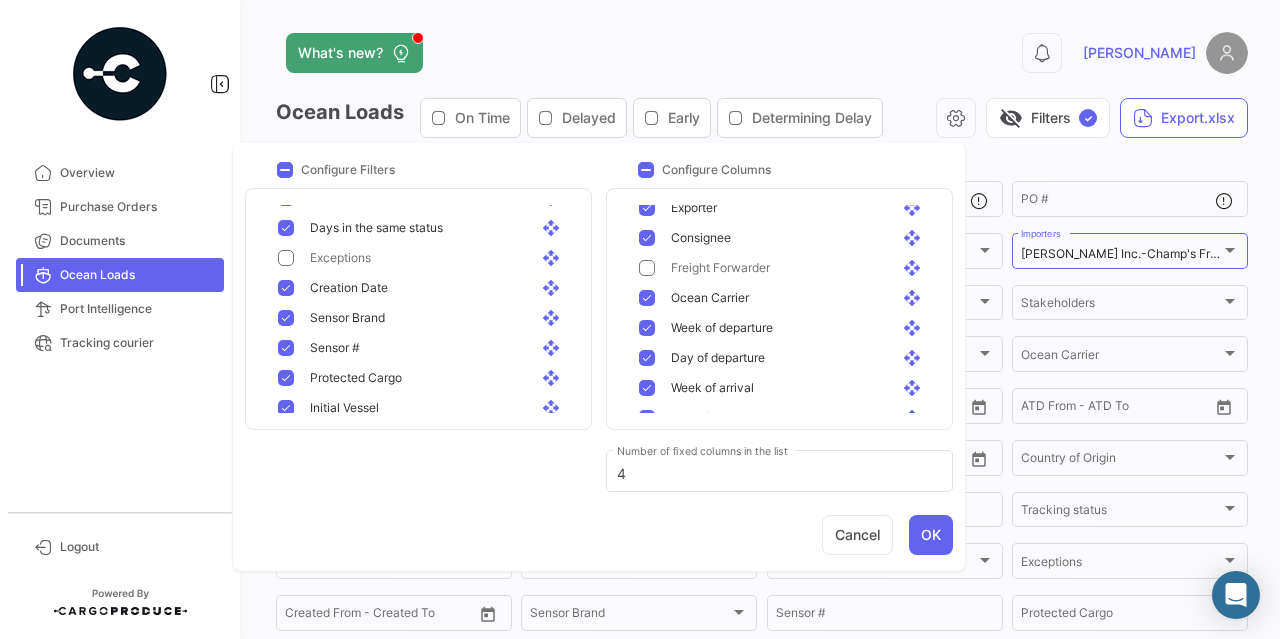 click on "Sensor #" at bounding box center (335, 348) 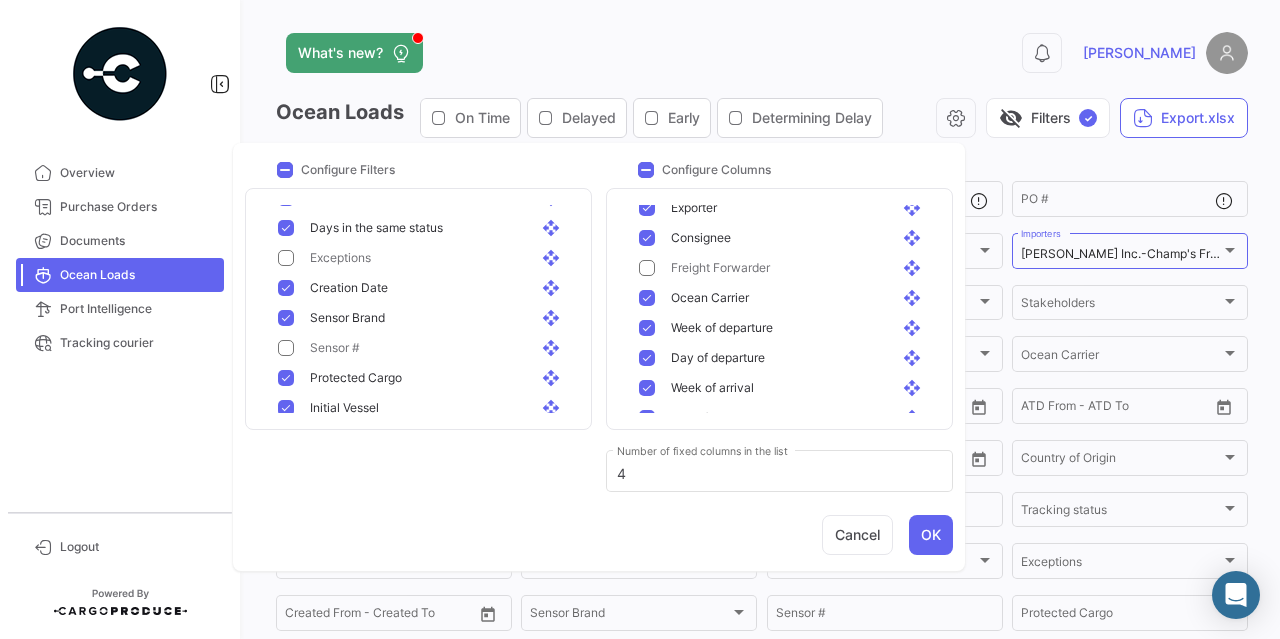 click on "Sensor Brand" at bounding box center [347, 318] 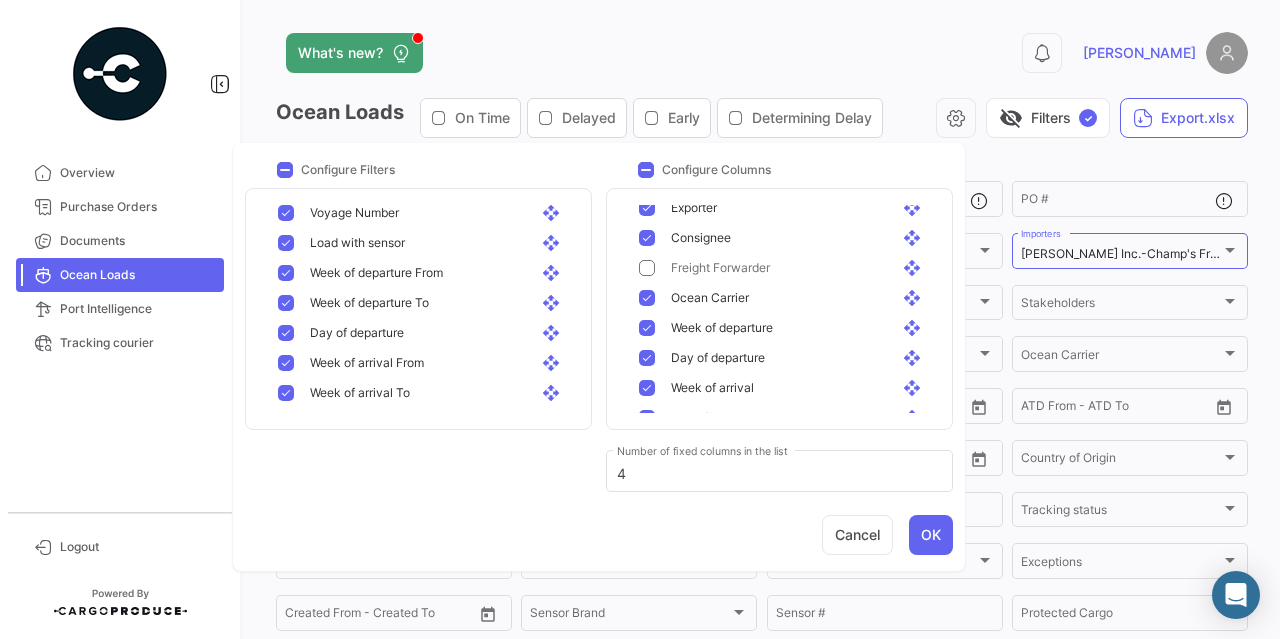 scroll, scrollTop: 1180, scrollLeft: 0, axis: vertical 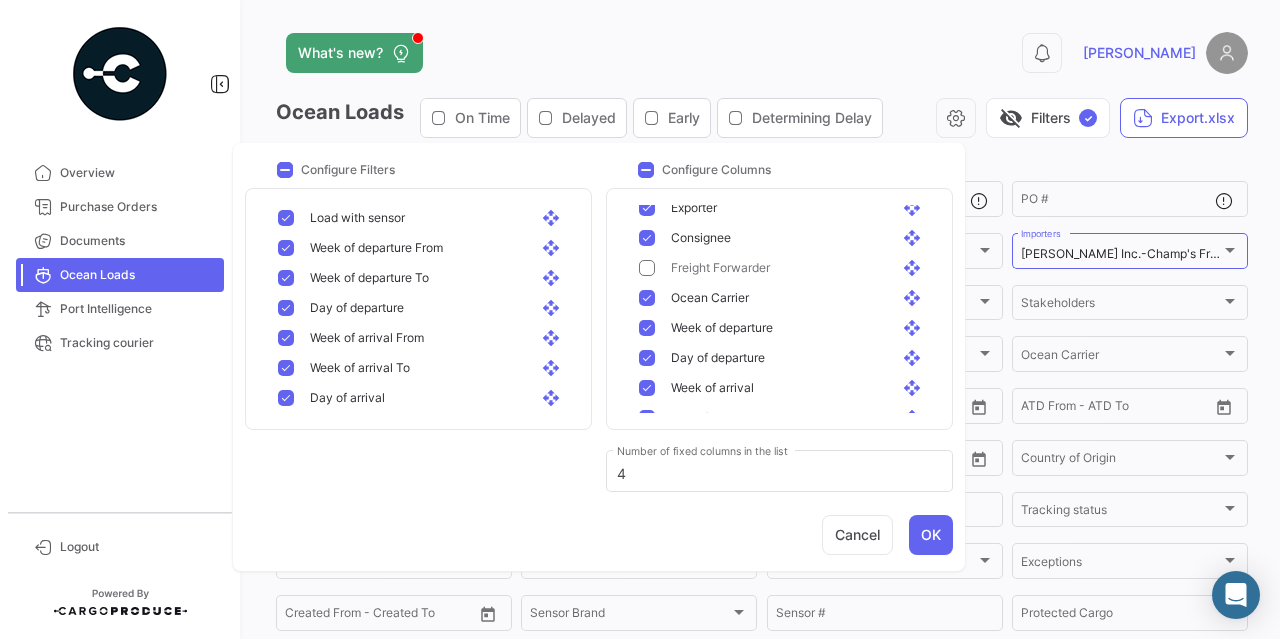 click on "Configure Filters  Product  open_with  Reference  open_with  Load  open_with  PO #  open_with  Booking  open_with  Bill of Lading  open_with  Reefer Shipment  open_with  Importers  open_with  Exporters  open_with  Consignee  open_with  Freight Forwarder  open_with  Stakeholders  open_with  Status  open_with  POL  open_with  POD  open_with  Ocean Carrier  open_with  Current Vessel  open_with  RETD  open_with  [PERSON_NAME]  open_with  ATD  open_with  ATA  open_with  Planned ETD  open_with  Planned ETA  open_with  Country of Origin  open_with  Country of Destination  open_with  Courier  open_with  Tracking #  open_with  Tracking status  open_with  Vessel near to arrive in  open_with  With tracking number  open_with  Days in the same status  open_with  Exceptions  open_with  Creation Date  open_with  Sensor Brand  open_with  Sensor #  open_with  Protected Cargo  open_with  Initial Vessel  open_with  Final Vessel  open_with  Voyage Number  open_with  Load with sensor  open_with  Week of departure
From" at bounding box center [599, 337] 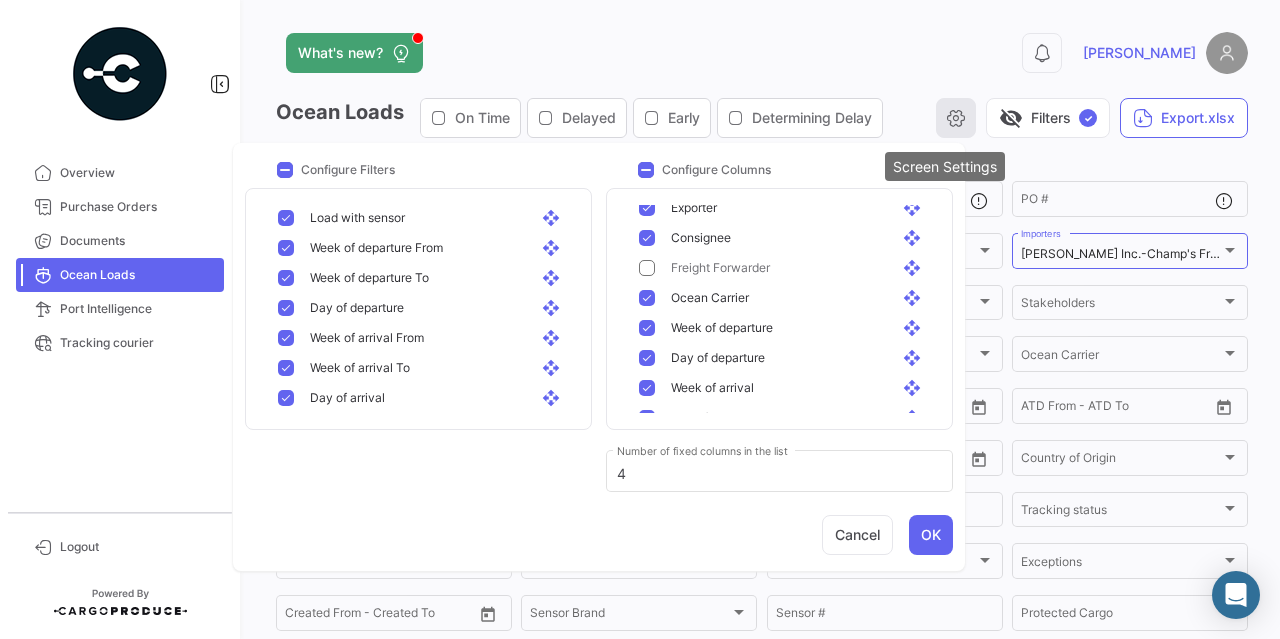 click 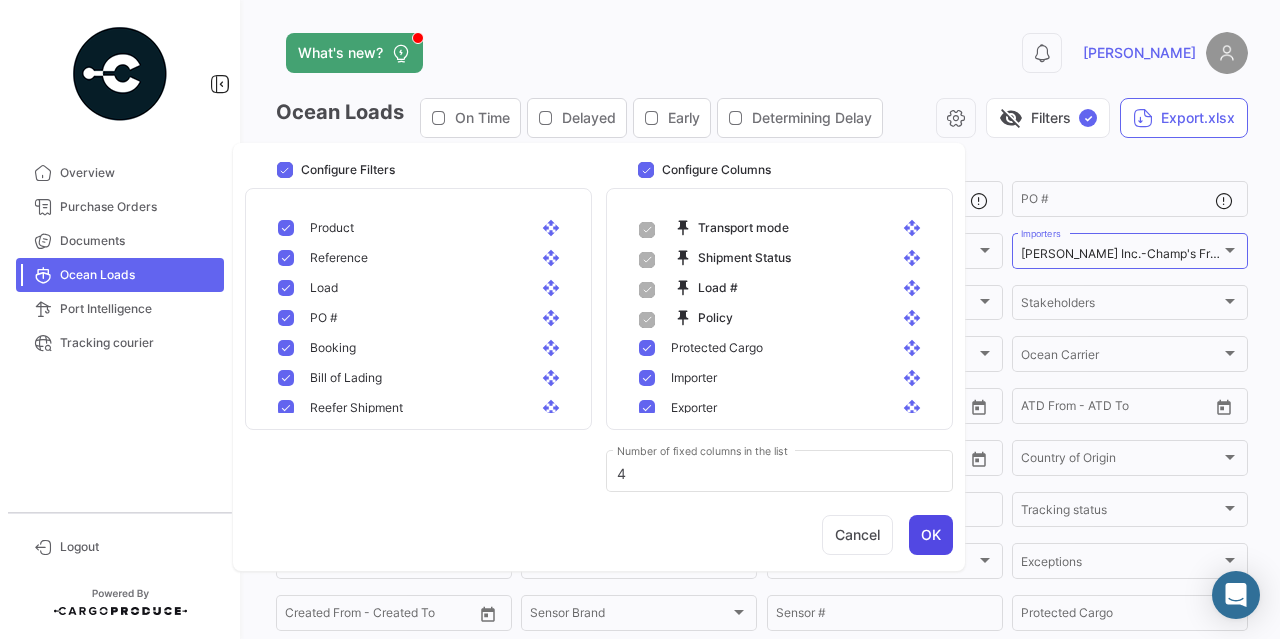 click on "OK" at bounding box center [931, 535] 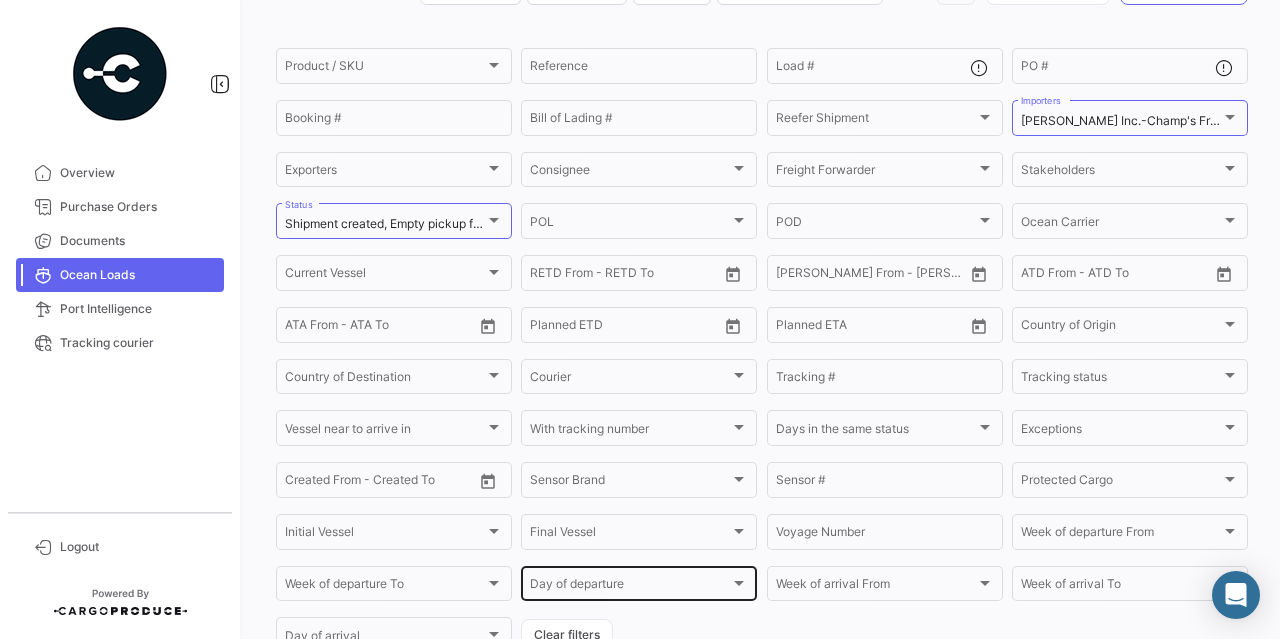 scroll, scrollTop: 100, scrollLeft: 0, axis: vertical 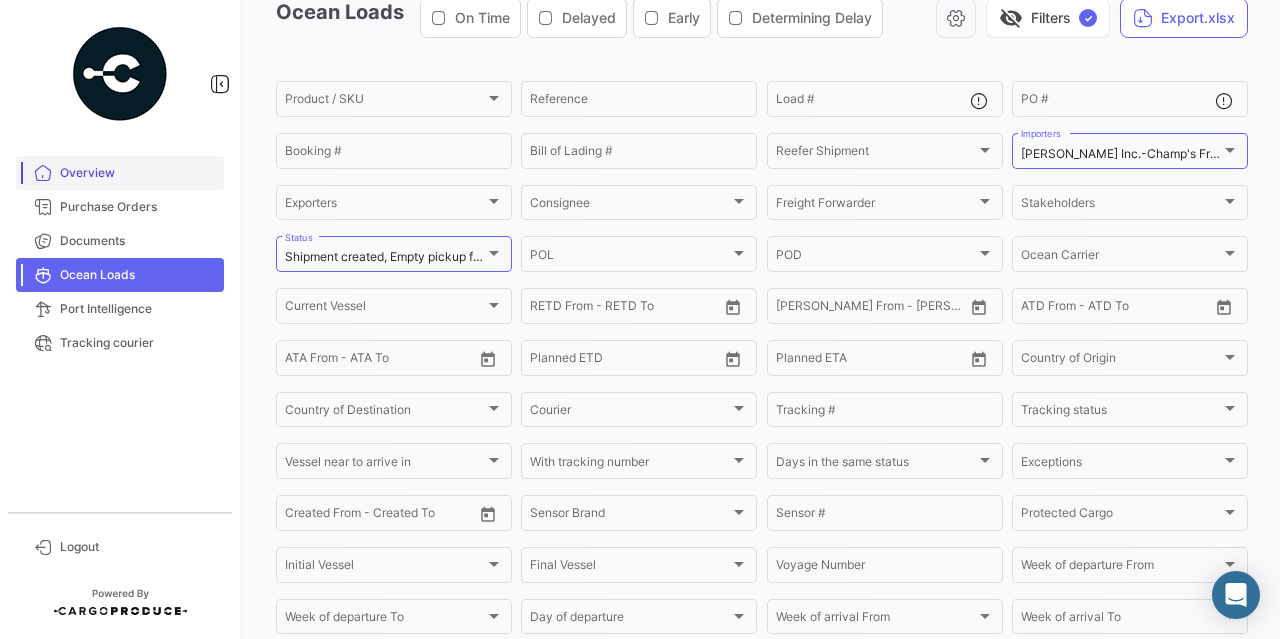click on "Overview" at bounding box center [120, 173] 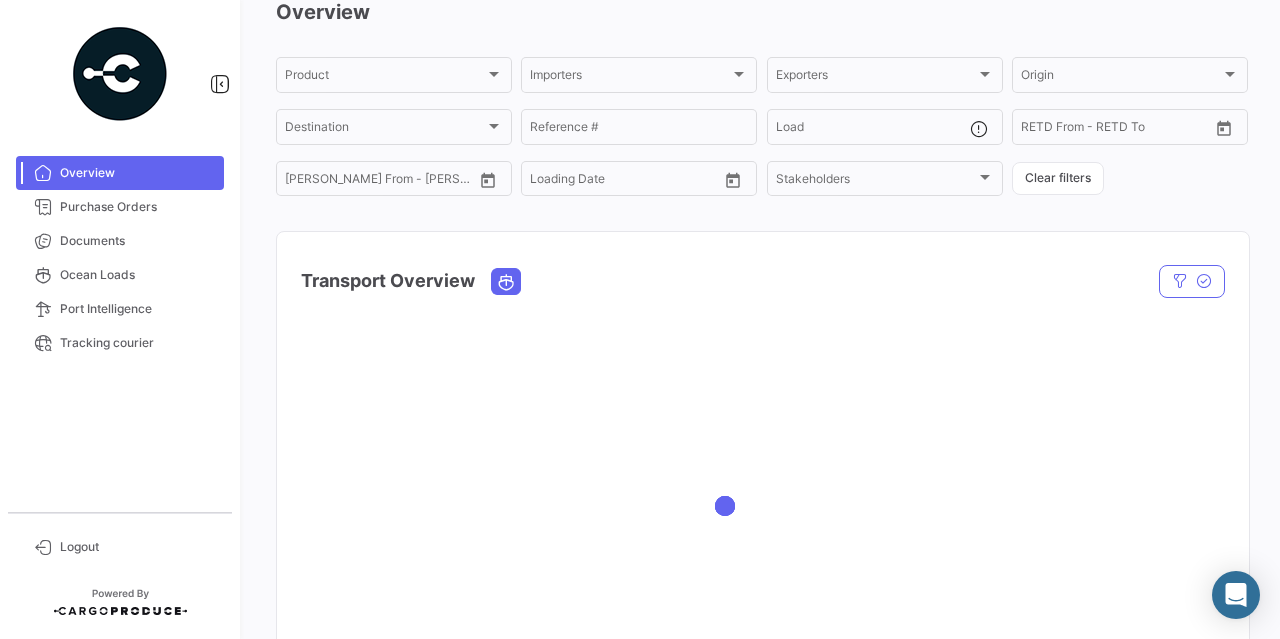 scroll, scrollTop: 0, scrollLeft: 0, axis: both 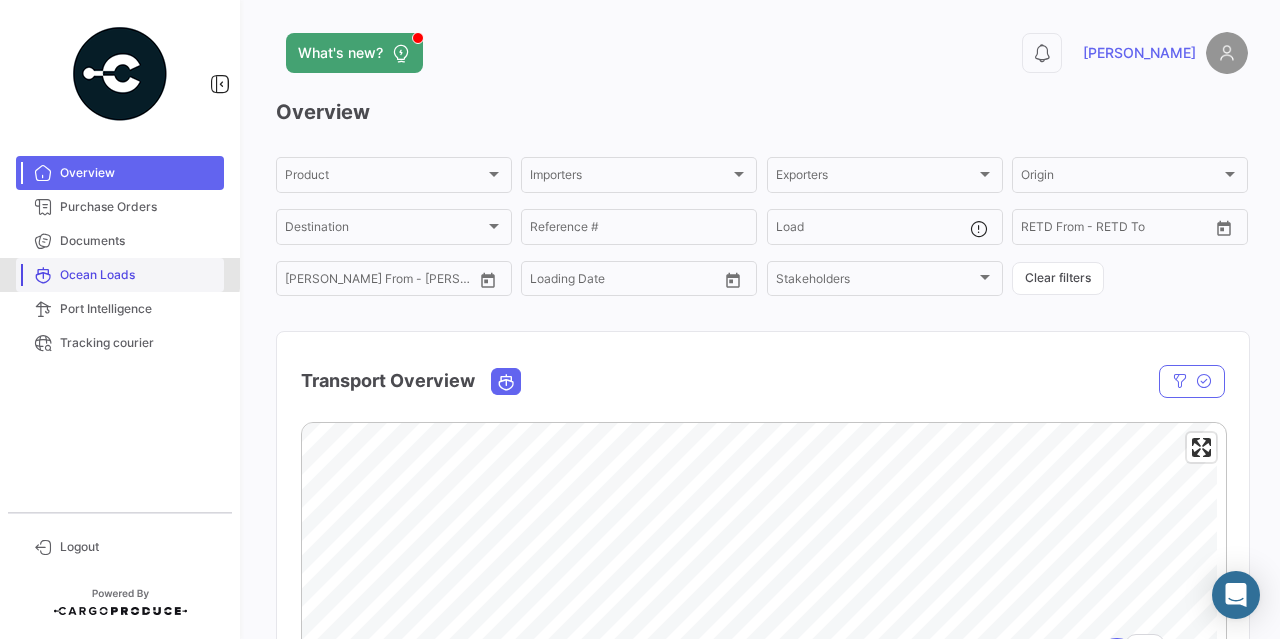 click on "Ocean Loads" at bounding box center (138, 275) 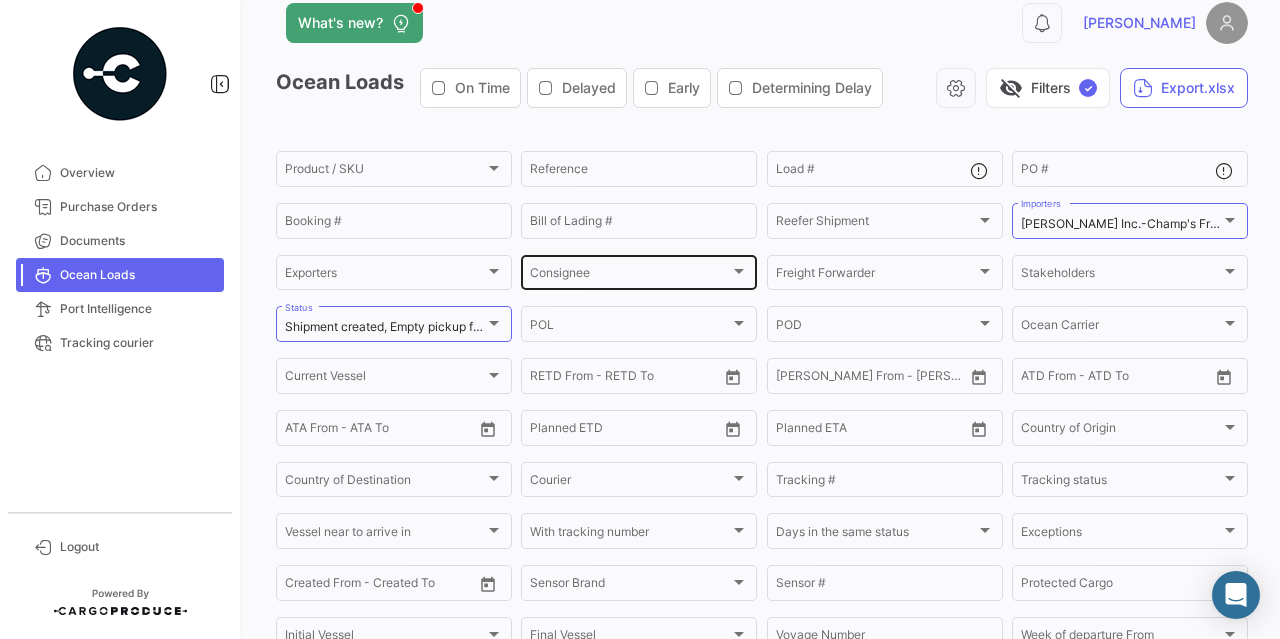 scroll, scrollTop: 0, scrollLeft: 0, axis: both 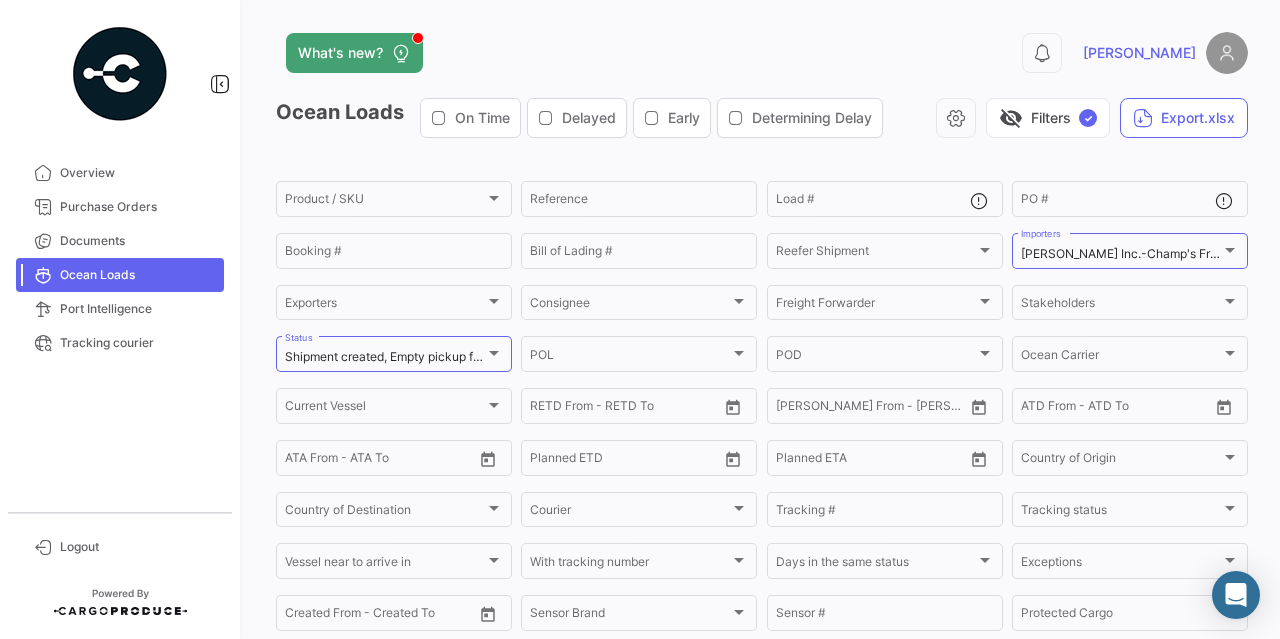 click on "[PERSON_NAME]" 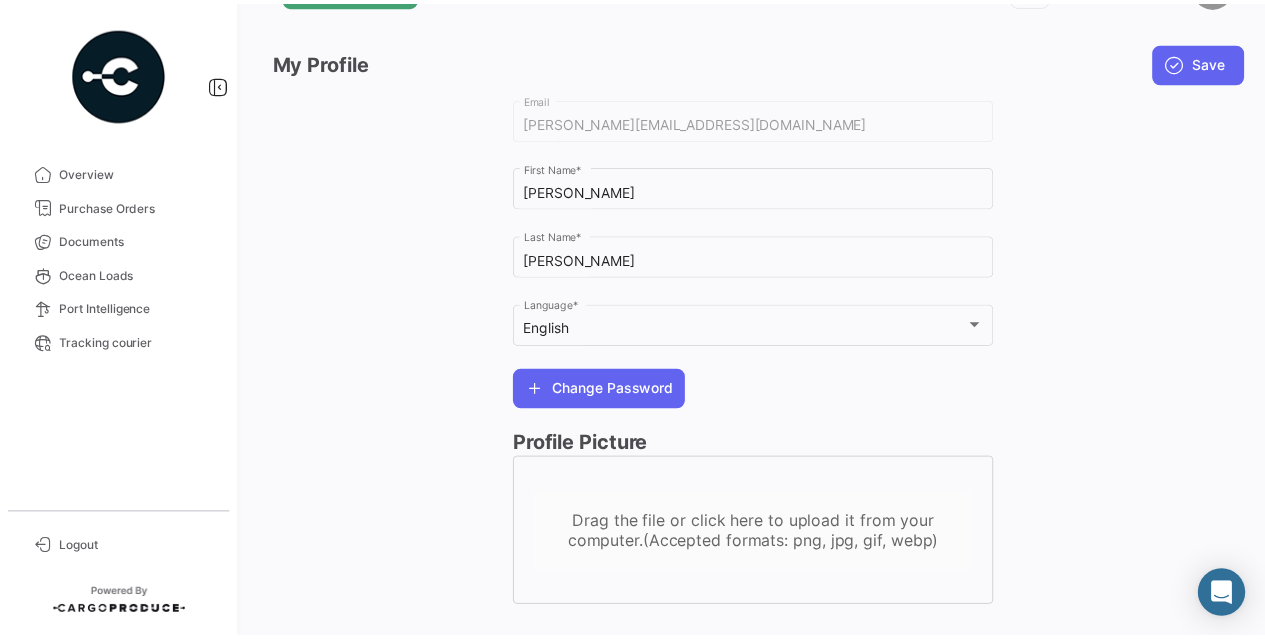 scroll, scrollTop: 102, scrollLeft: 0, axis: vertical 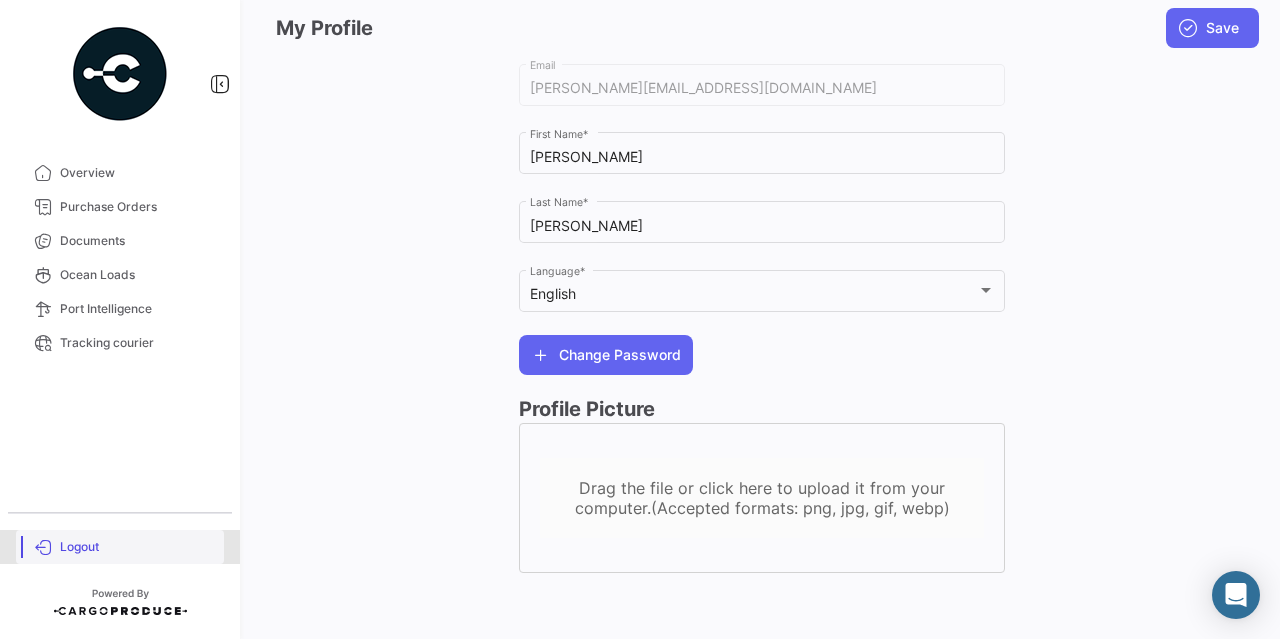 click on "Logout" at bounding box center (138, 547) 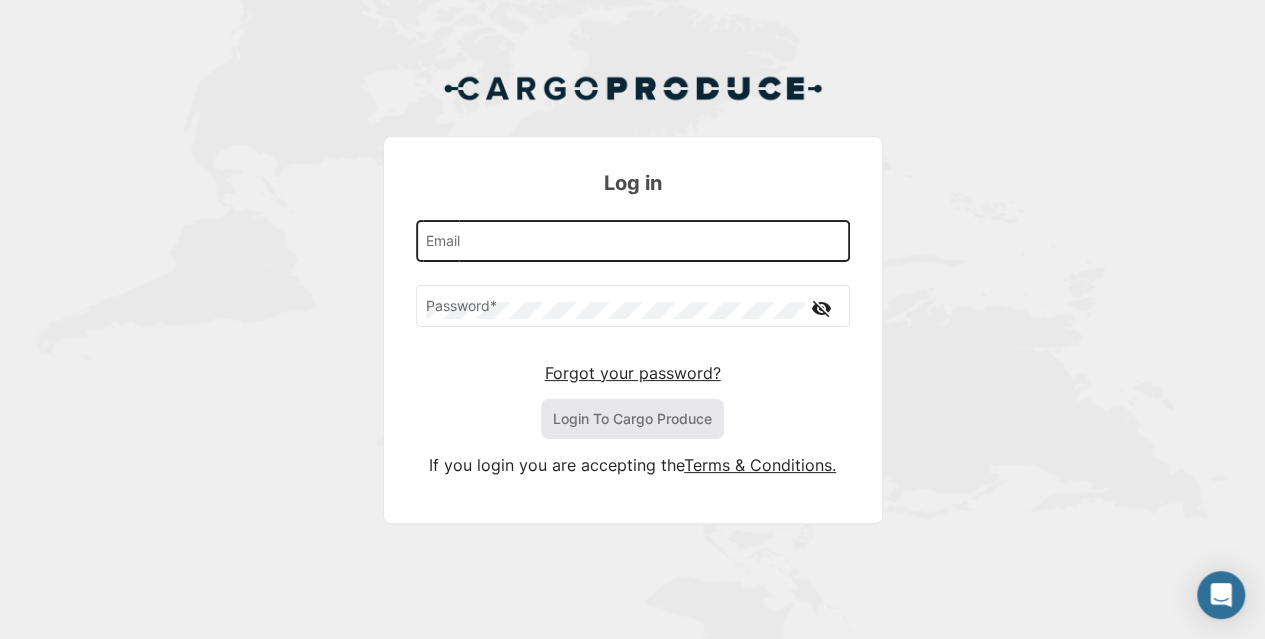 type on "[PERSON_NAME][EMAIL_ADDRESS][DOMAIN_NAME]" 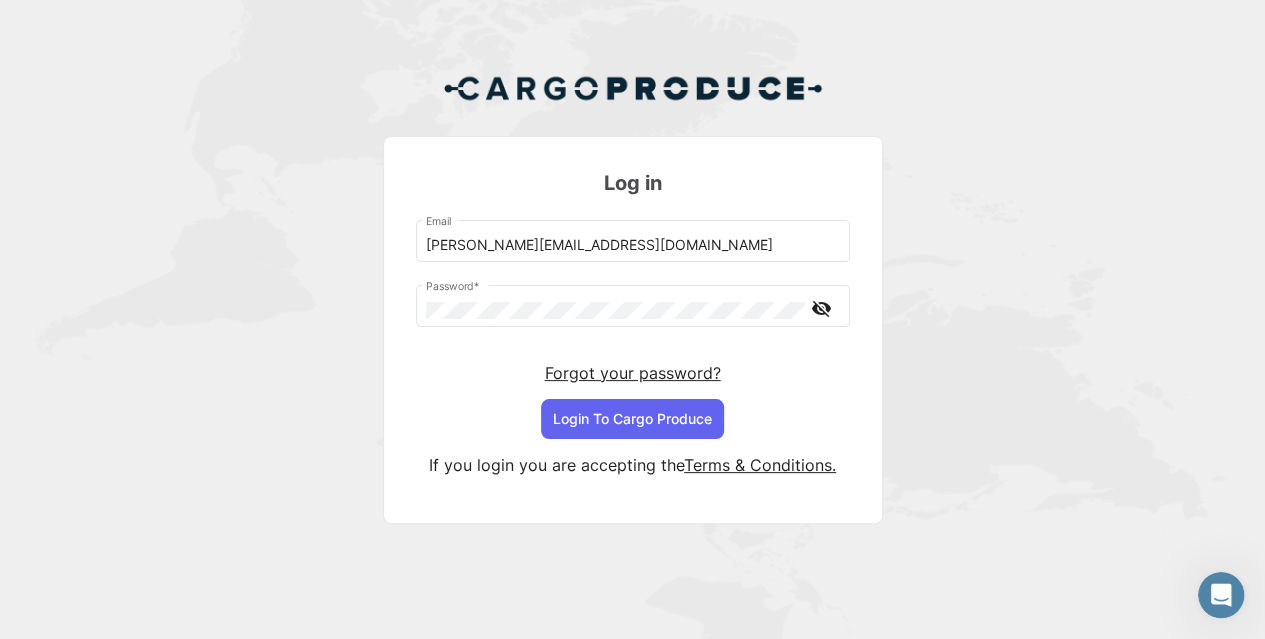 scroll, scrollTop: 0, scrollLeft: 0, axis: both 